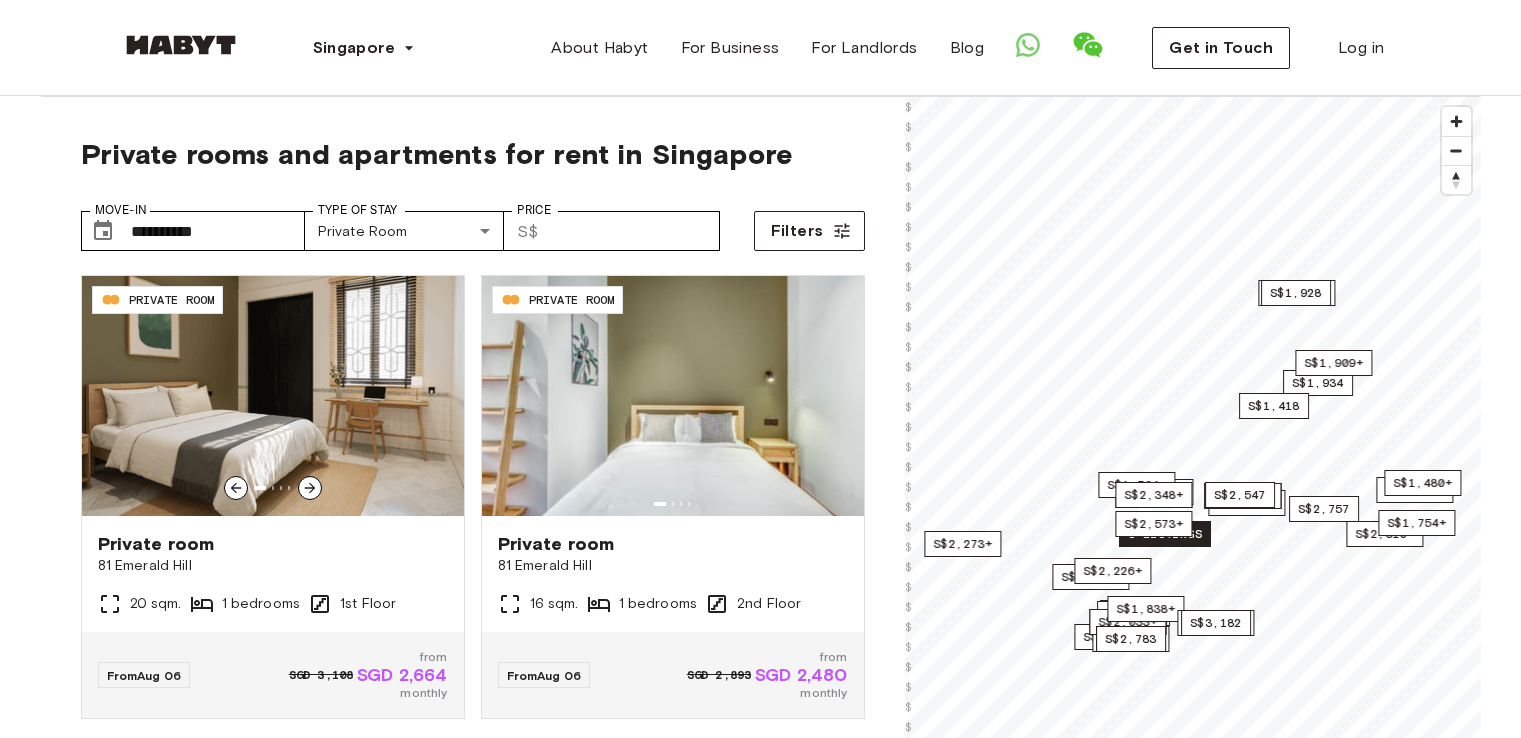 scroll, scrollTop: 0, scrollLeft: 0, axis: both 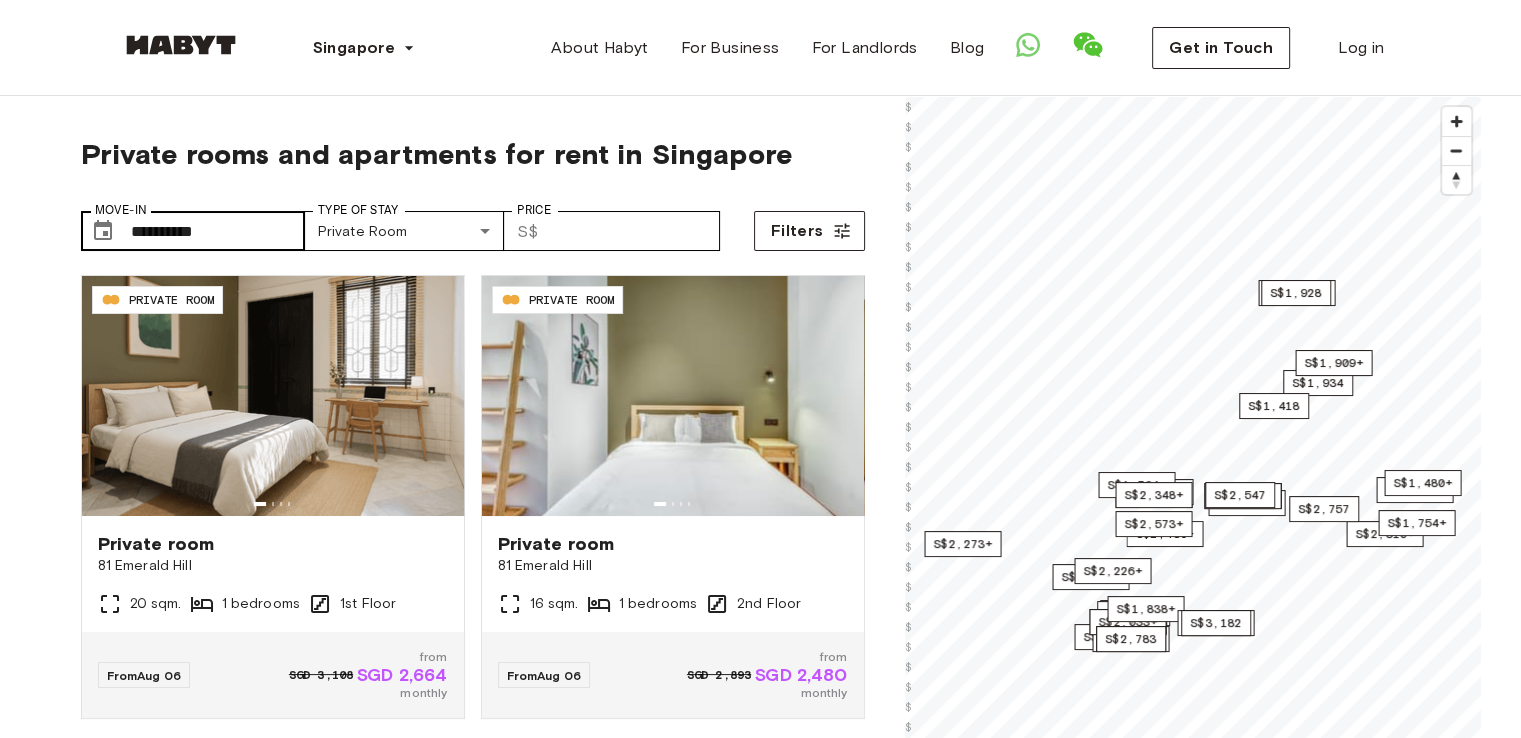 drag, startPoint x: 207, startPoint y: 252, endPoint x: 208, endPoint y: 239, distance: 13.038404 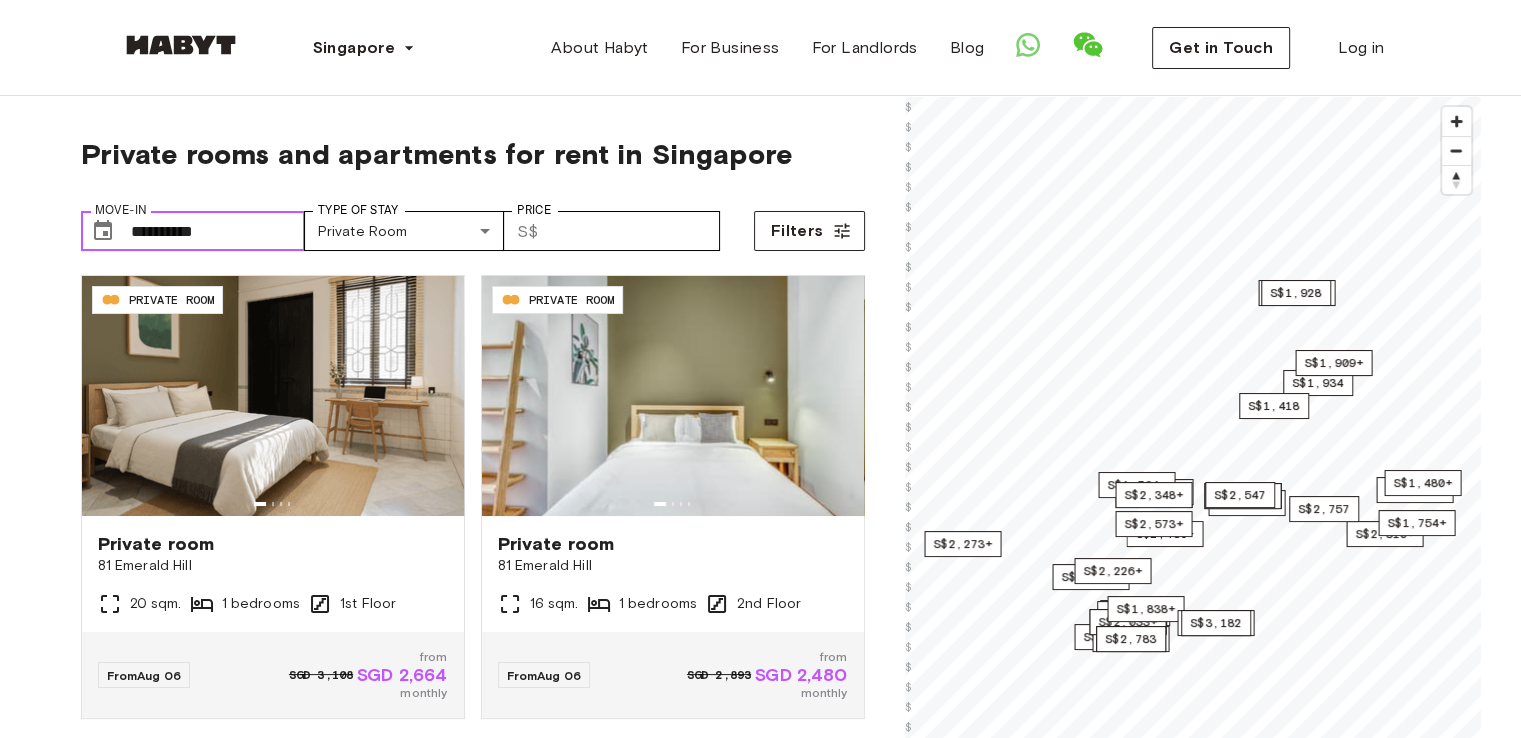 click on "**********" at bounding box center (218, 231) 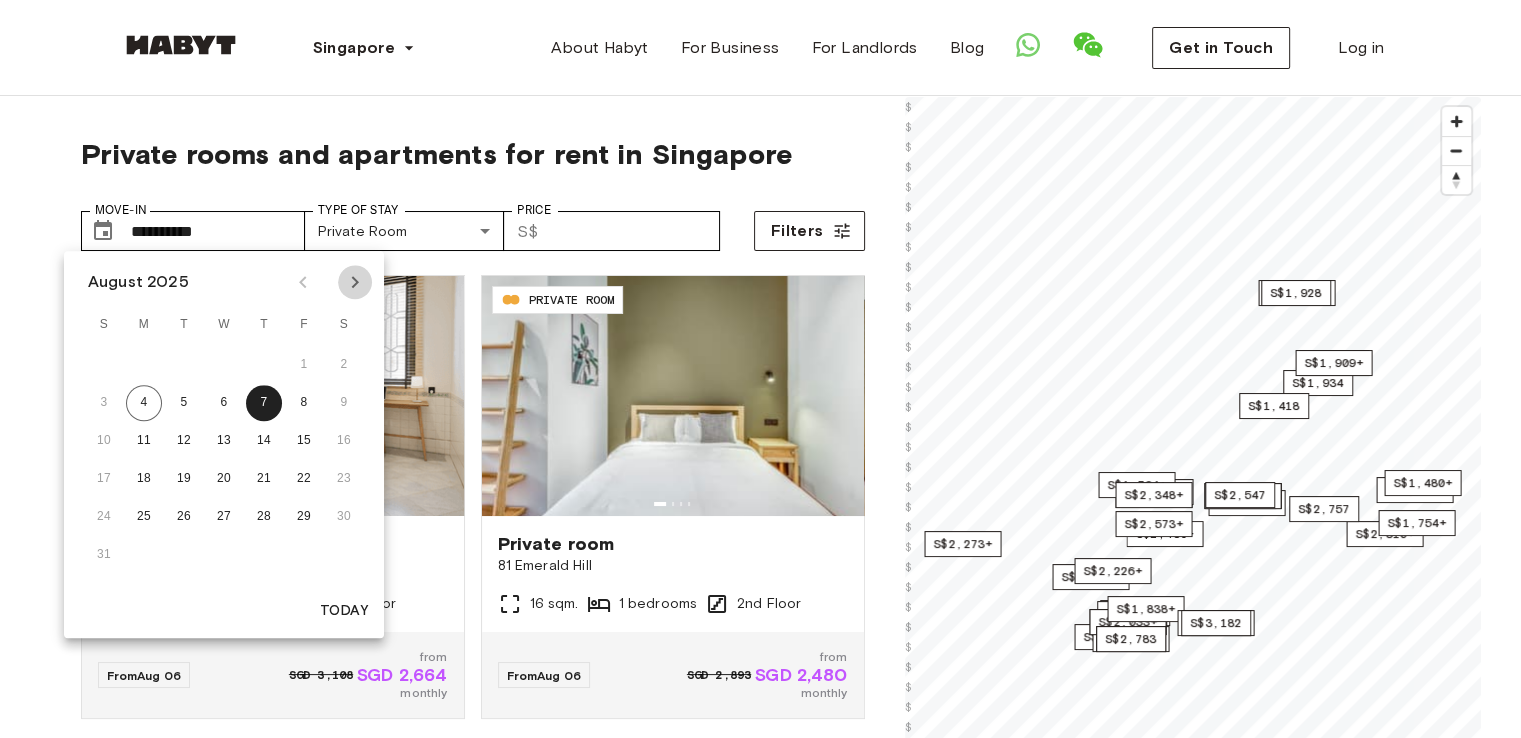 click 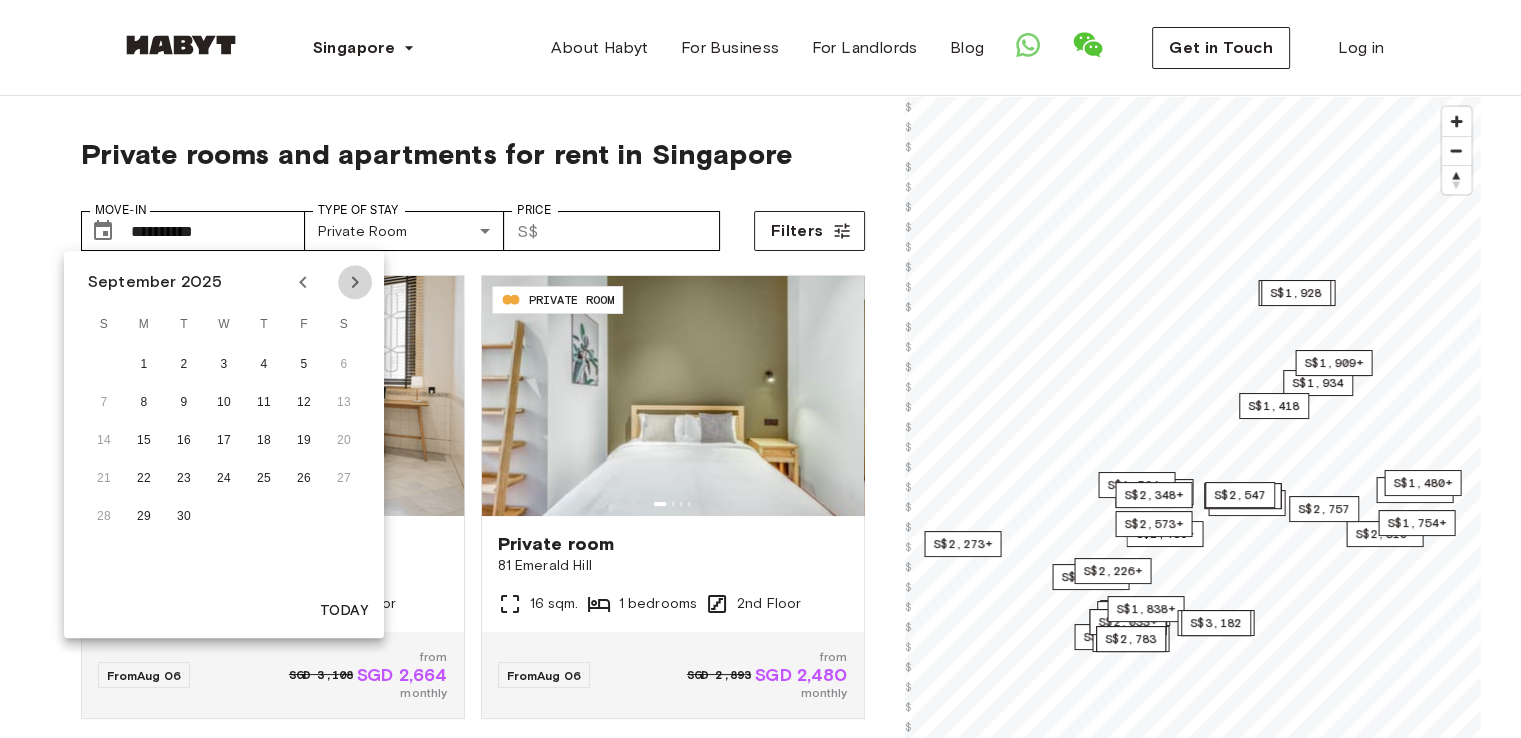 click 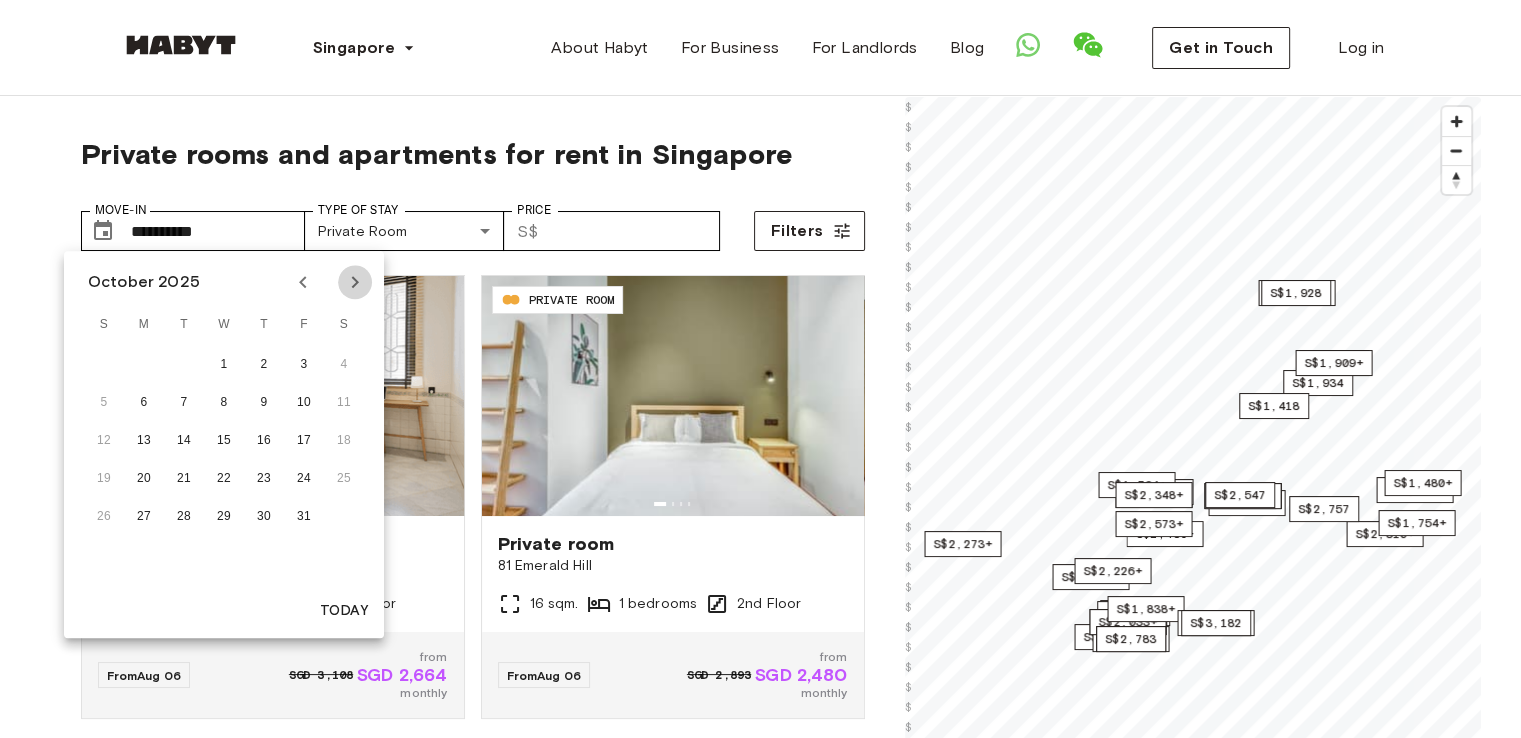 click 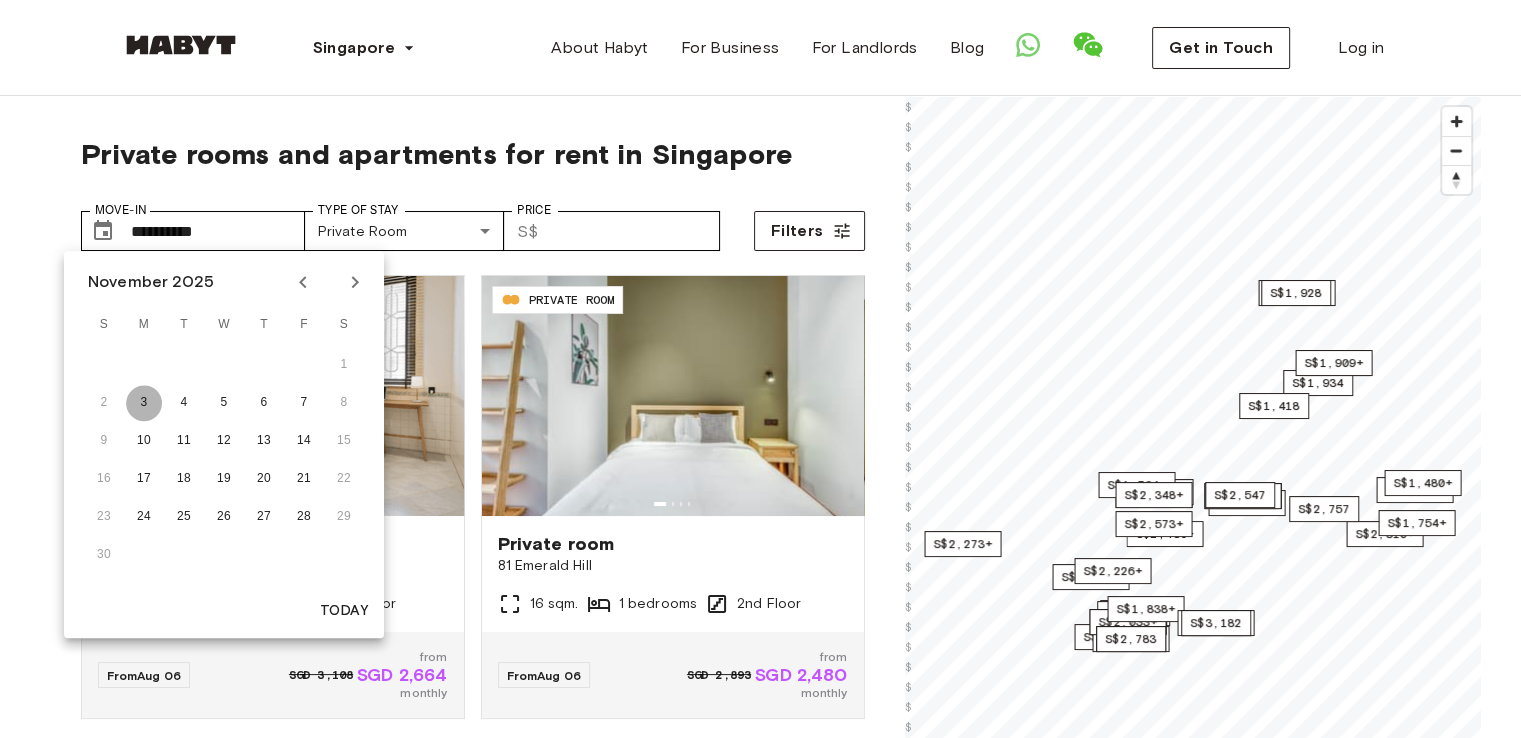 click on "3" at bounding box center [144, 403] 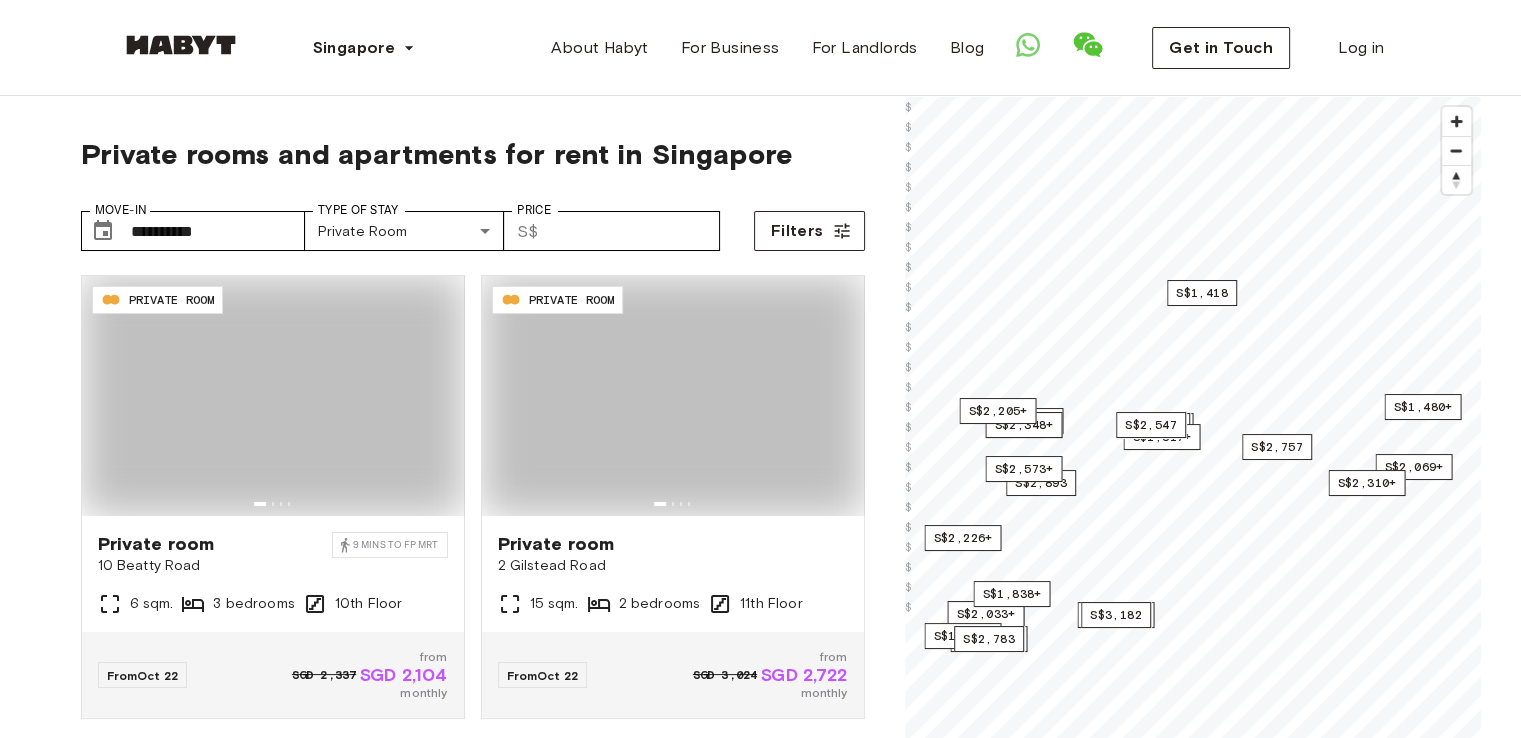 type on "**********" 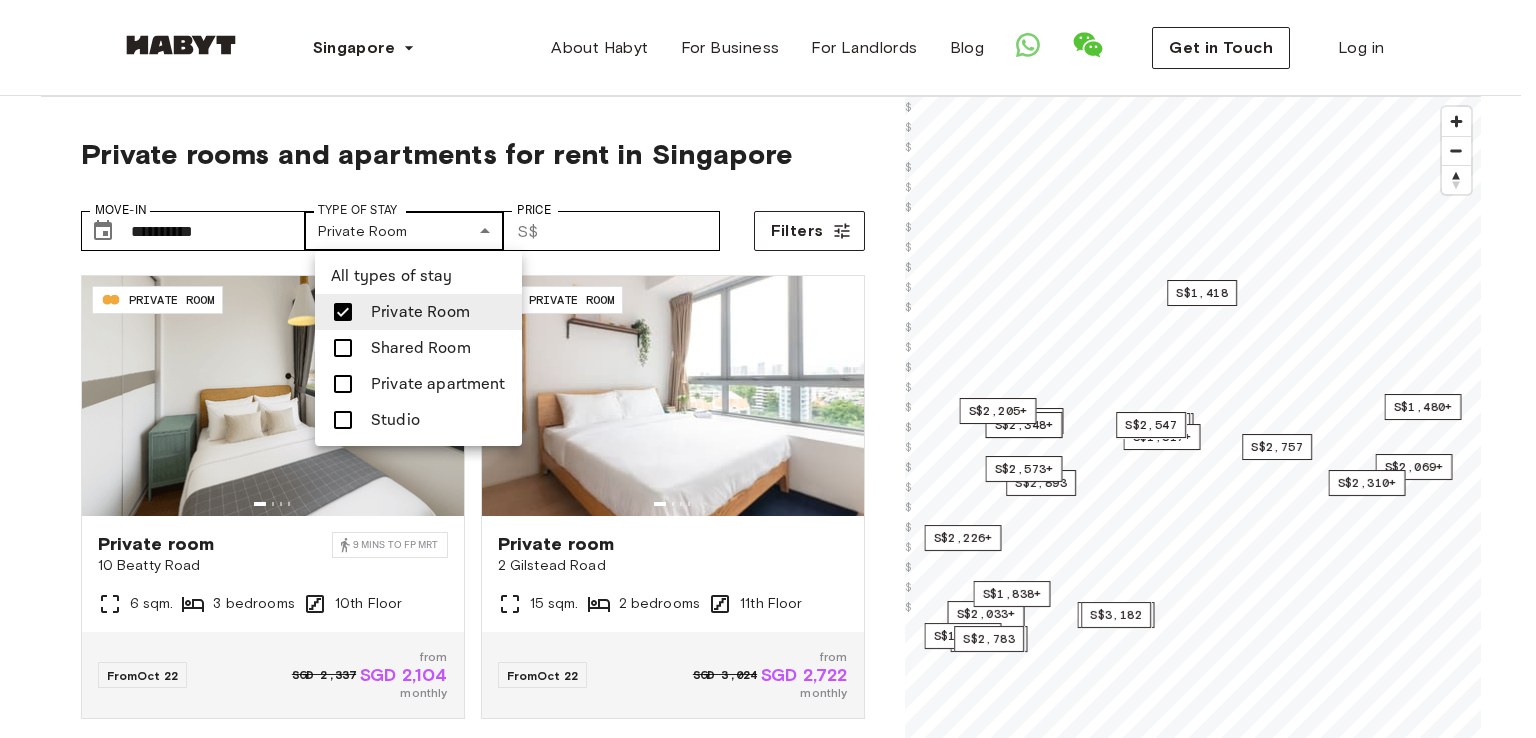 click on "**********" at bounding box center [768, 2314] 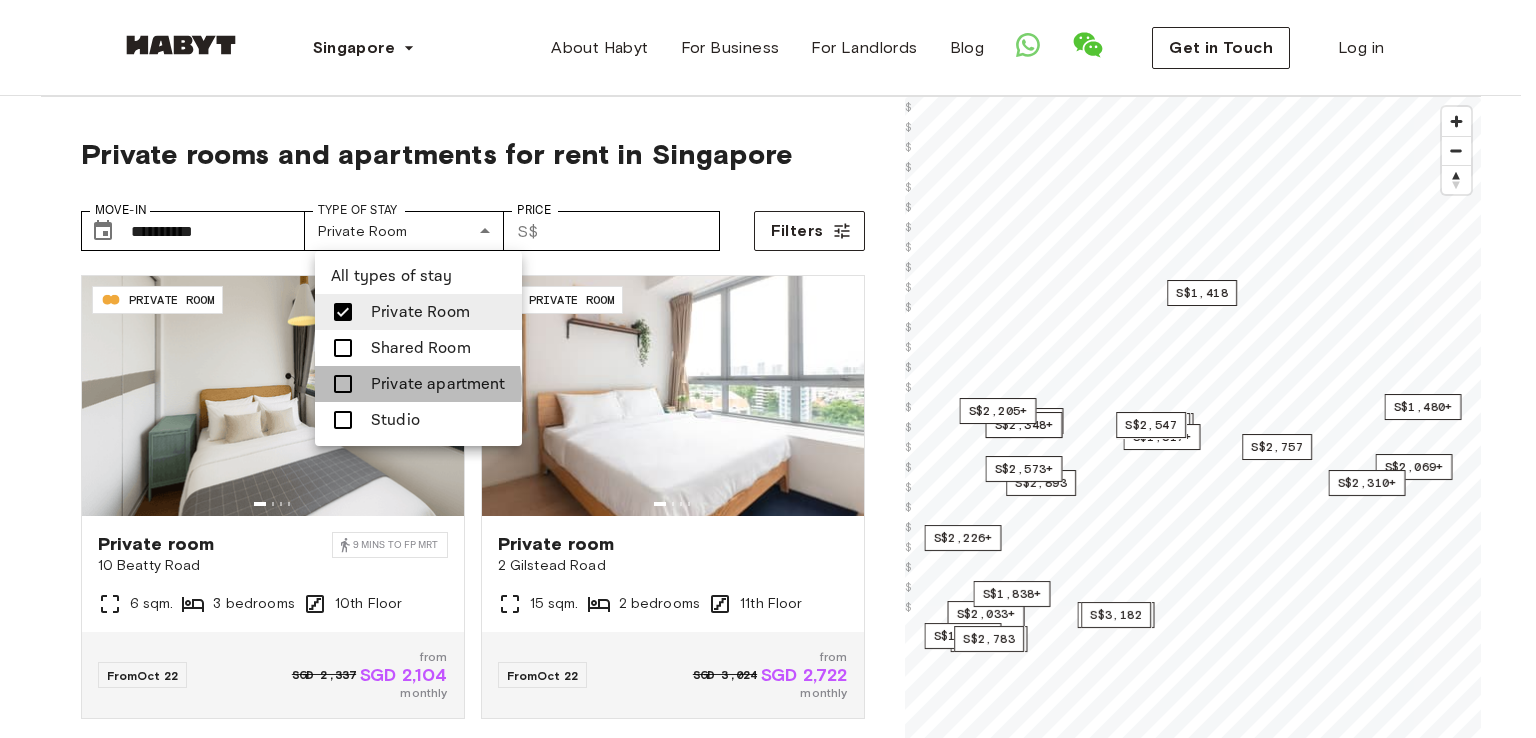 click on "Private apartment" at bounding box center (438, 384) 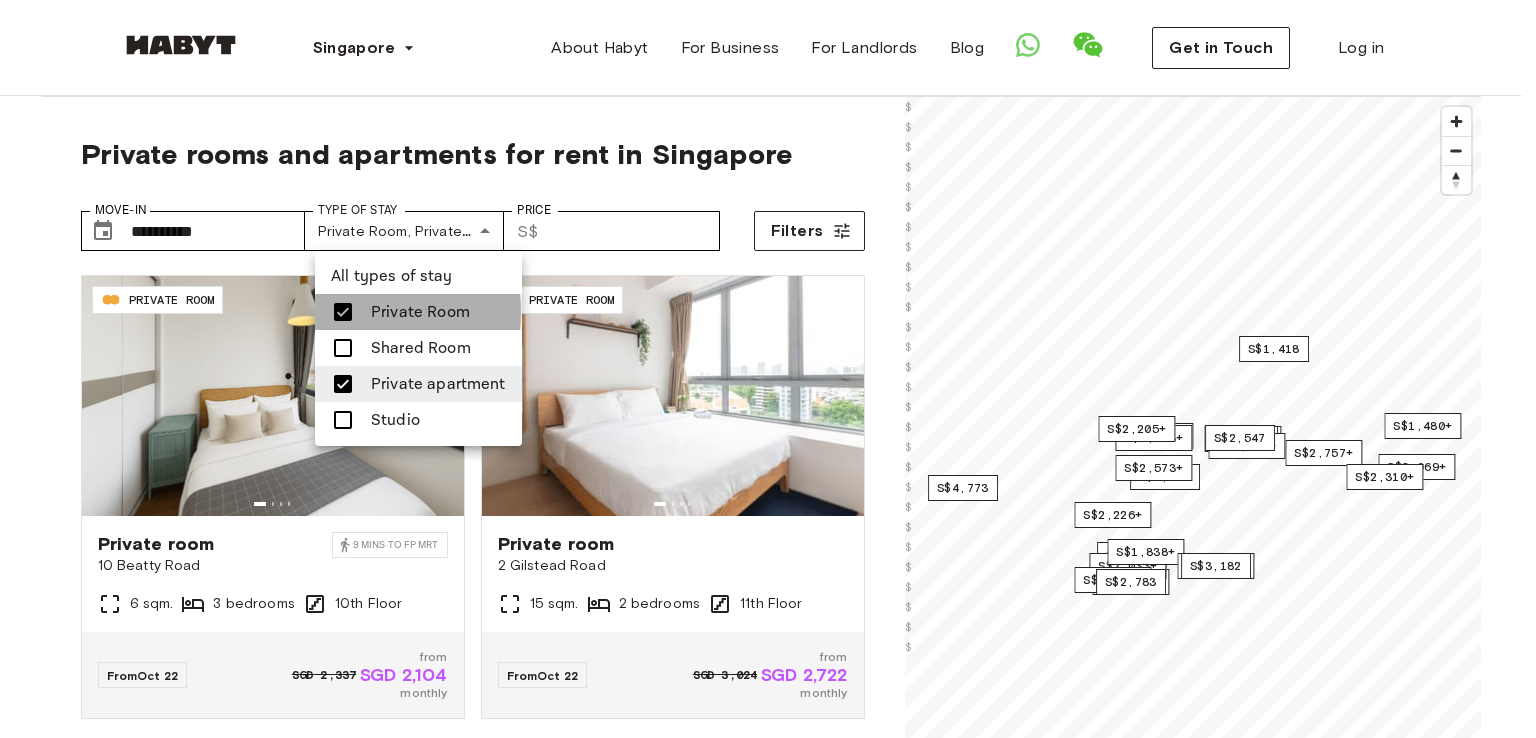 click on "Private Room" at bounding box center [420, 312] 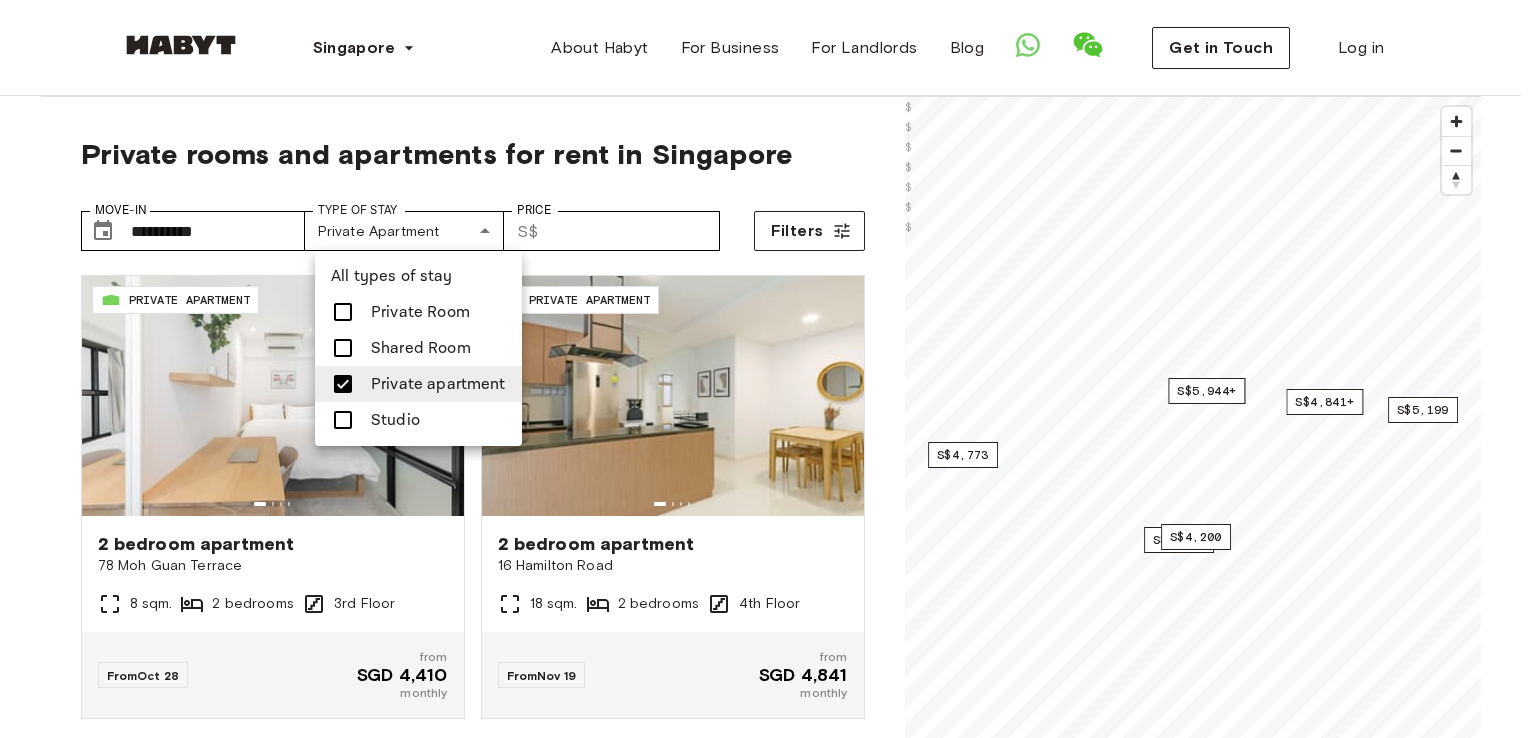 click at bounding box center [768, 369] 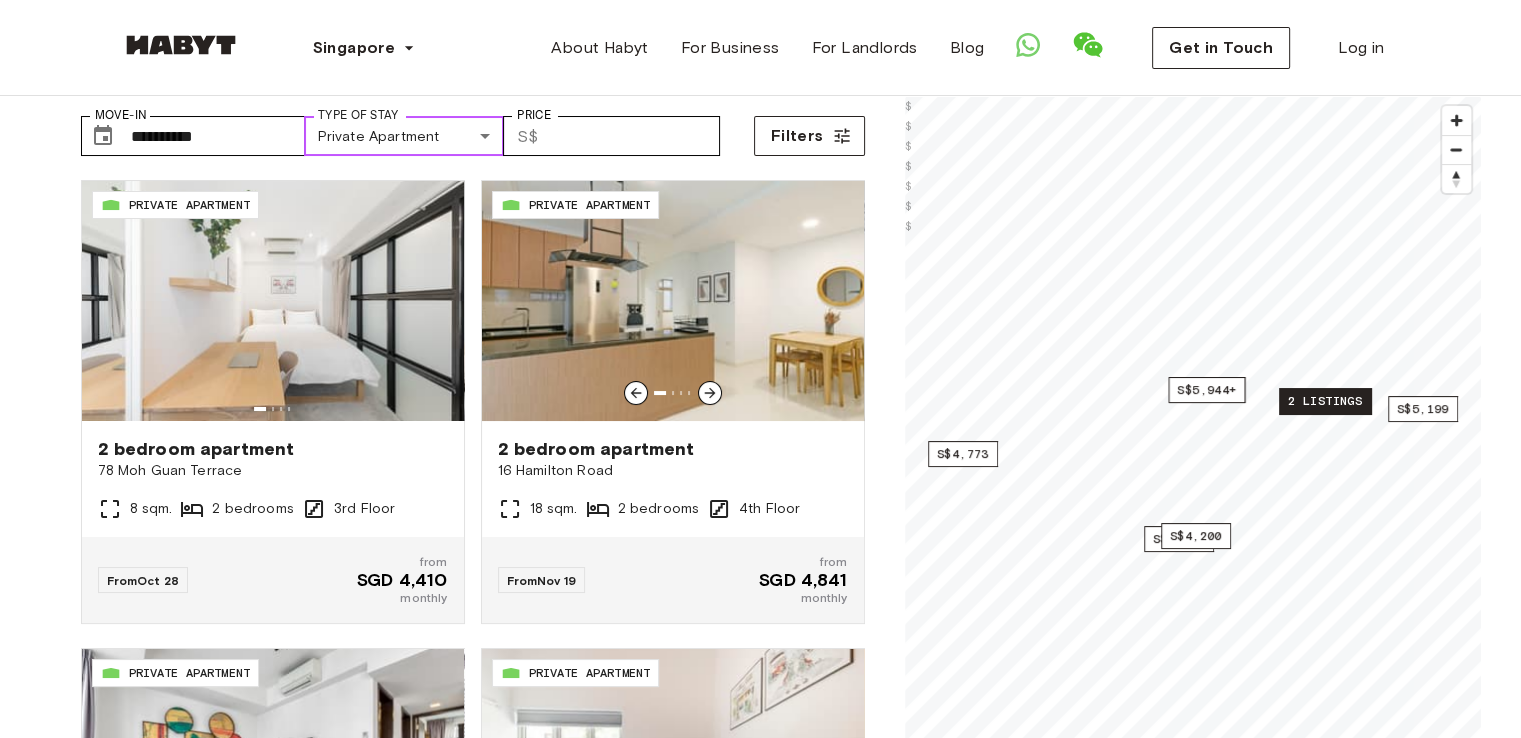 scroll, scrollTop: 132, scrollLeft: 0, axis: vertical 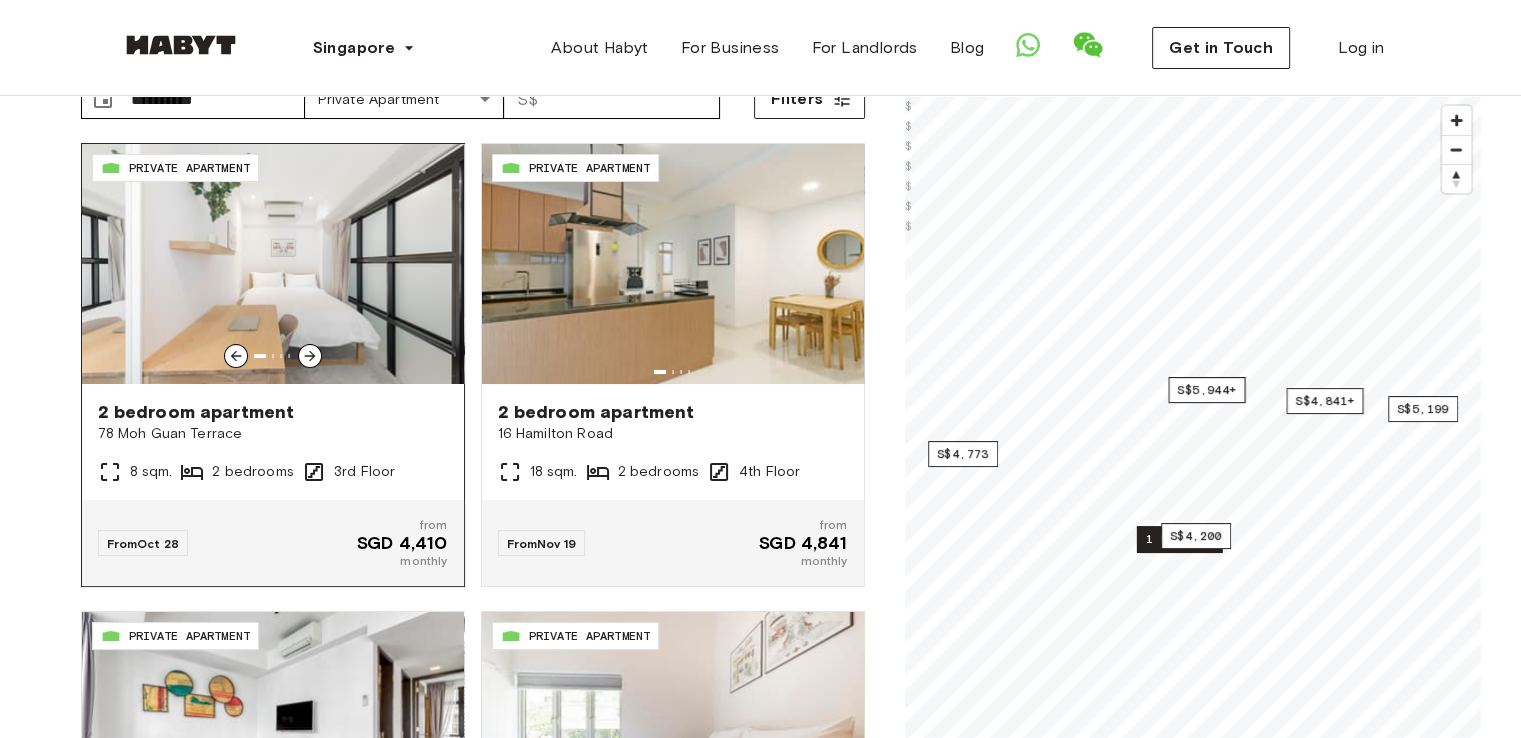 click 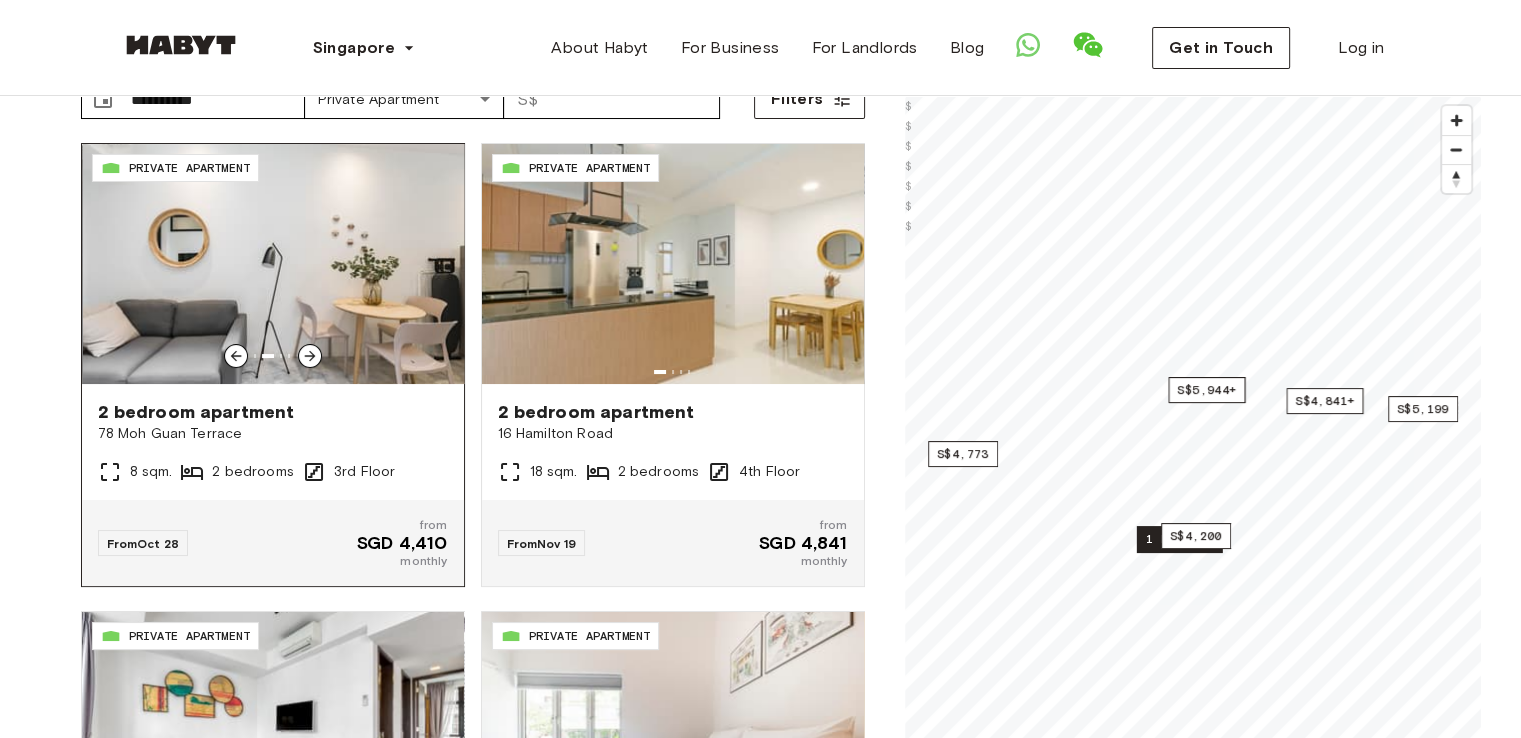 click 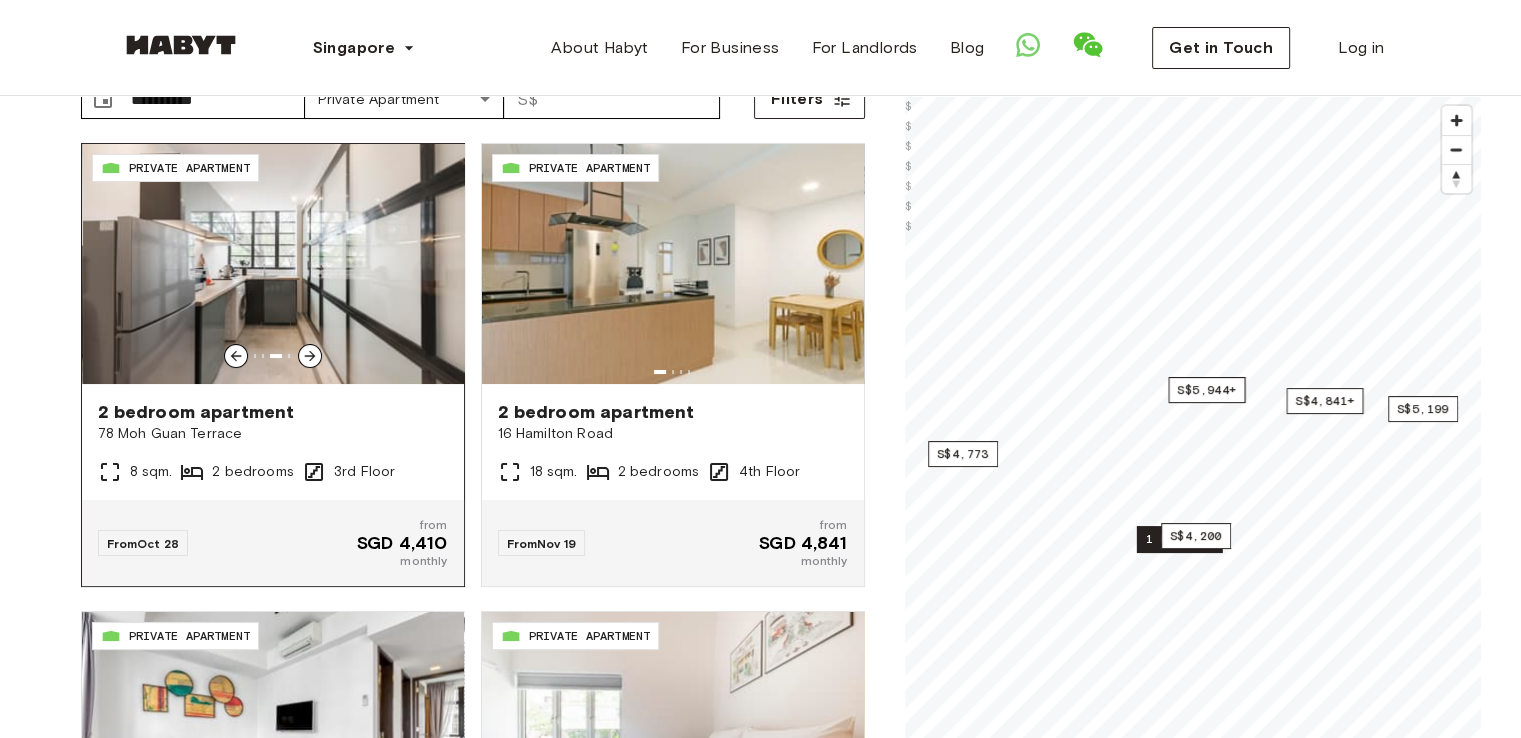 click 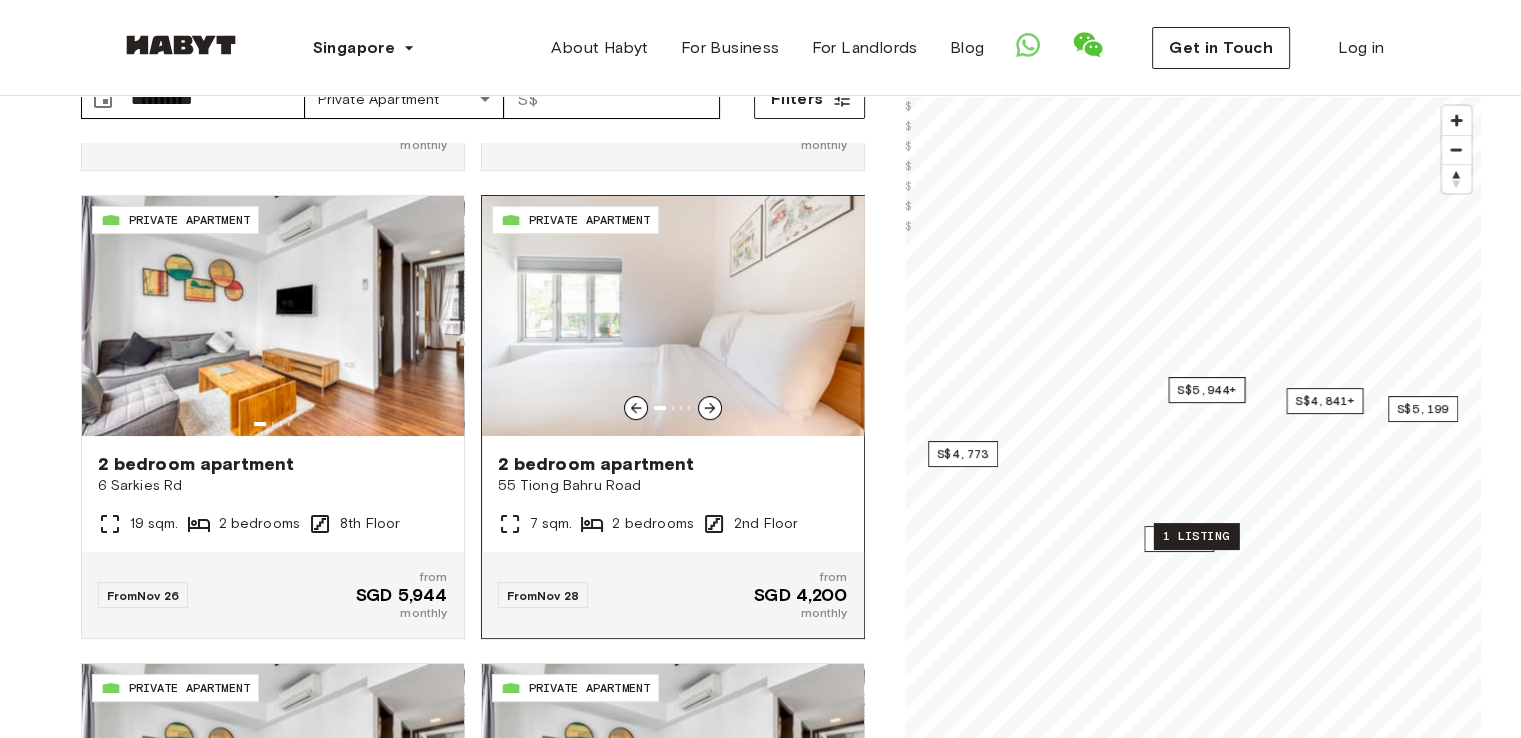 scroll, scrollTop: 418, scrollLeft: 0, axis: vertical 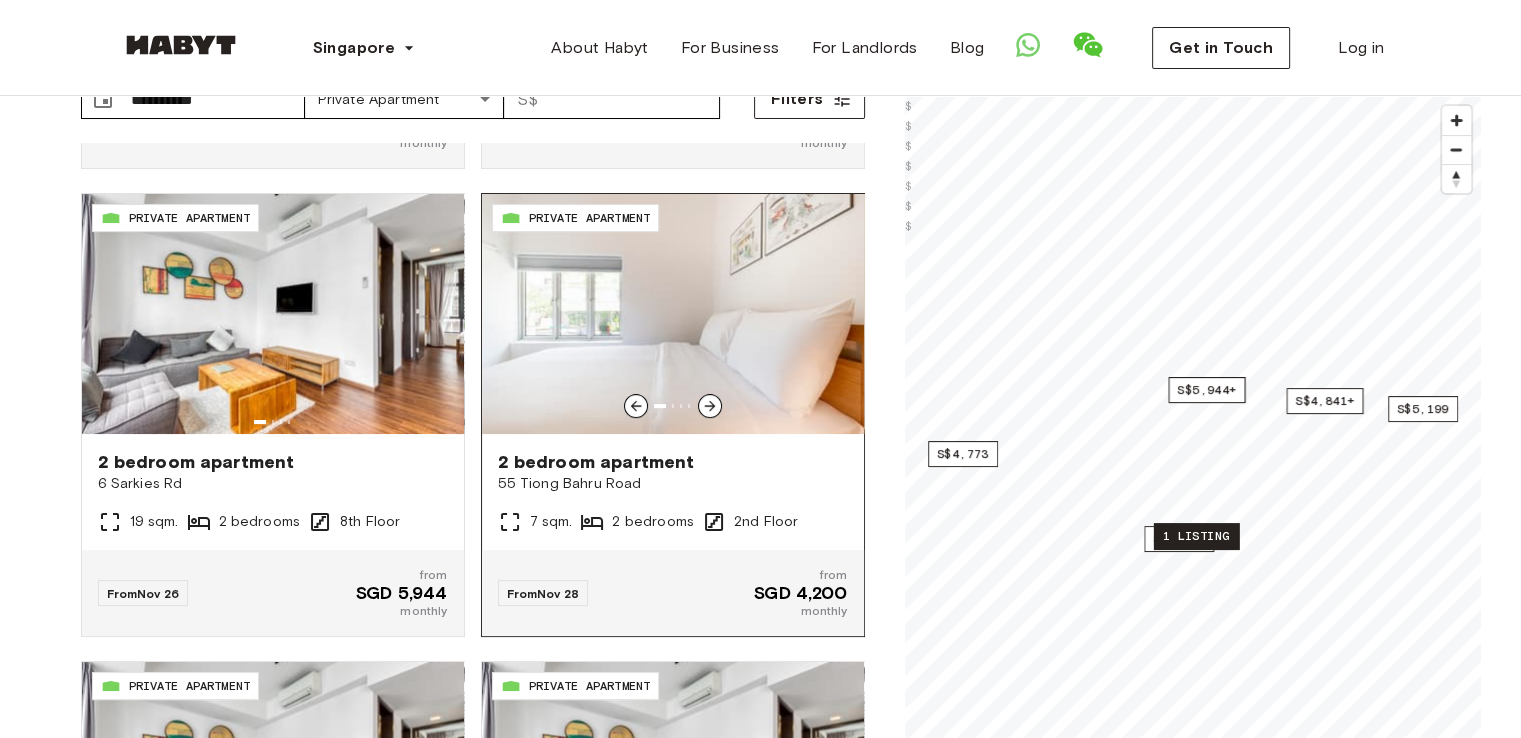 click at bounding box center [673, 406] 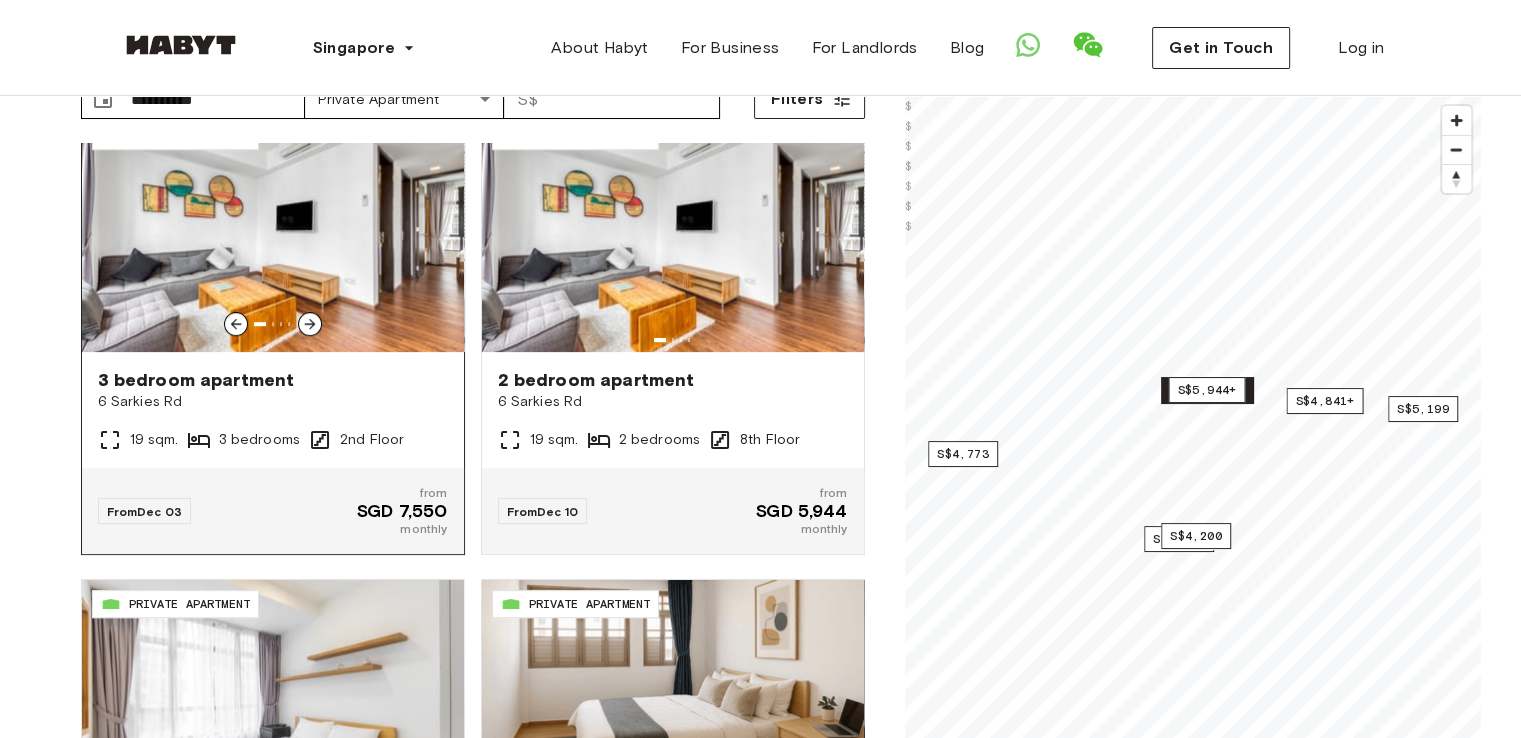scroll, scrollTop: 1310, scrollLeft: 0, axis: vertical 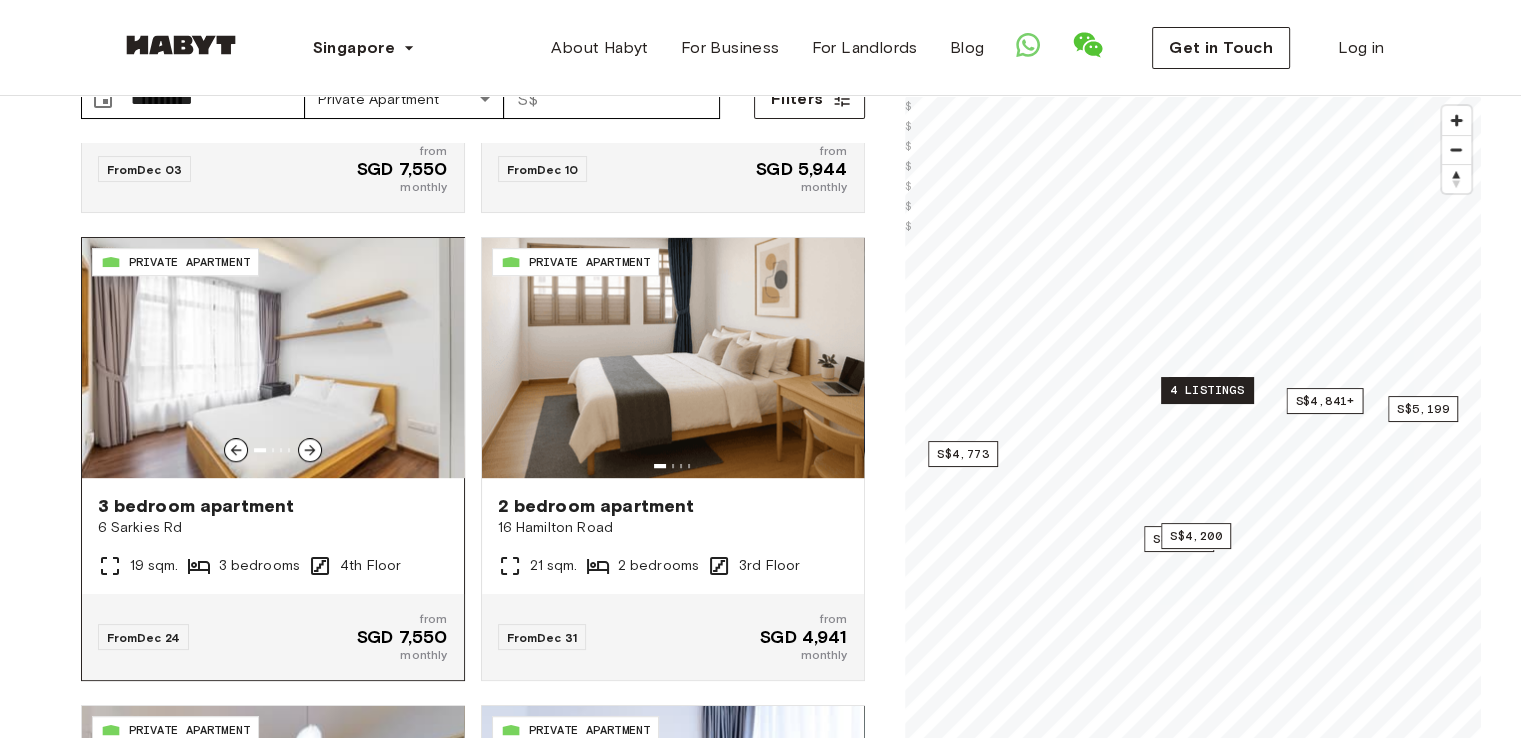 click 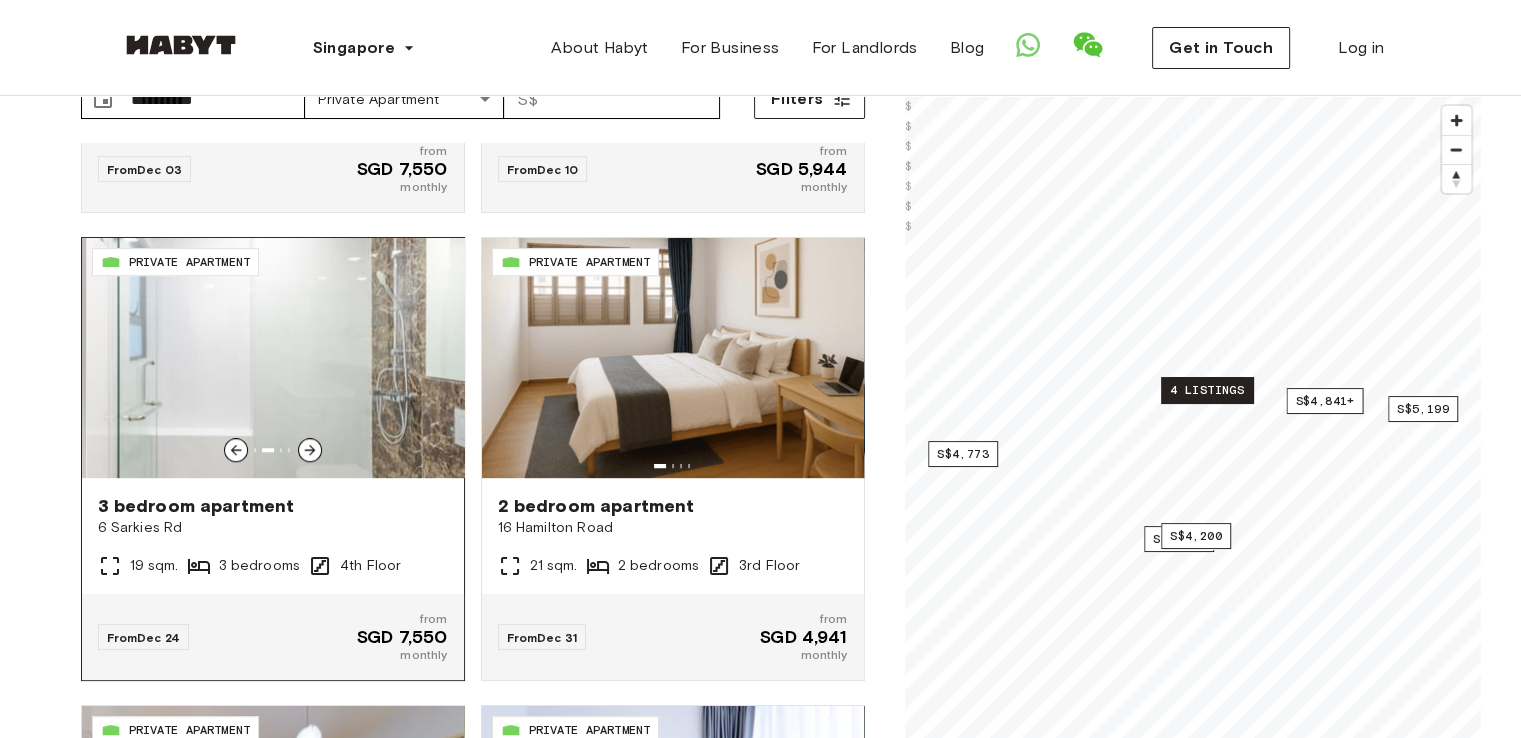 click 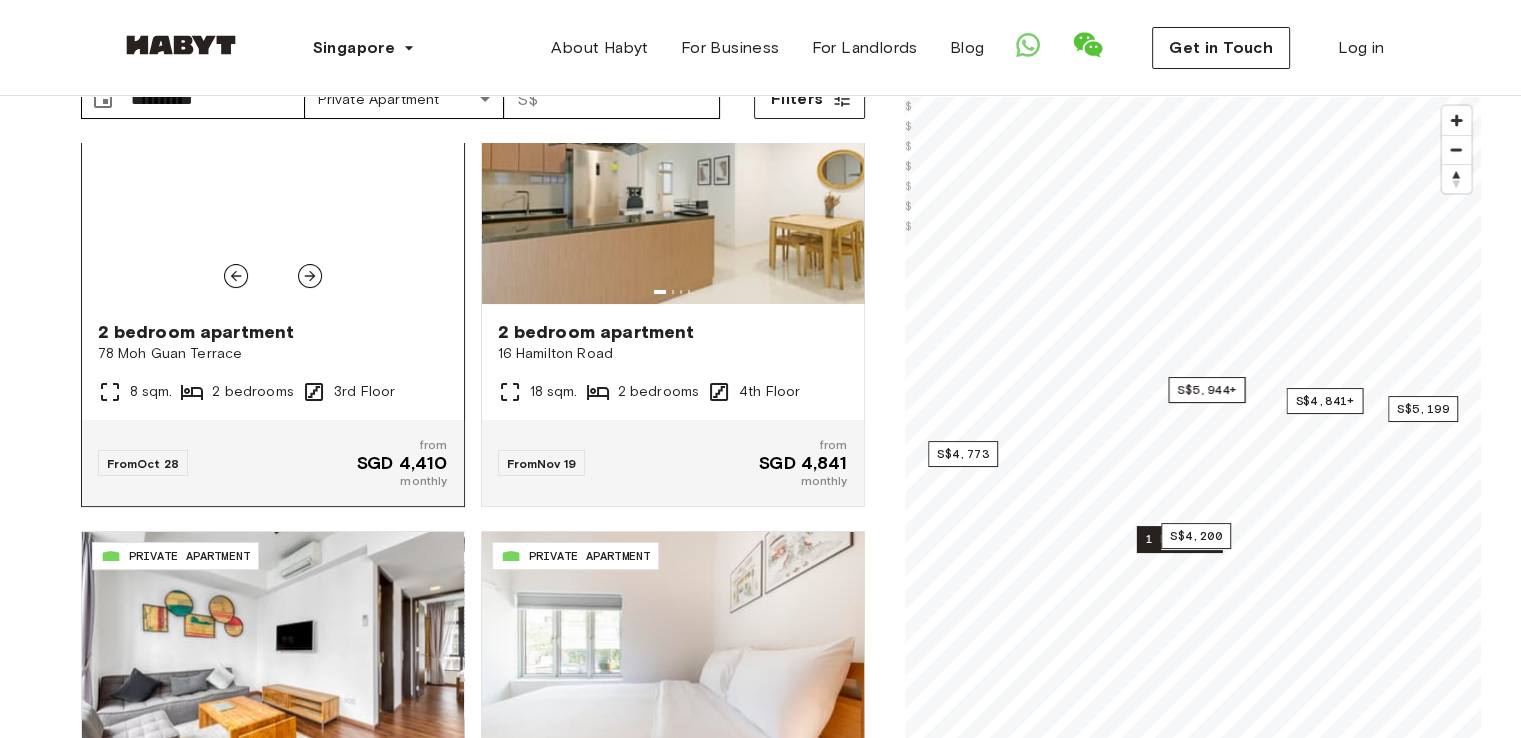 scroll, scrollTop: 0, scrollLeft: 0, axis: both 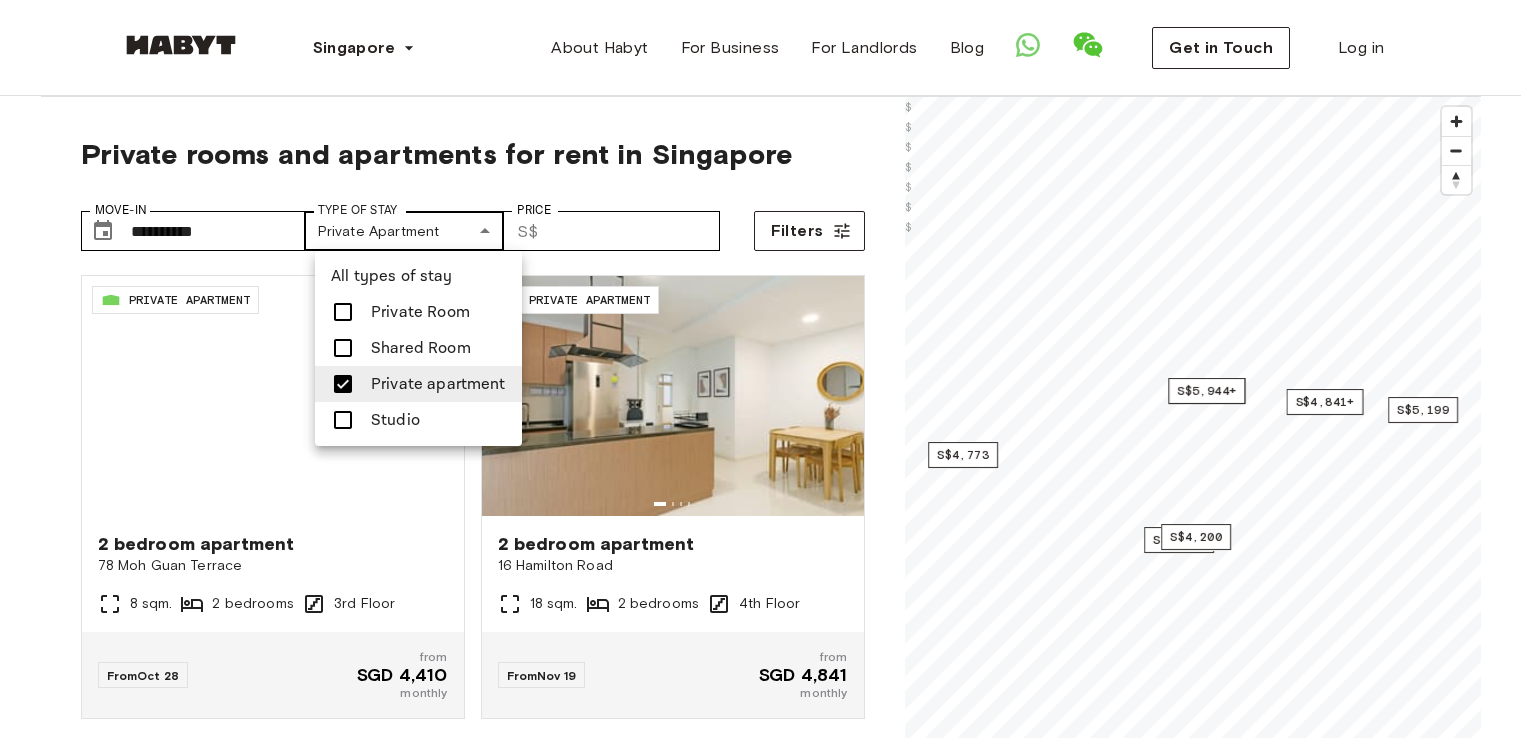 click on "**********" at bounding box center (768, 2314) 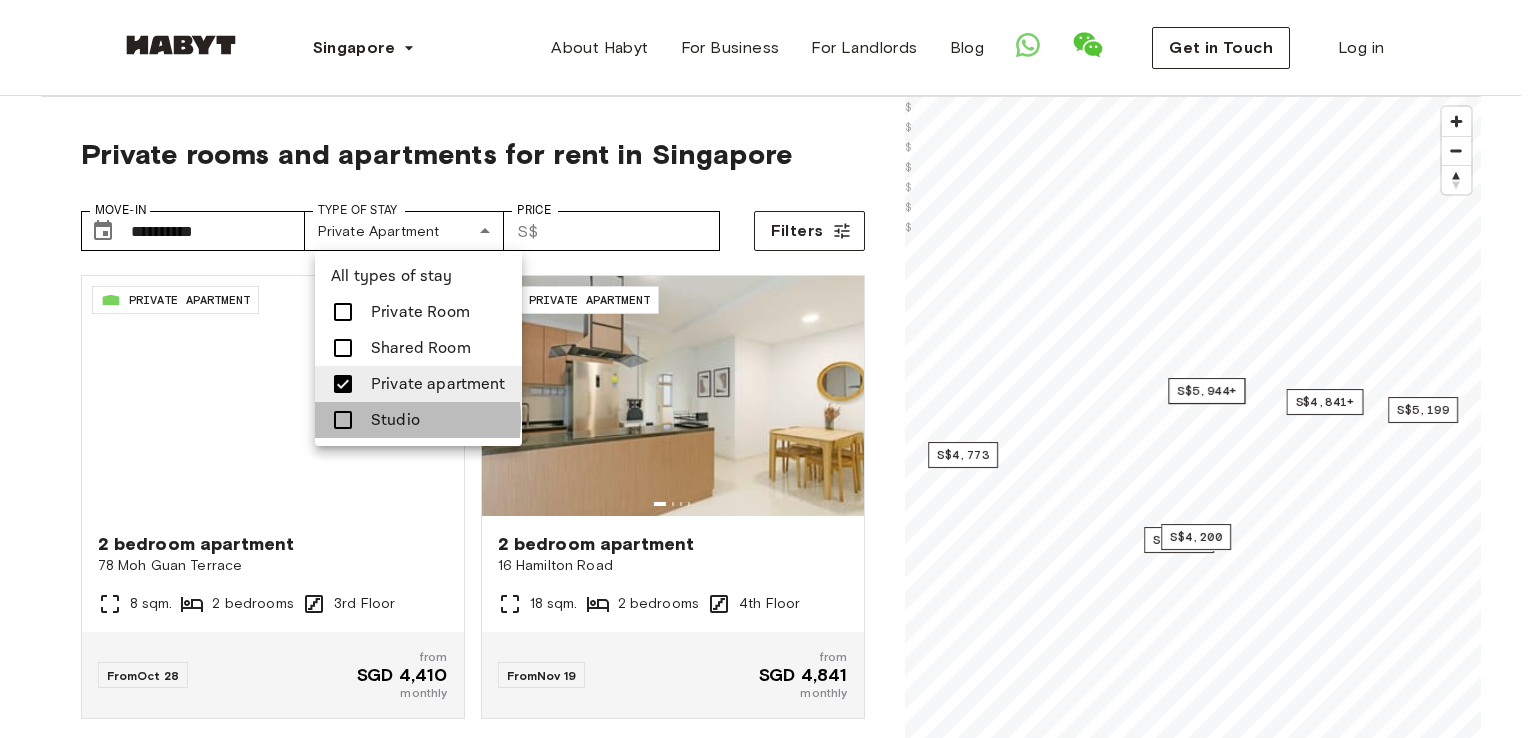 click at bounding box center (343, 420) 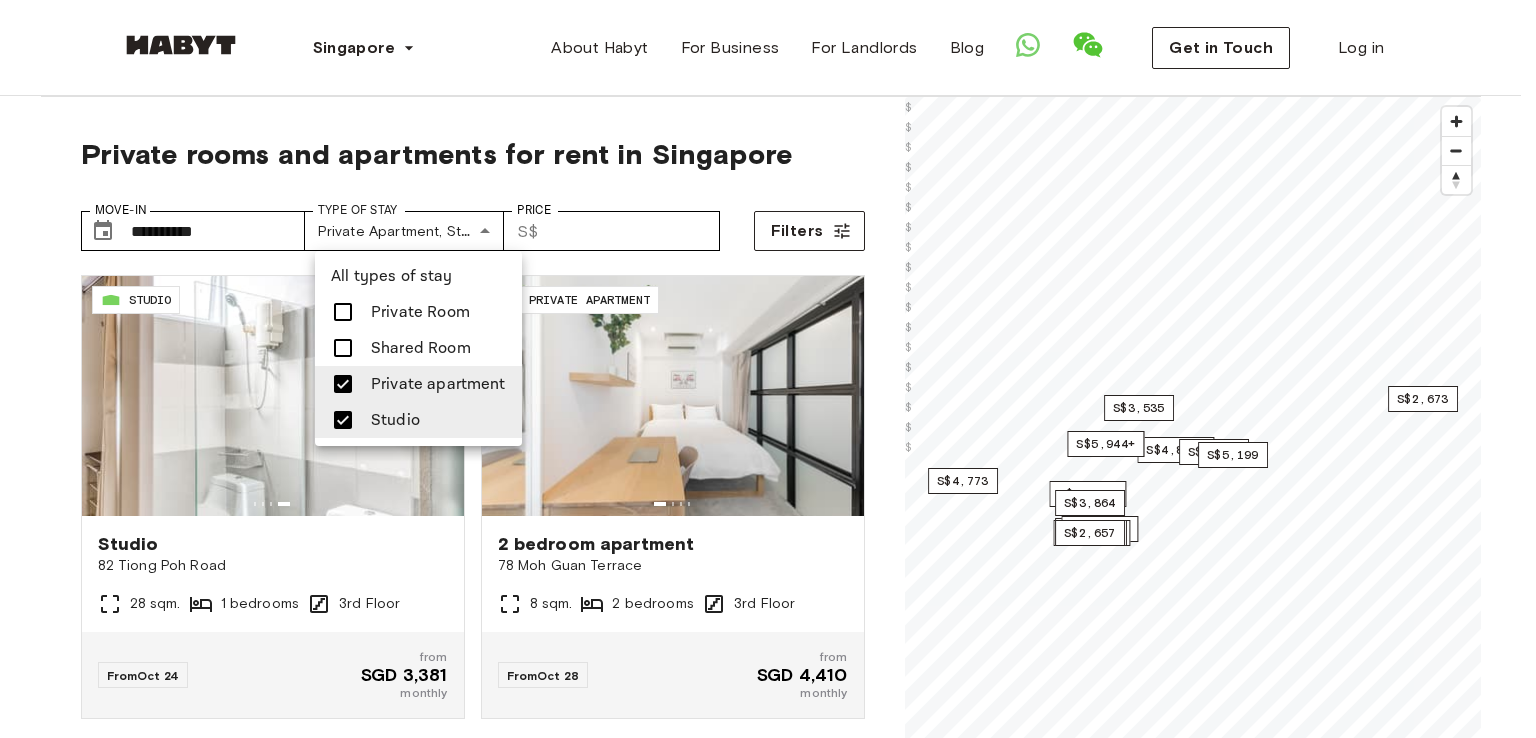 click at bounding box center [343, 384] 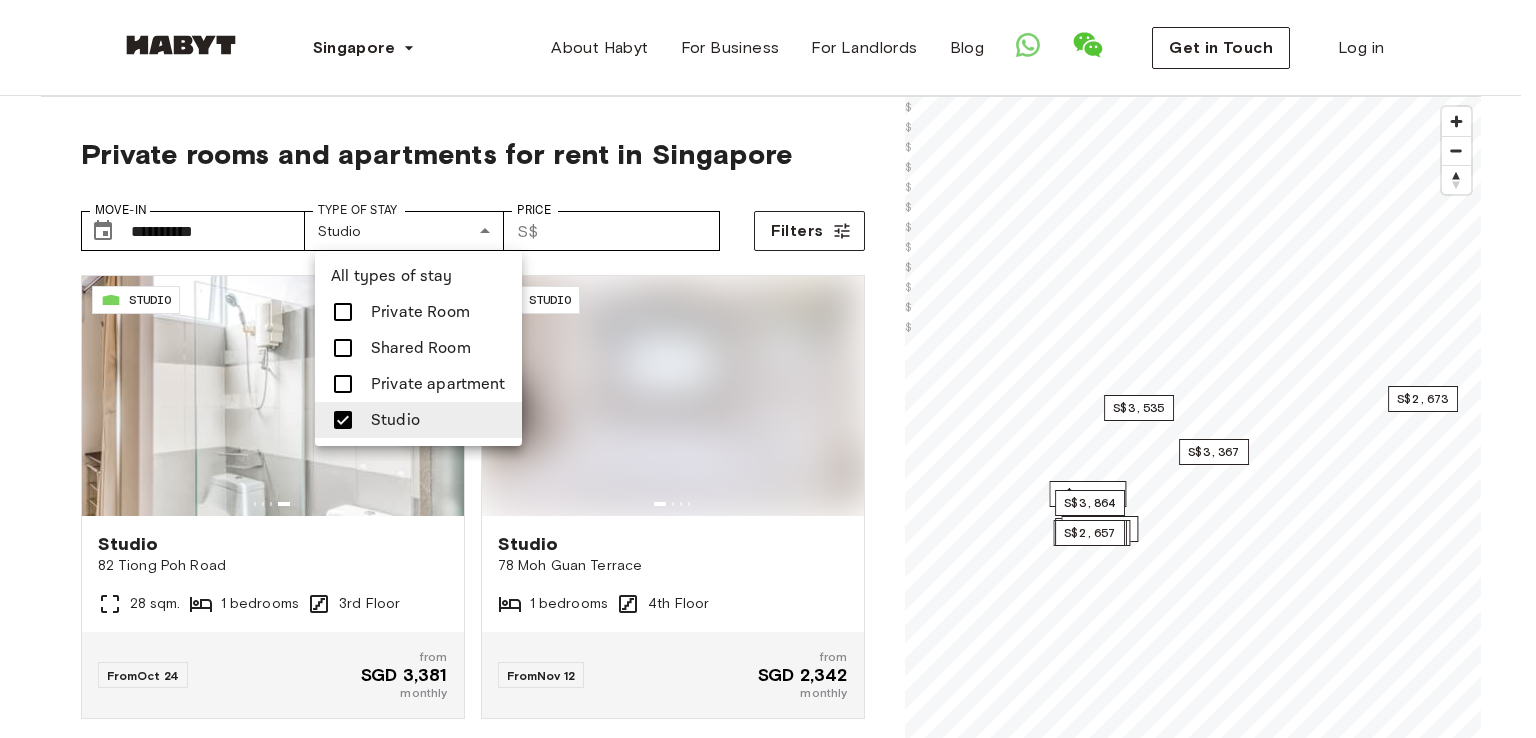 type on "******" 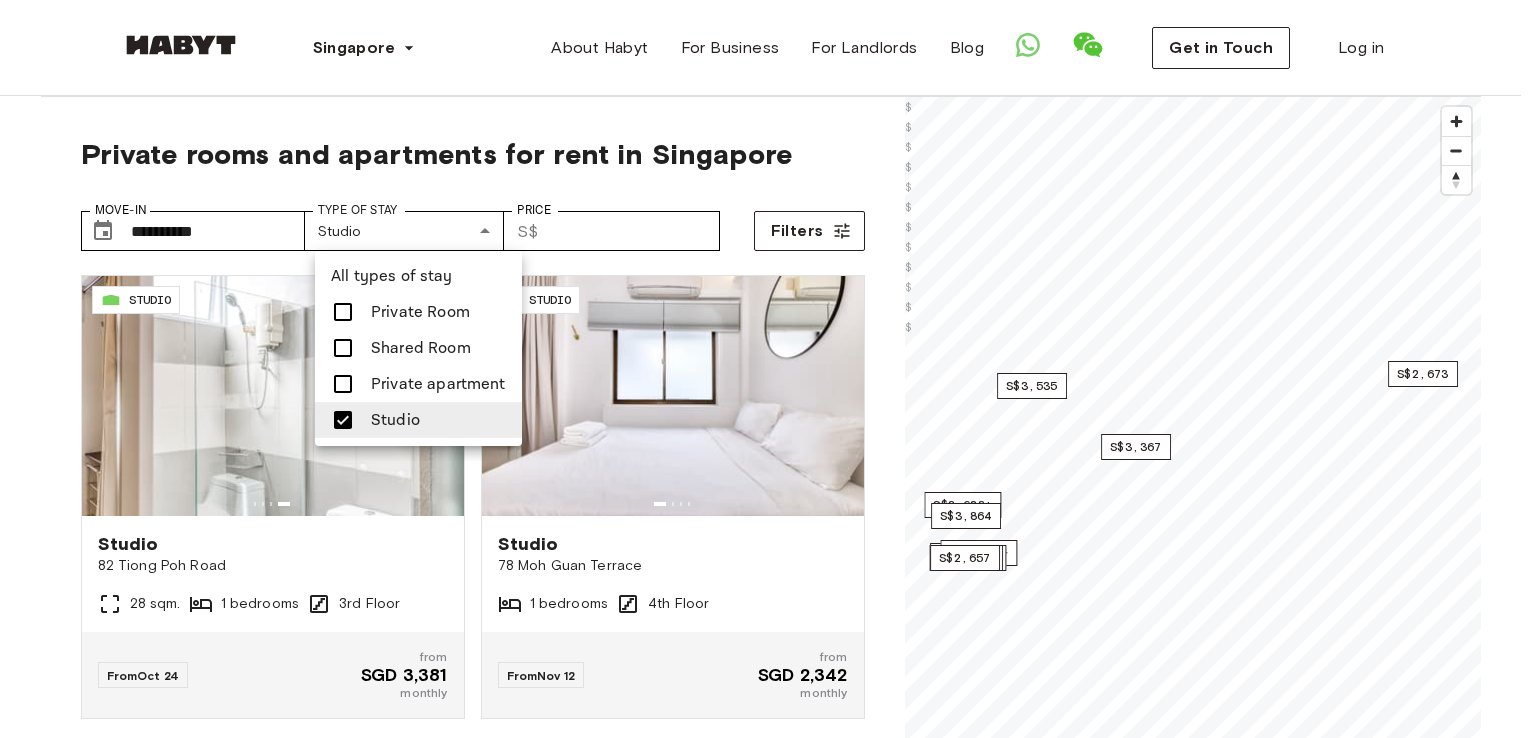 click at bounding box center [768, 369] 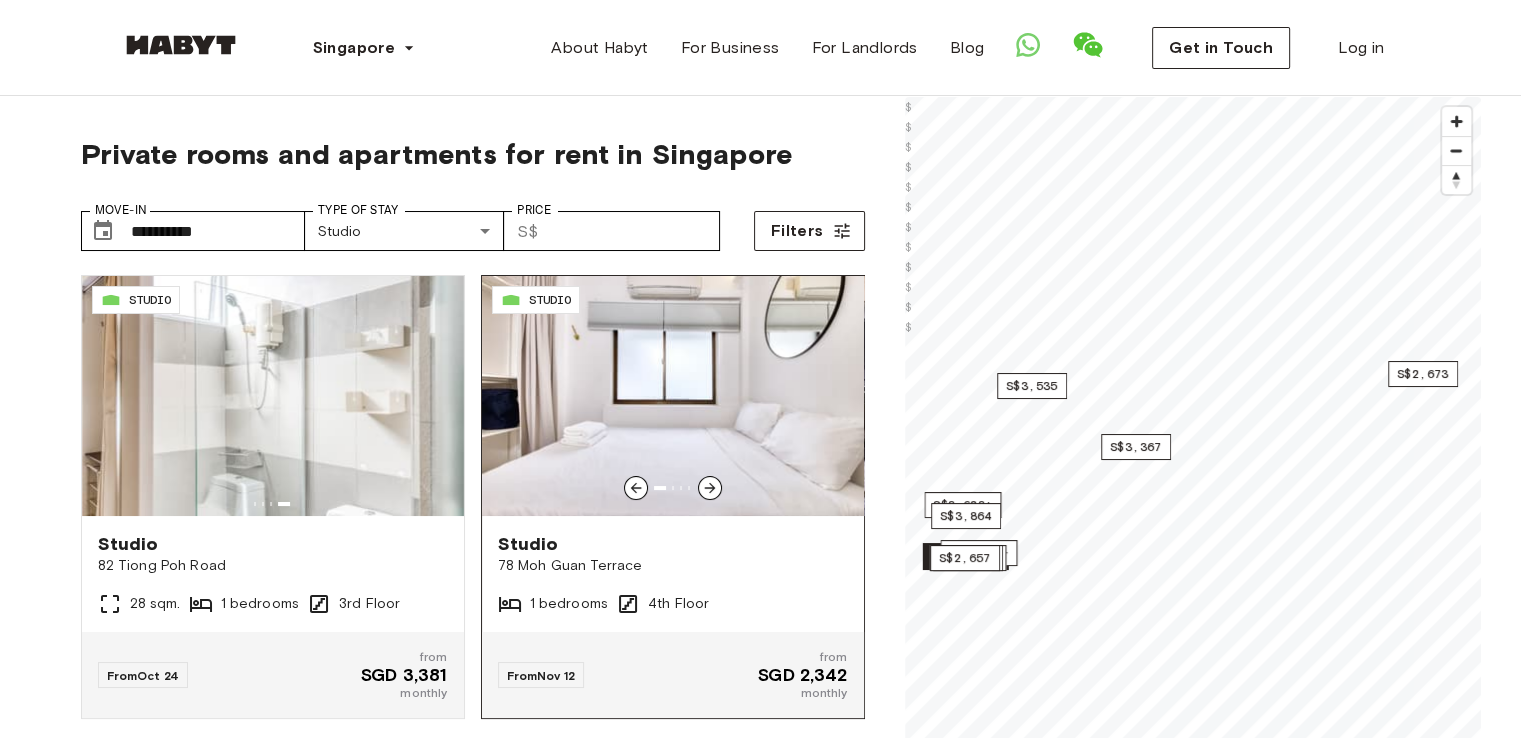 click 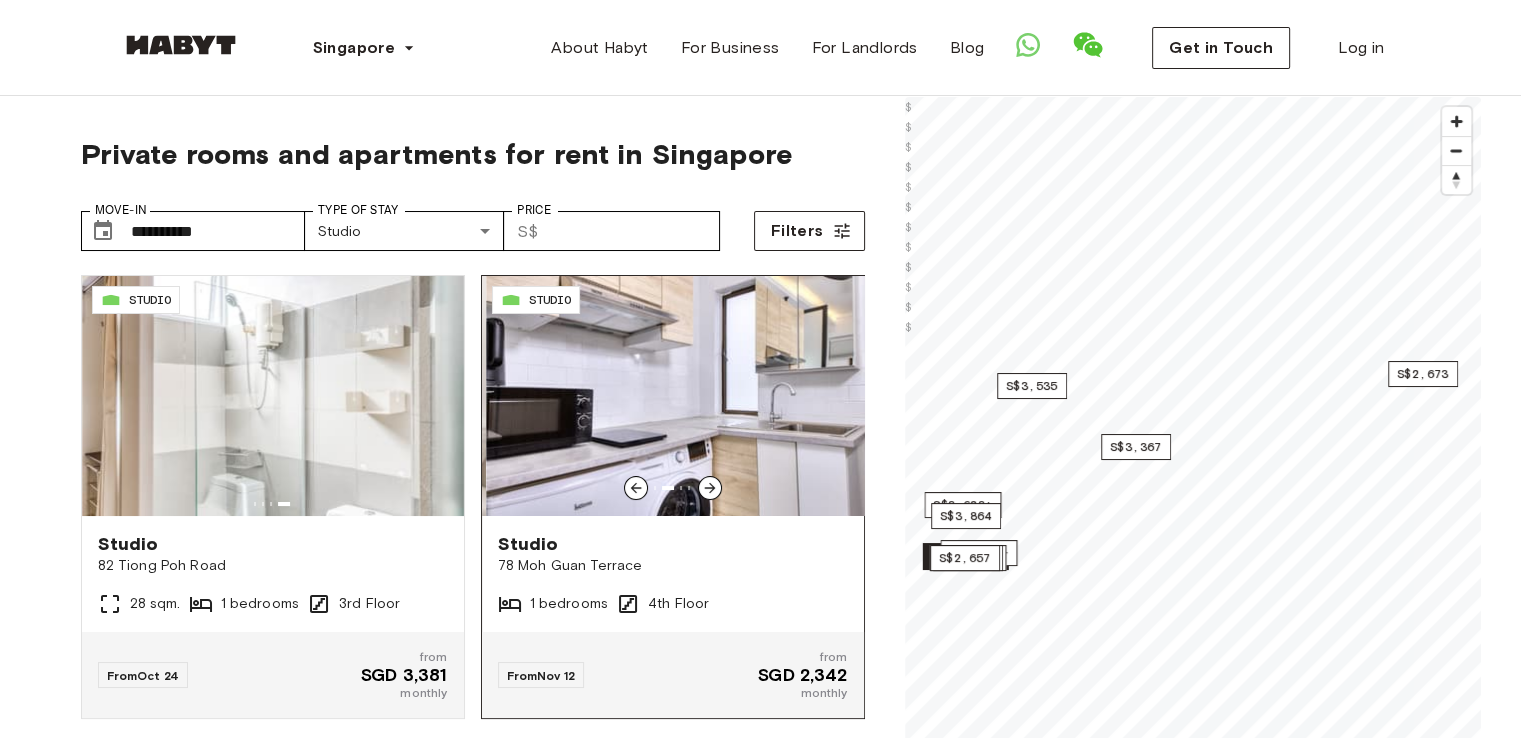 click 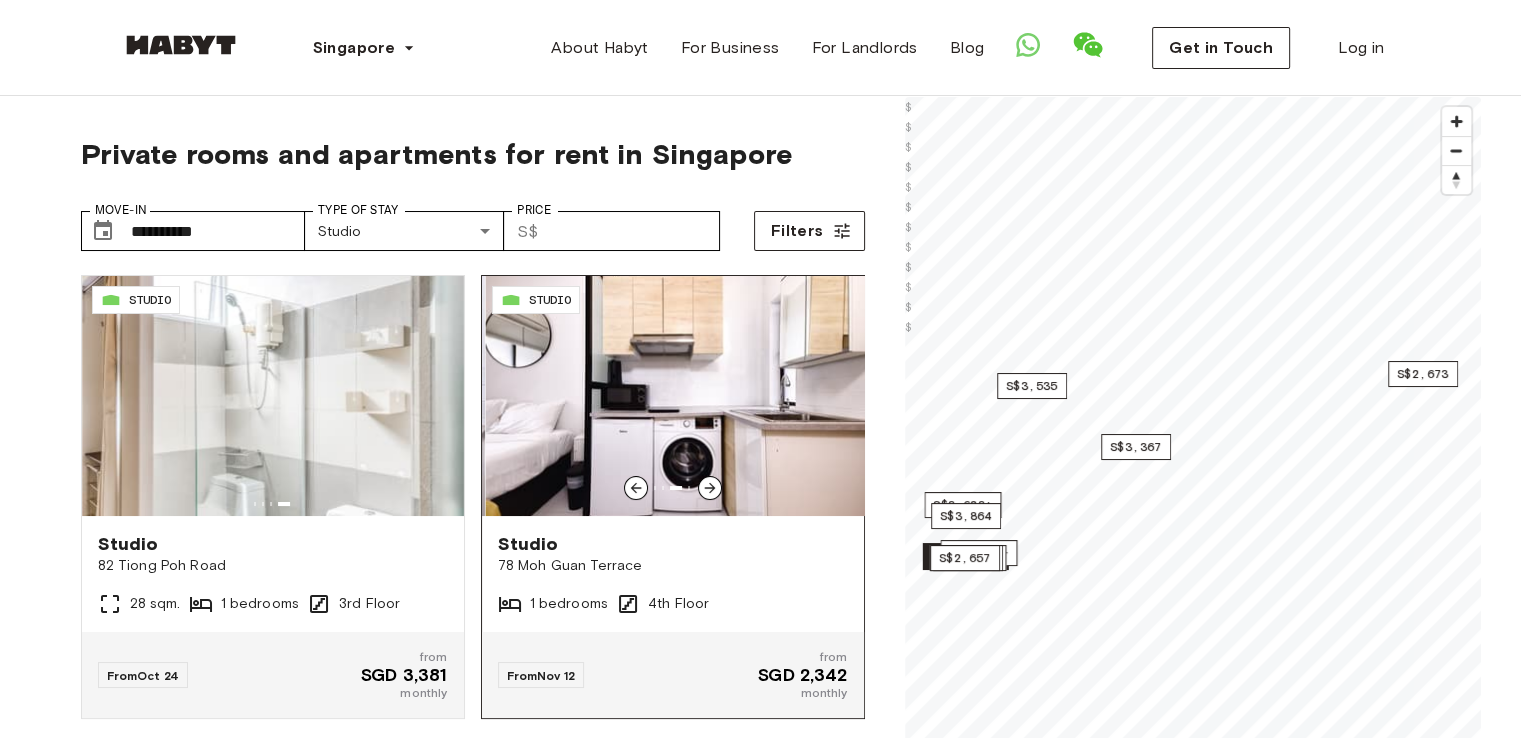 click 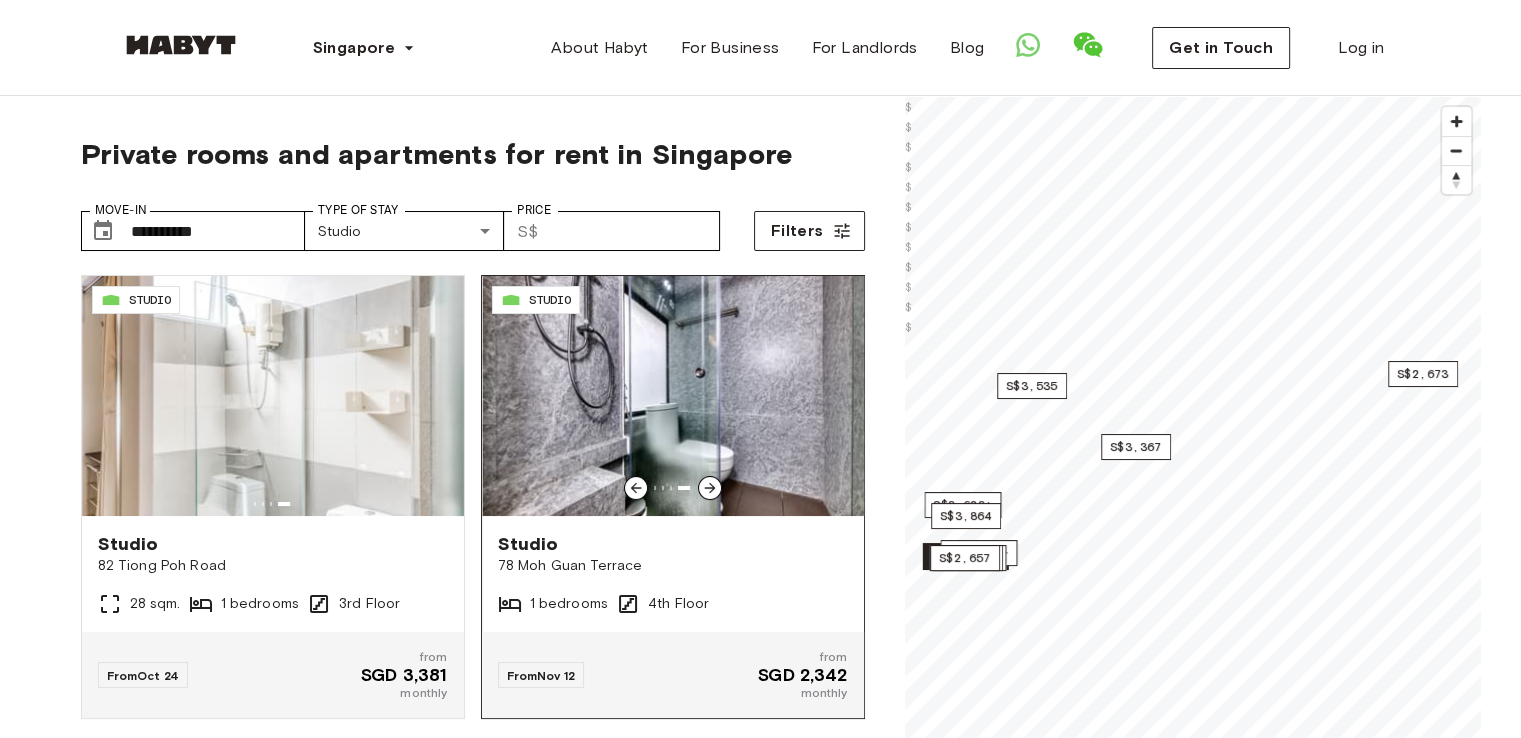 click 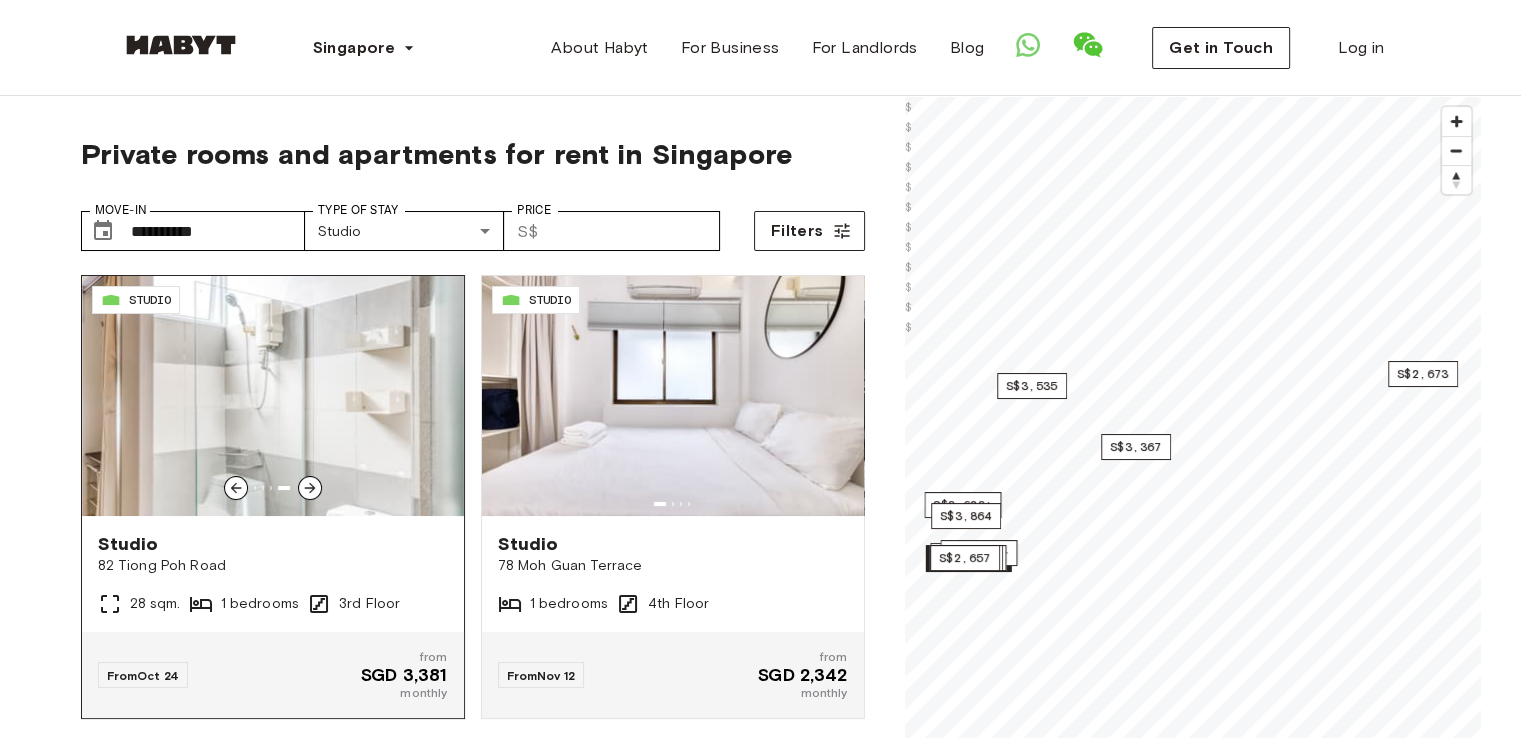 click 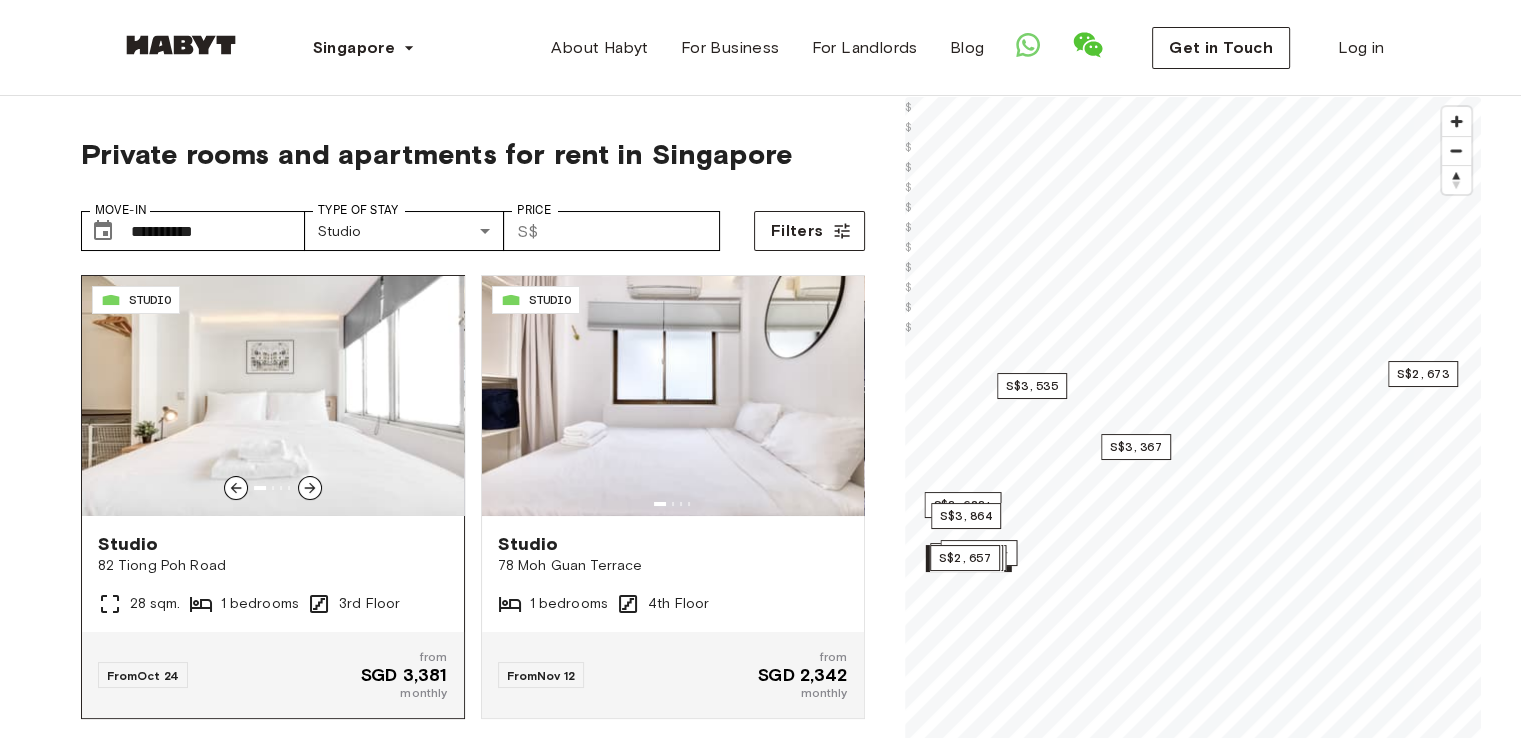 click 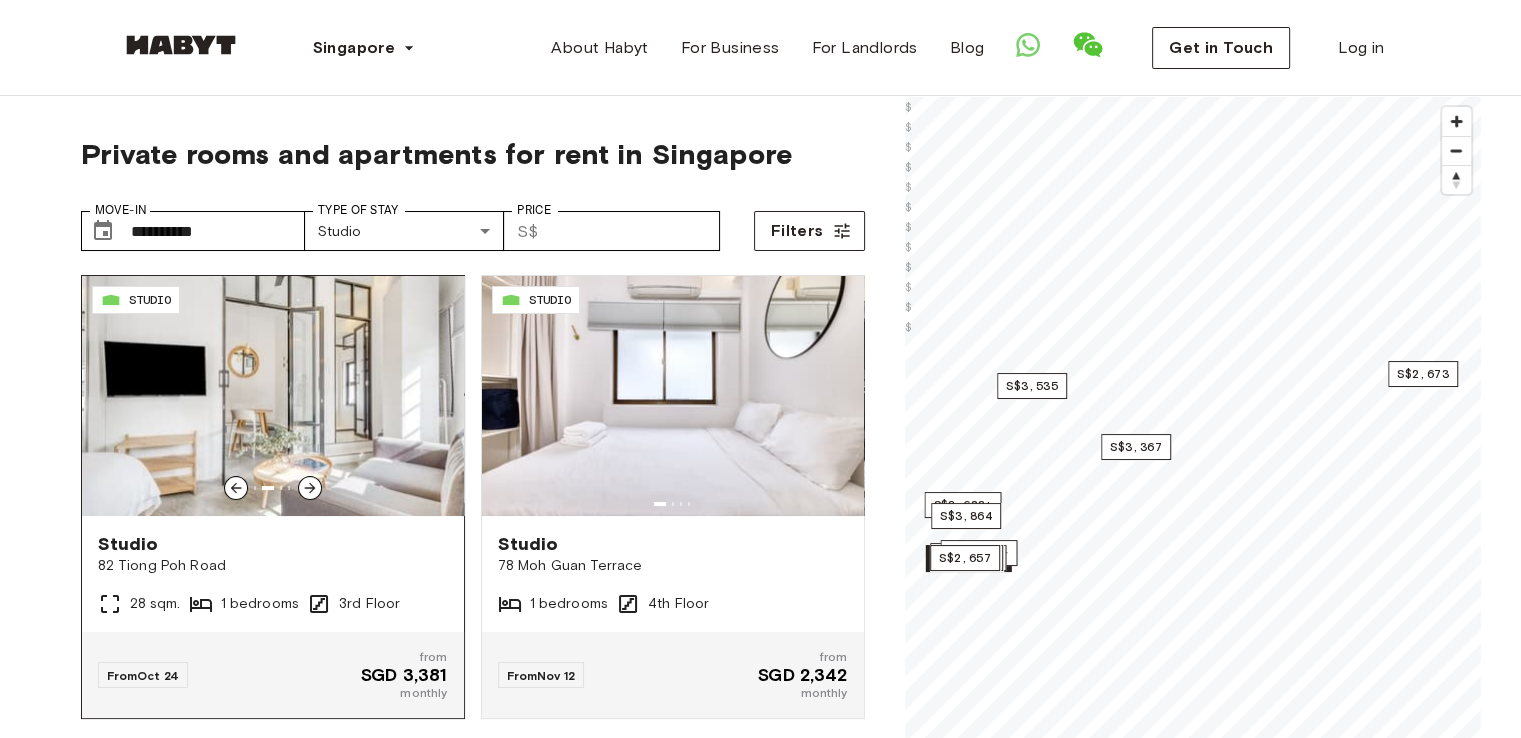 click 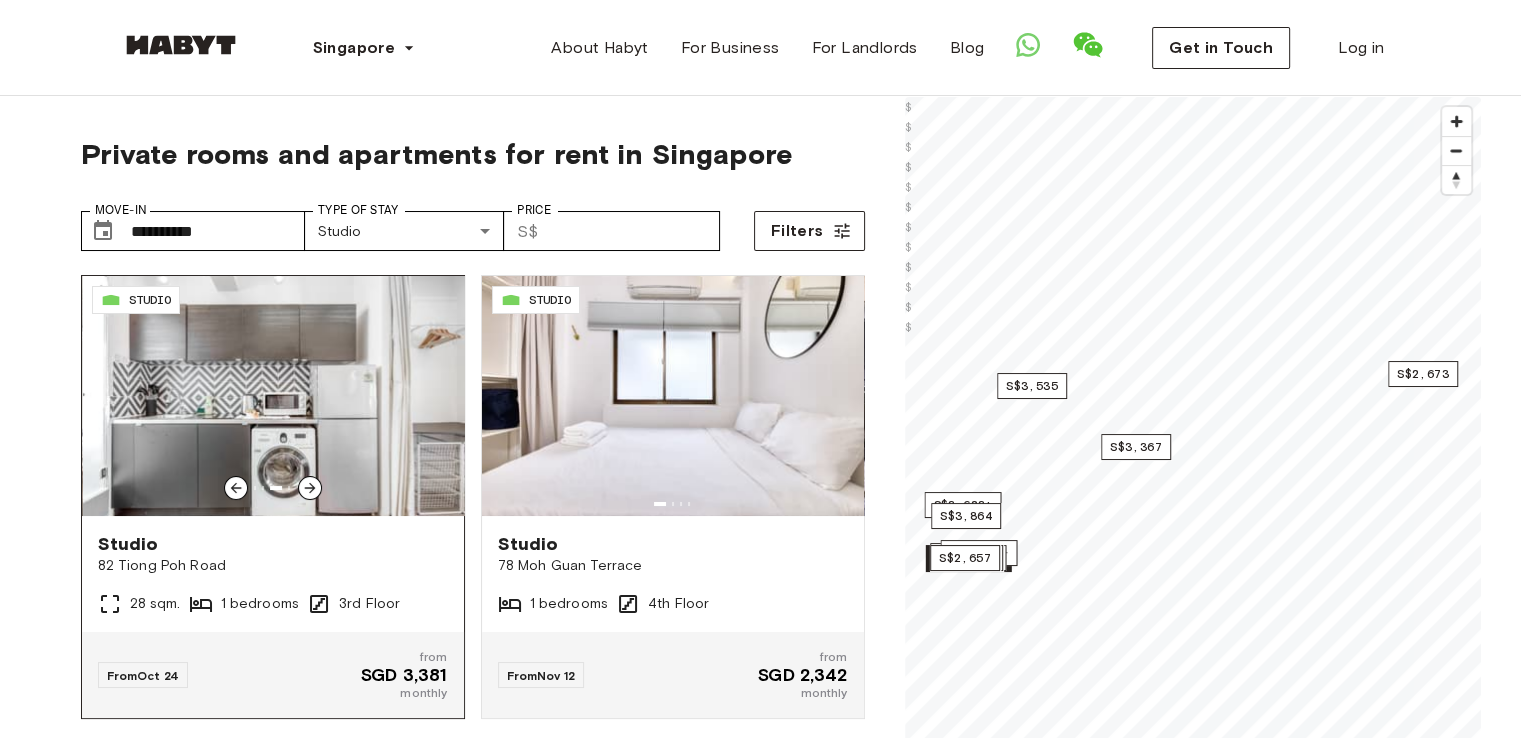 click 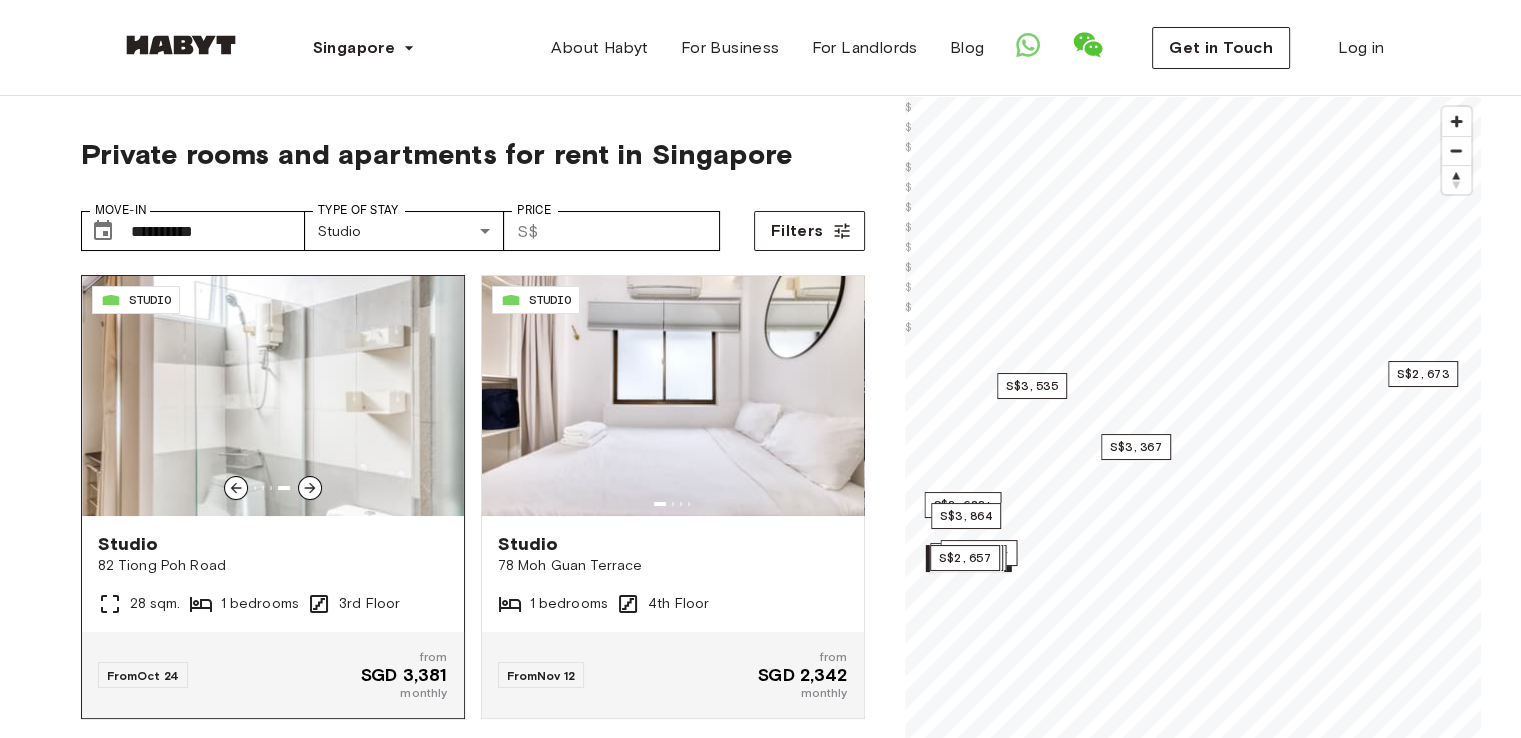 click 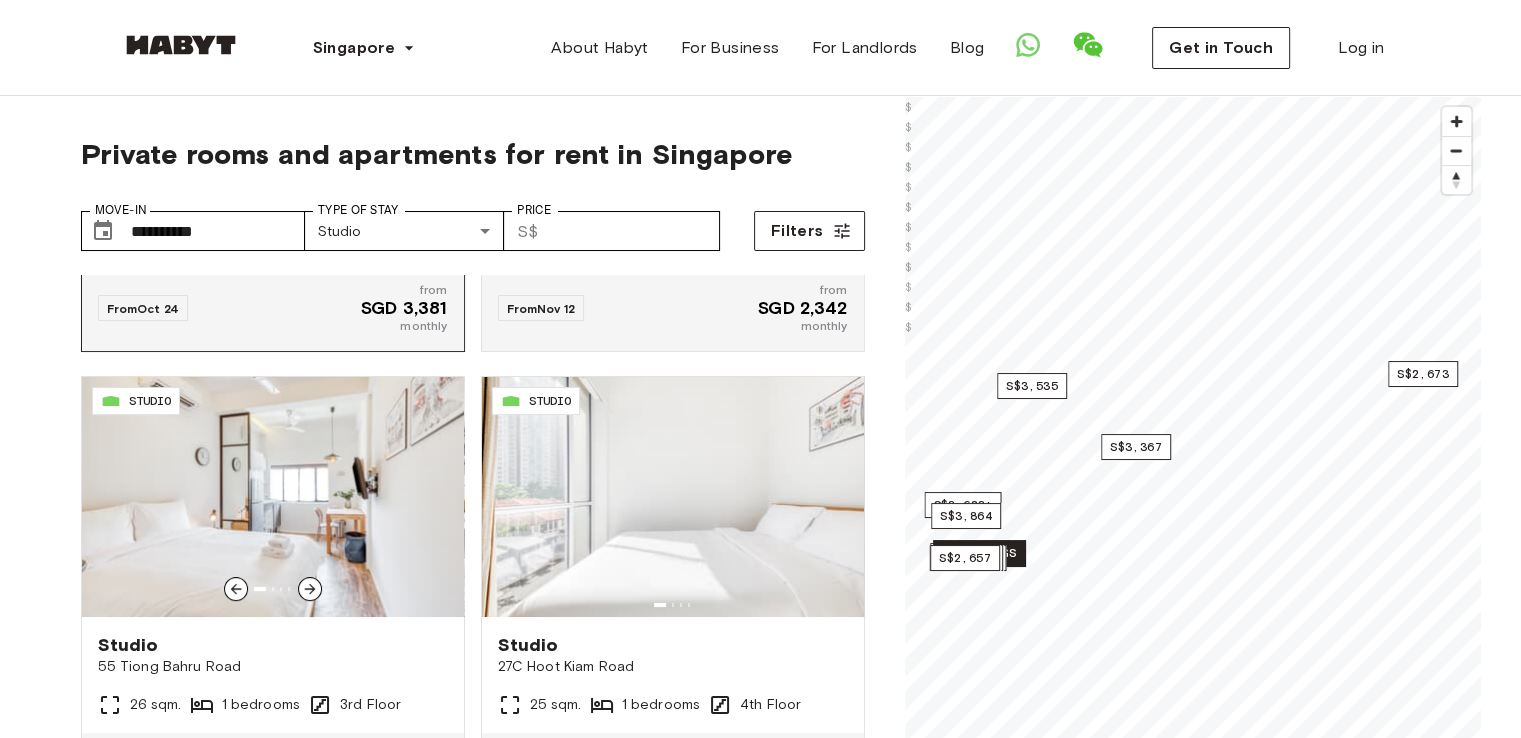 scroll, scrollTop: 364, scrollLeft: 0, axis: vertical 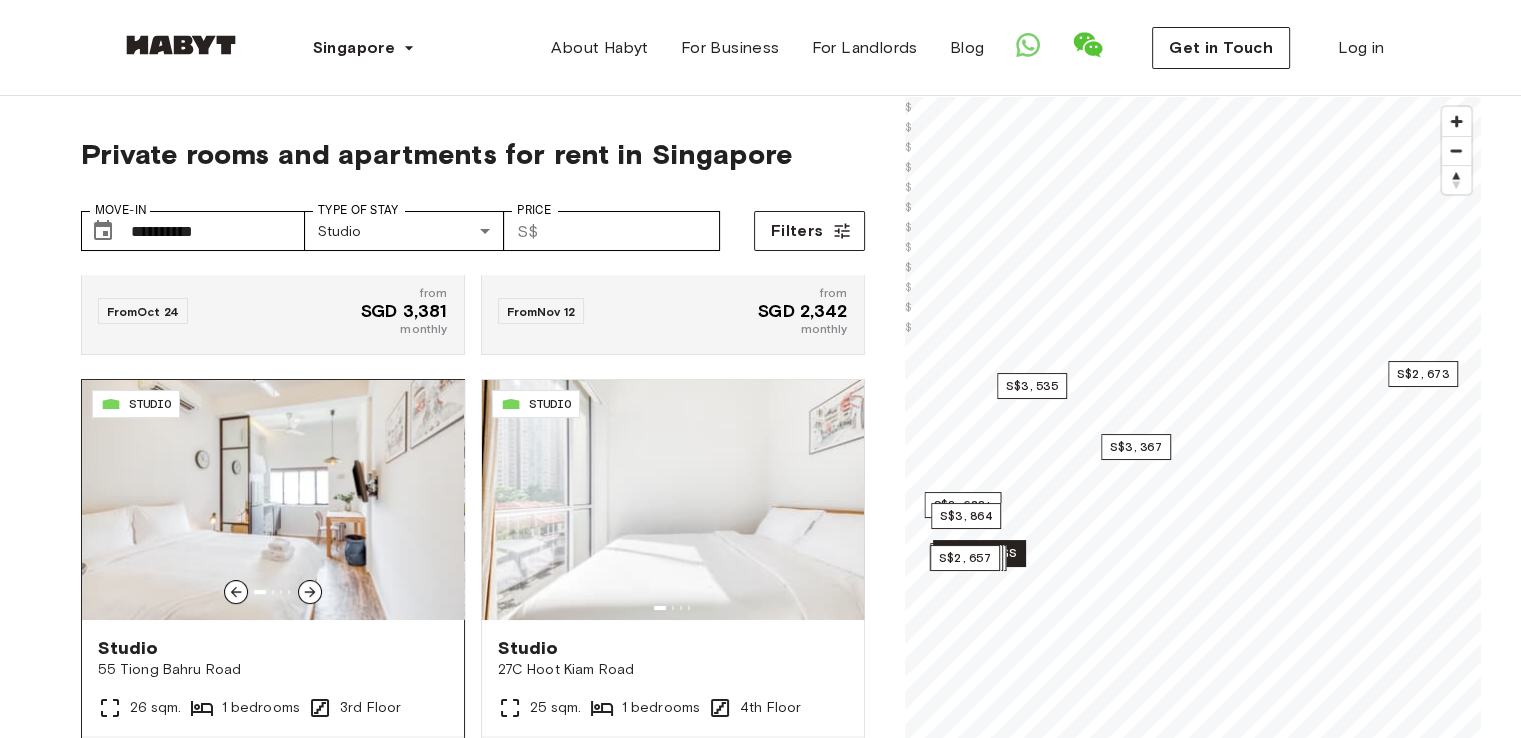 click 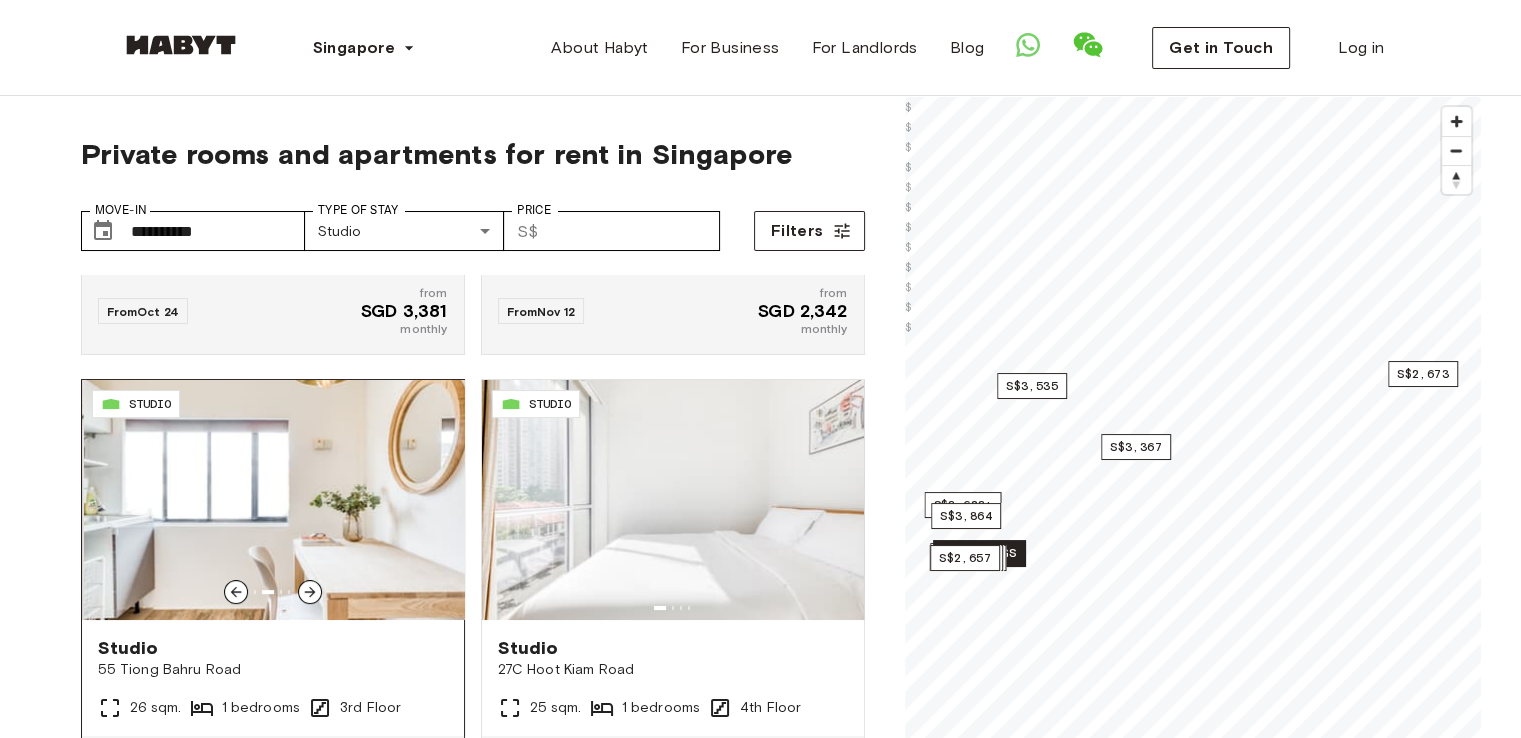 click 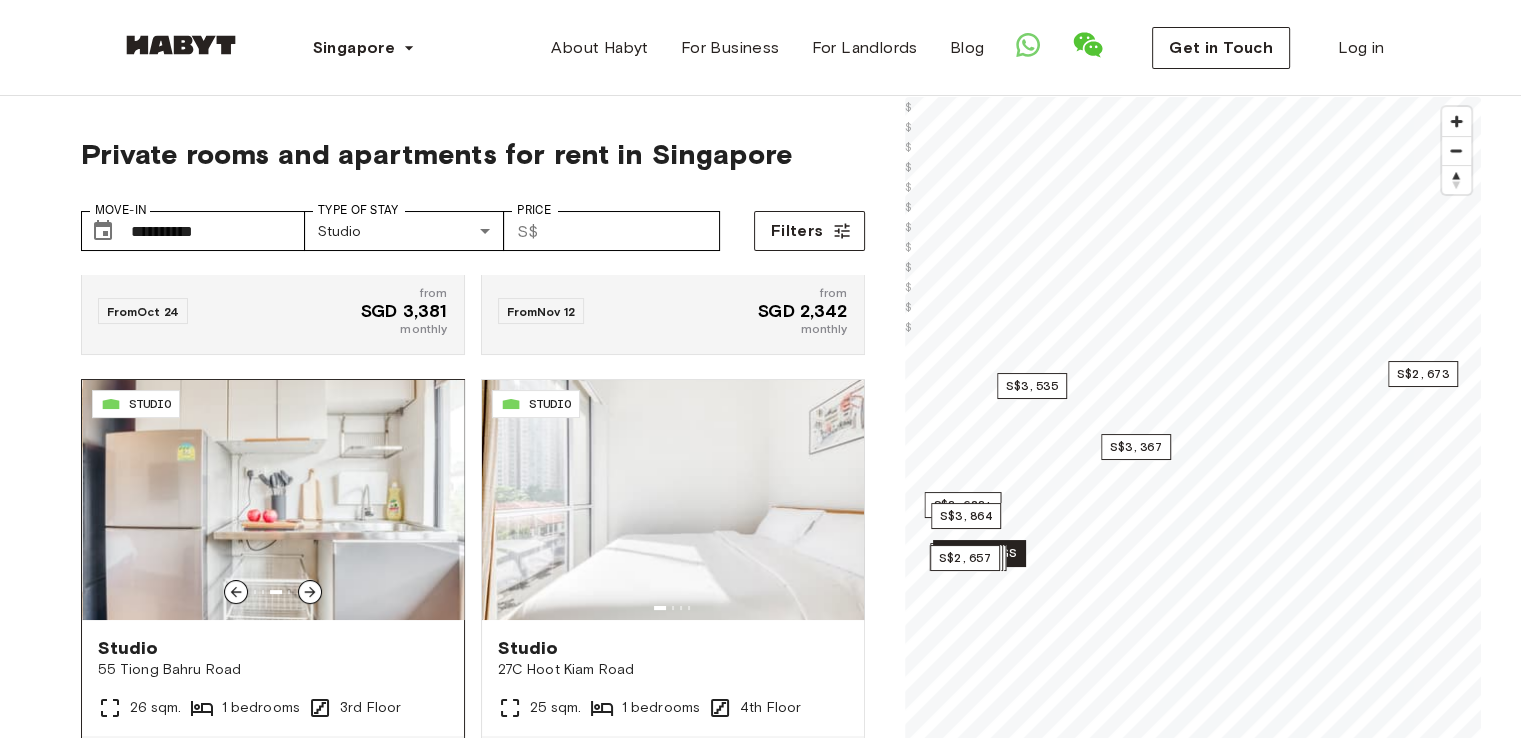 click 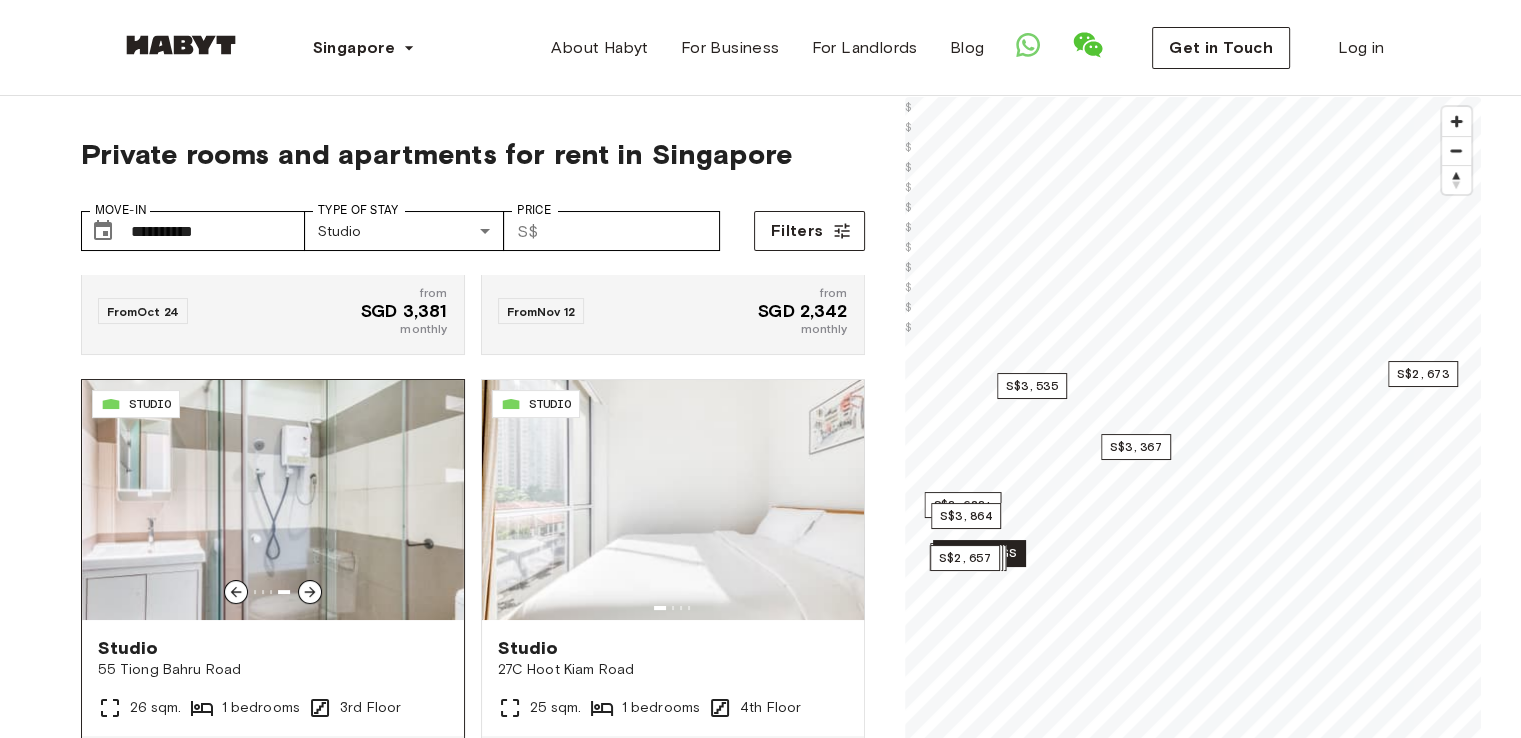 click 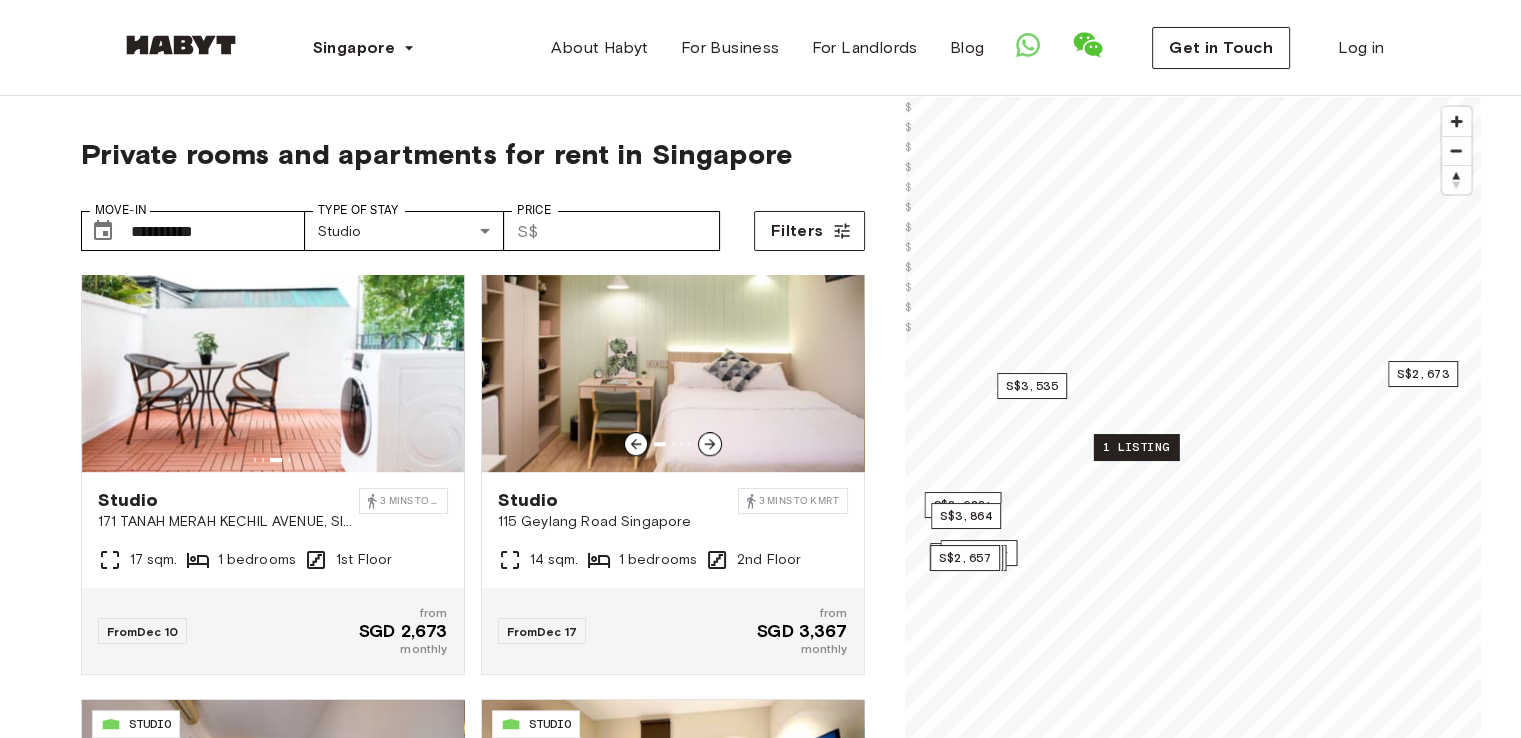 scroll, scrollTop: 1454, scrollLeft: 0, axis: vertical 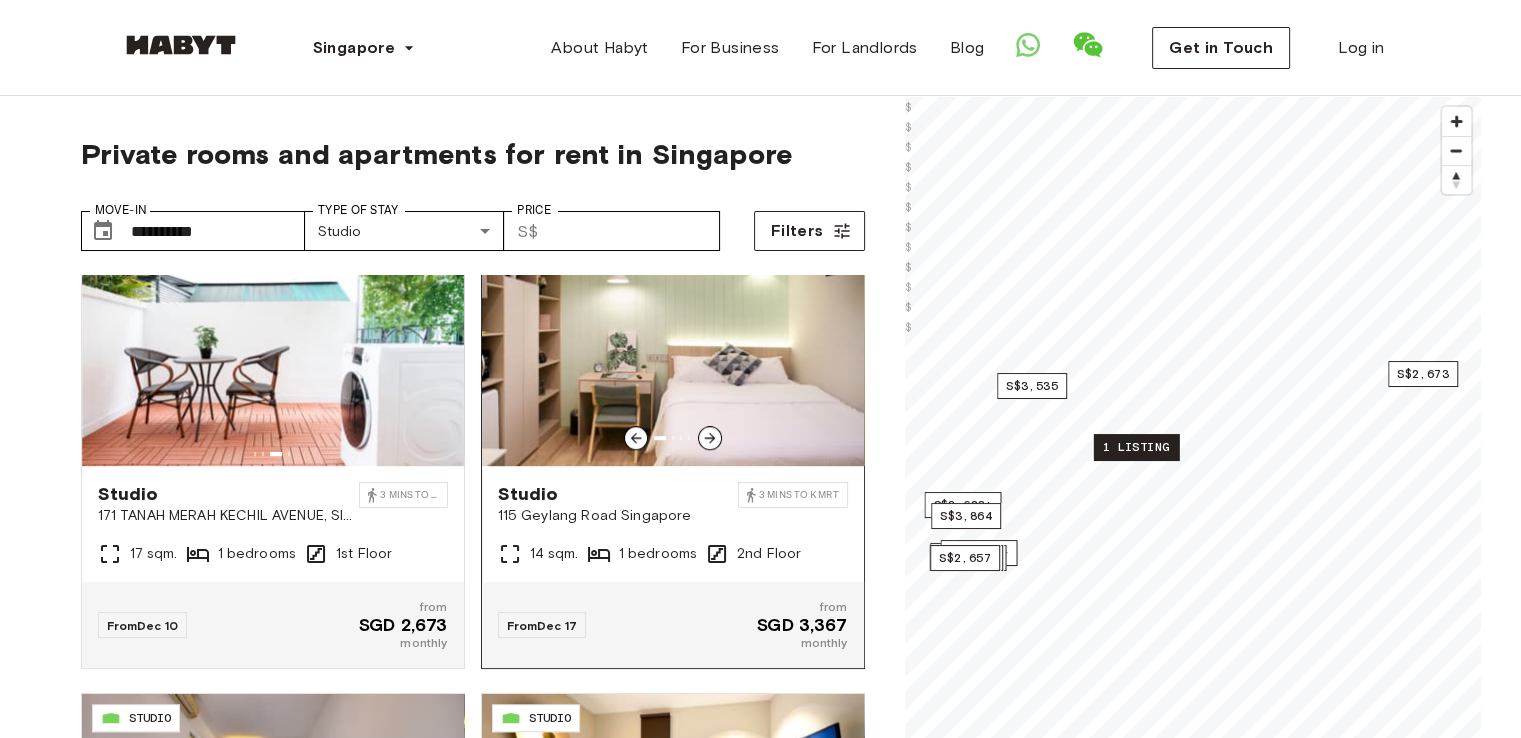 click at bounding box center [710, 438] 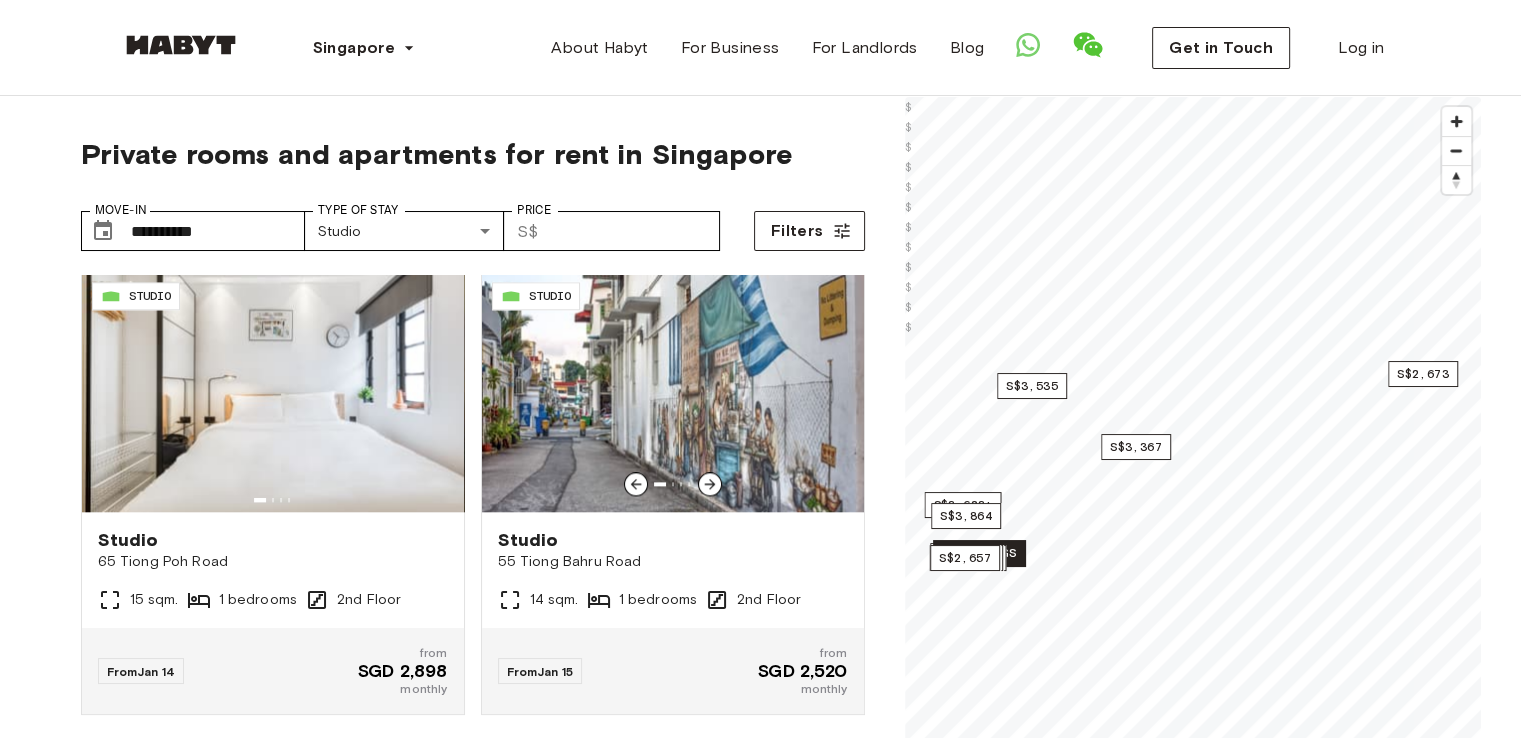 scroll, scrollTop: 2348, scrollLeft: 0, axis: vertical 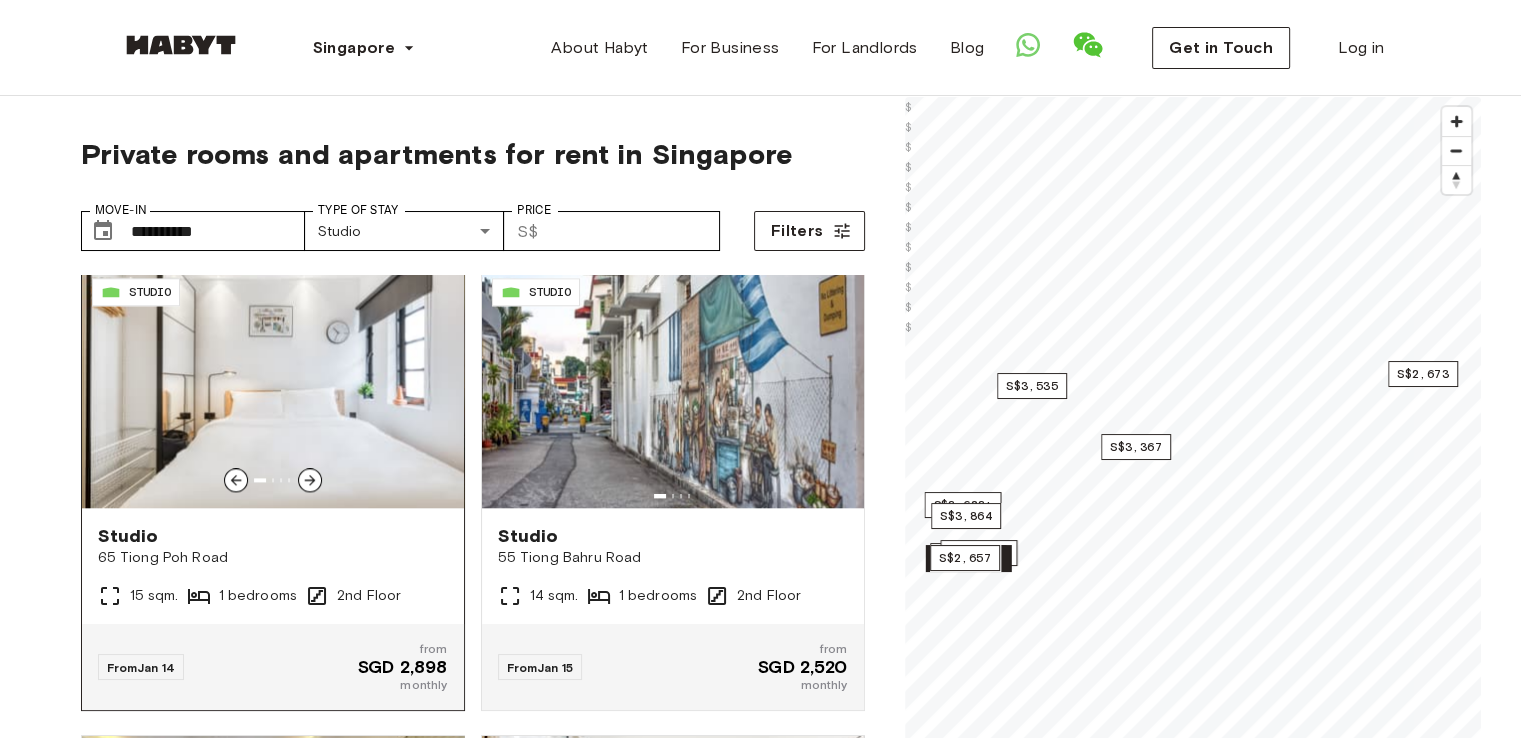 click 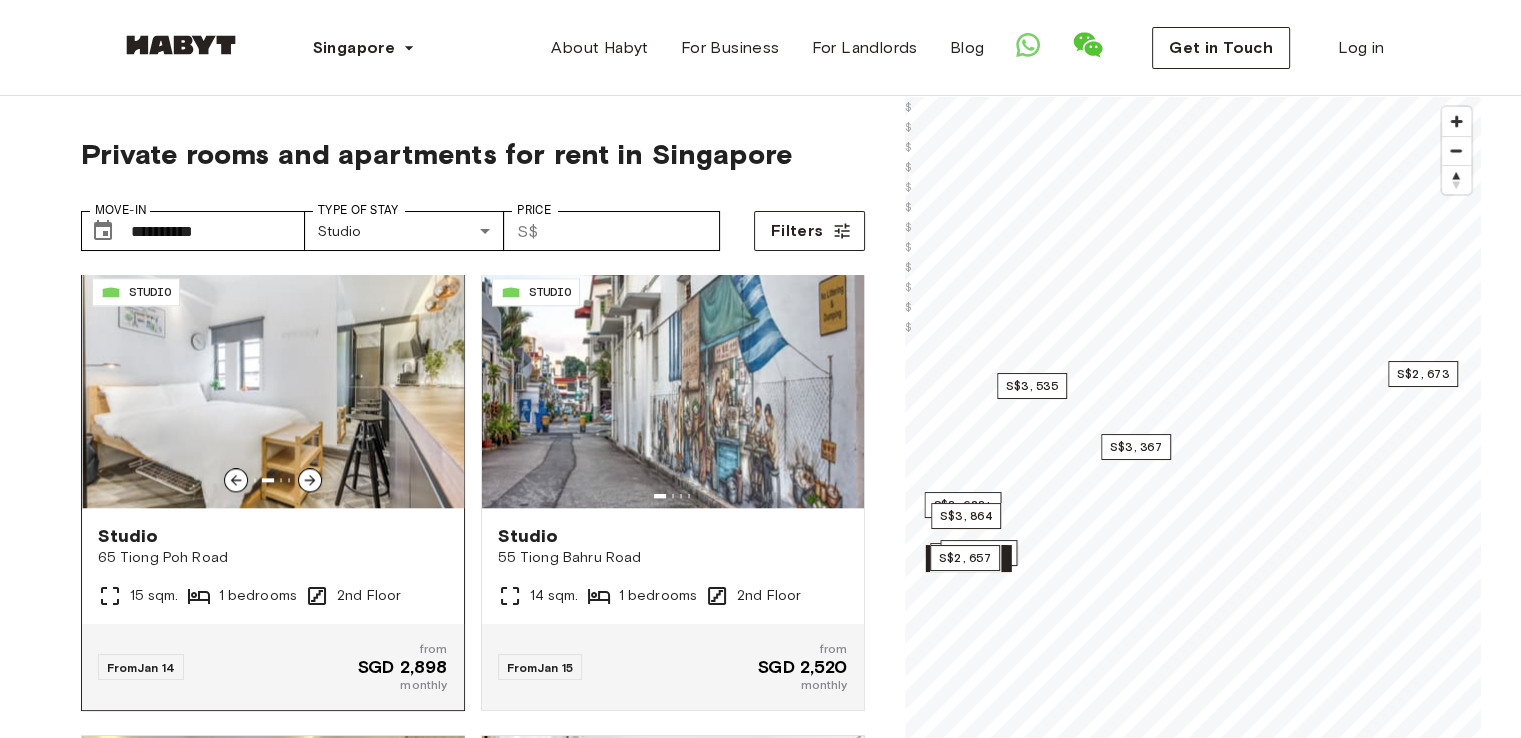 click 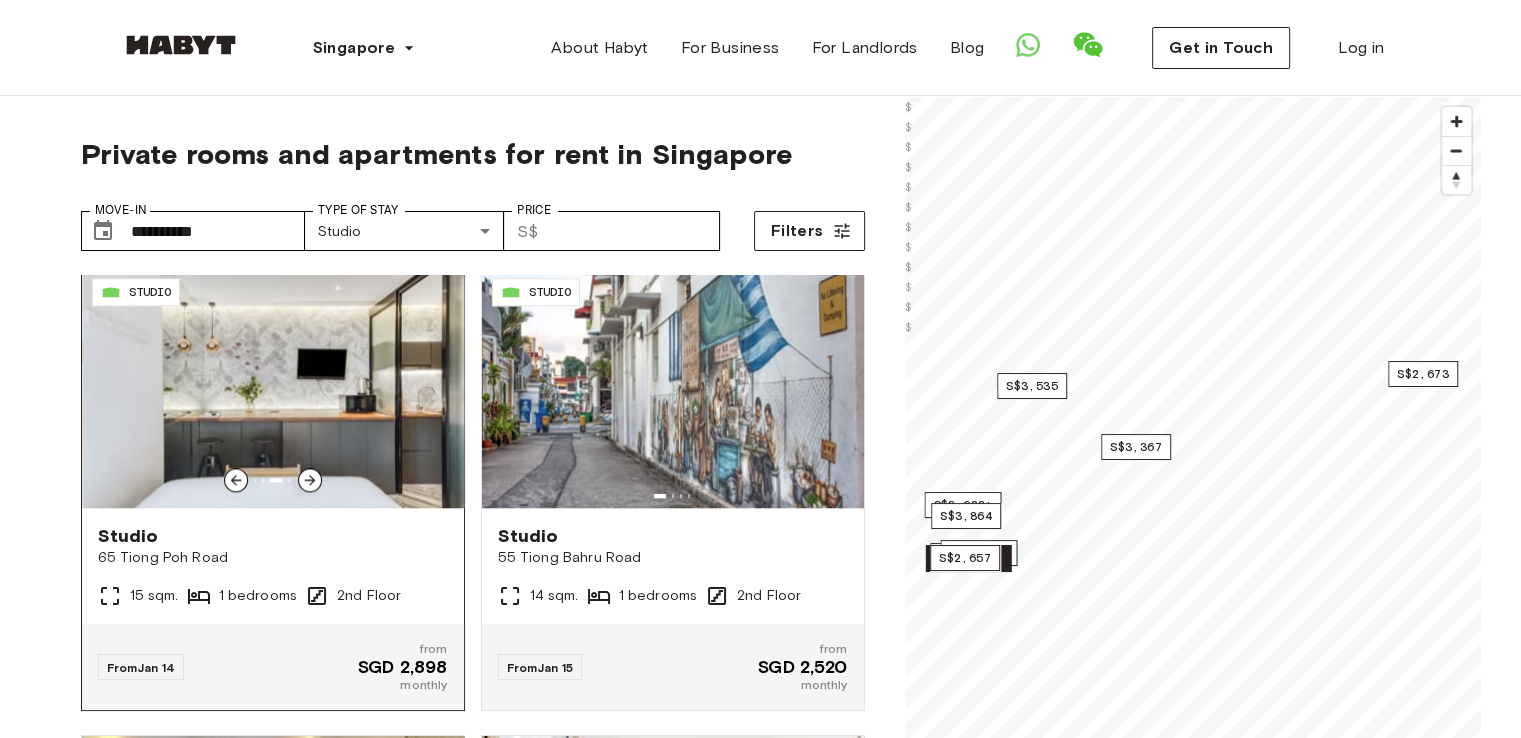 click 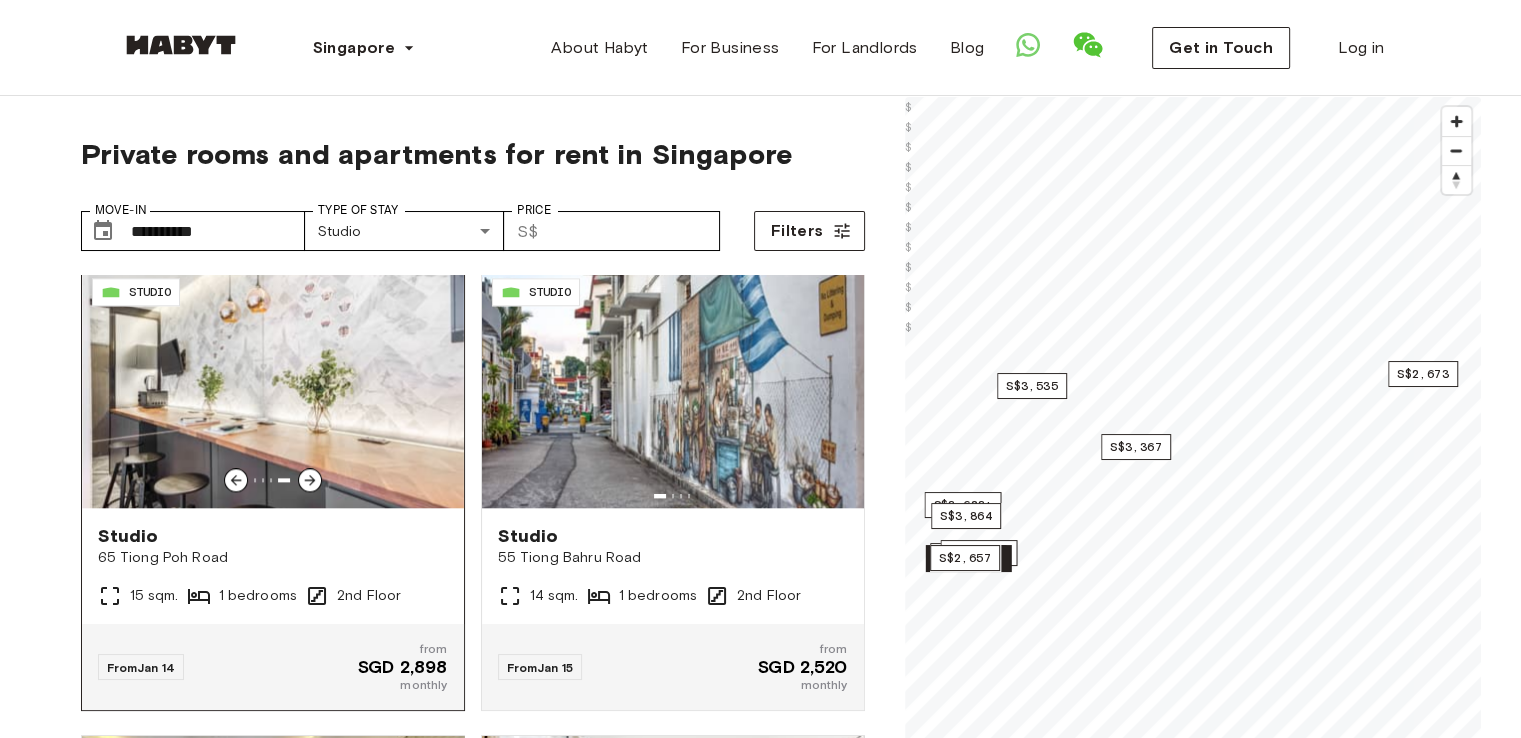 click 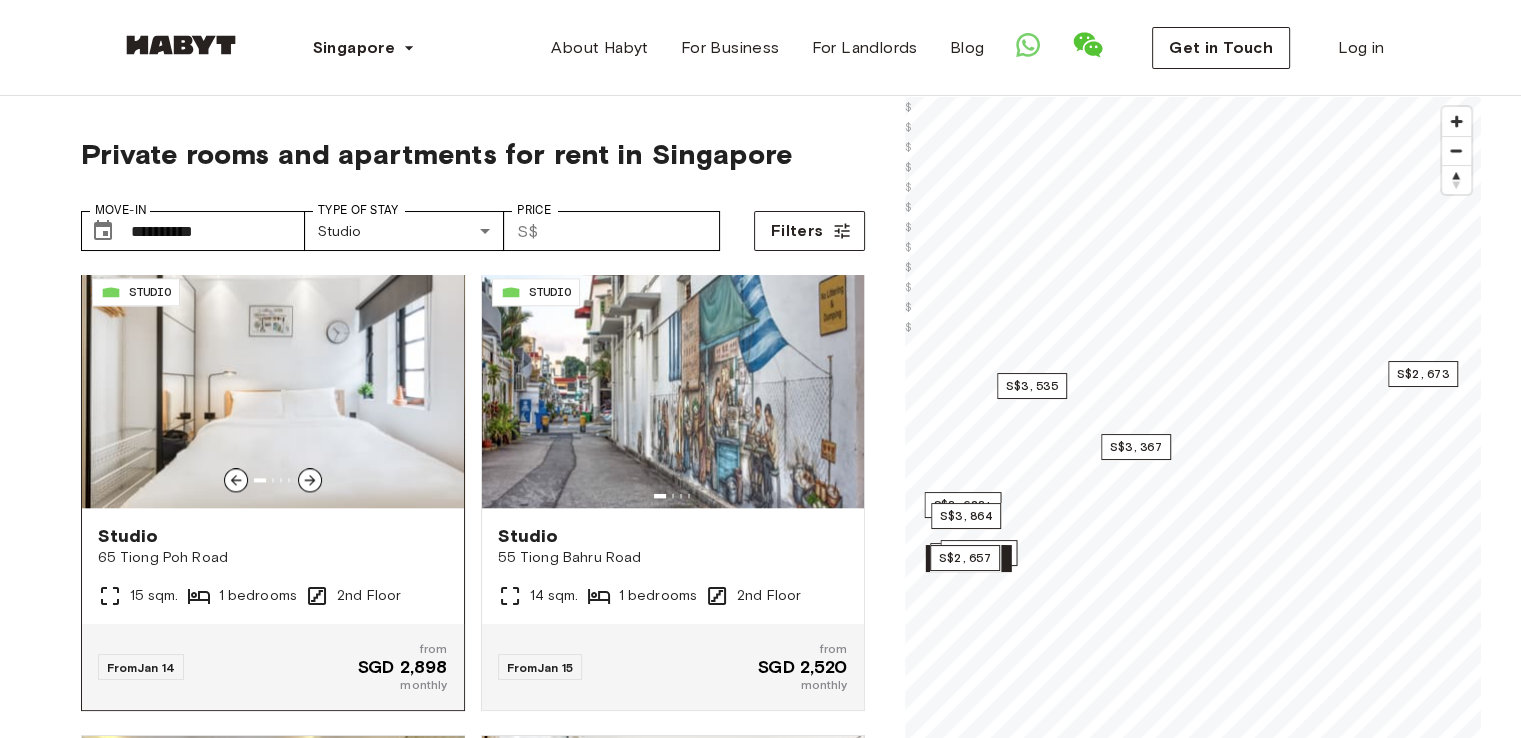 click 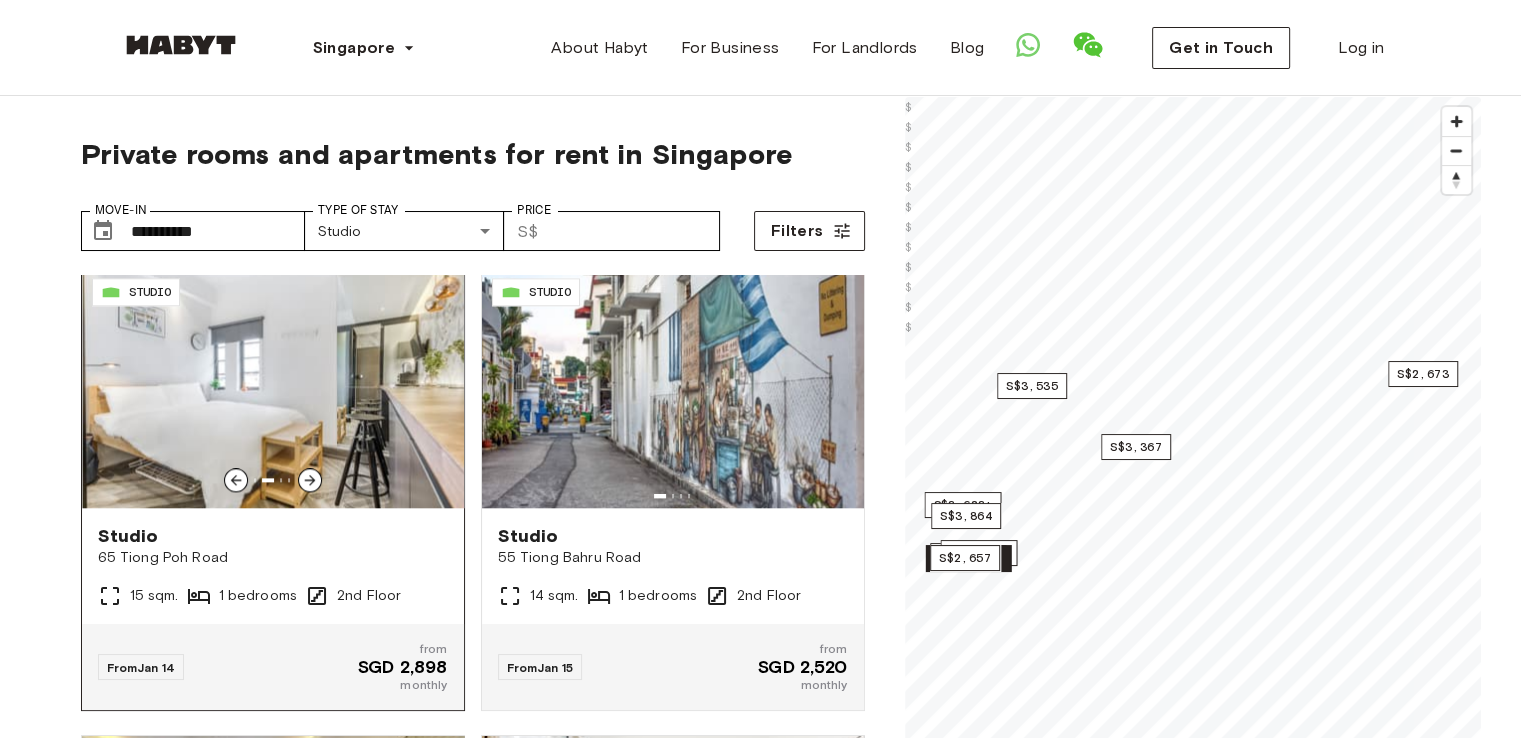 click 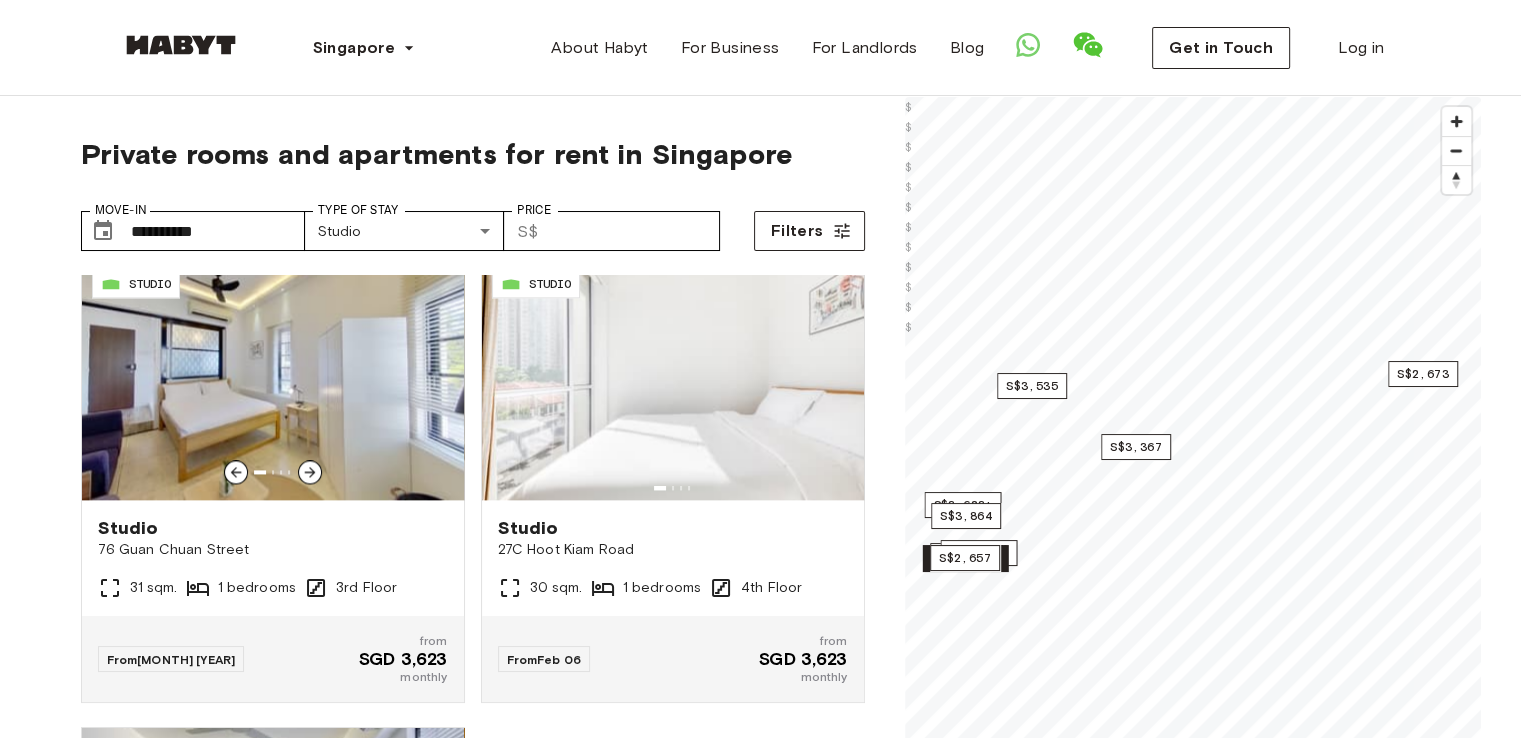 scroll, scrollTop: 3034, scrollLeft: 0, axis: vertical 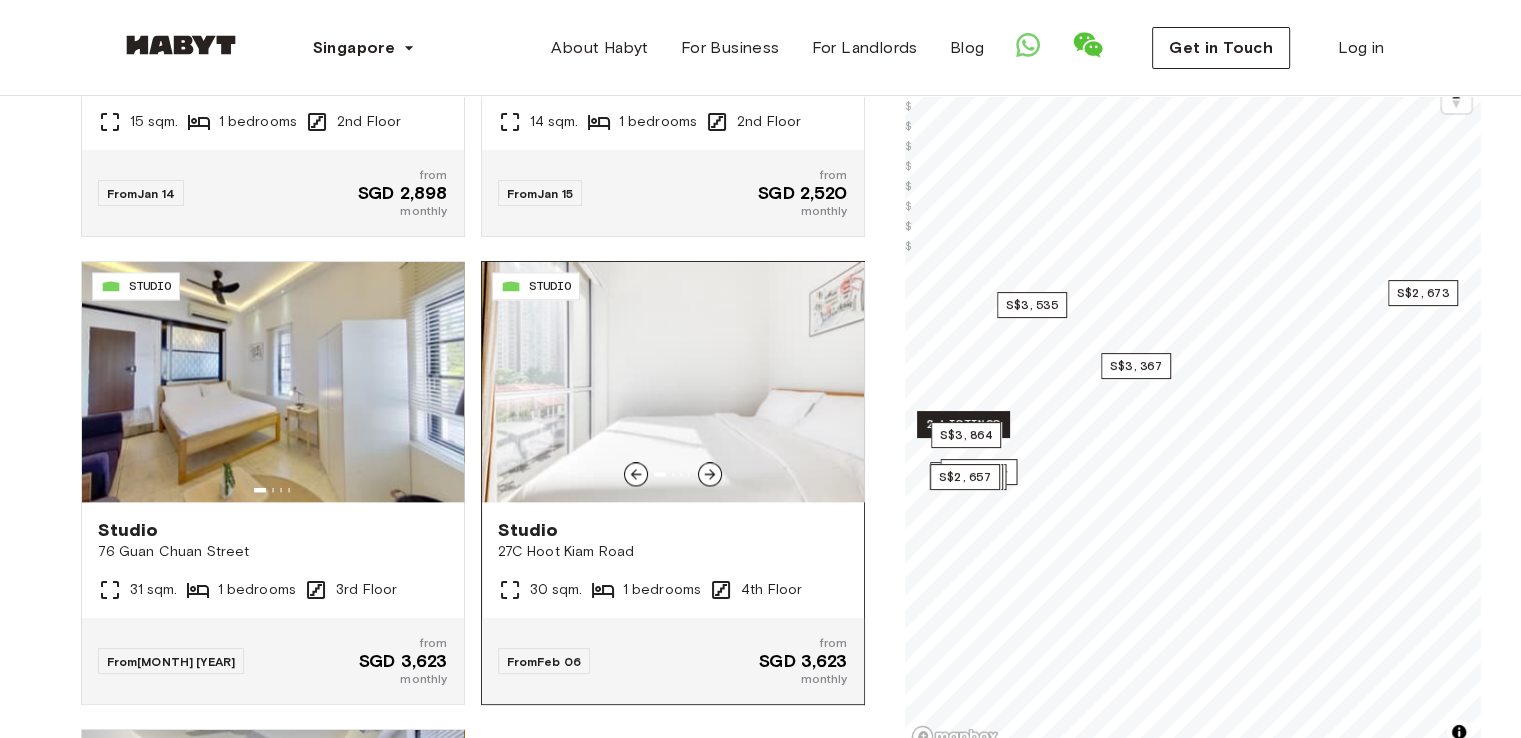 click 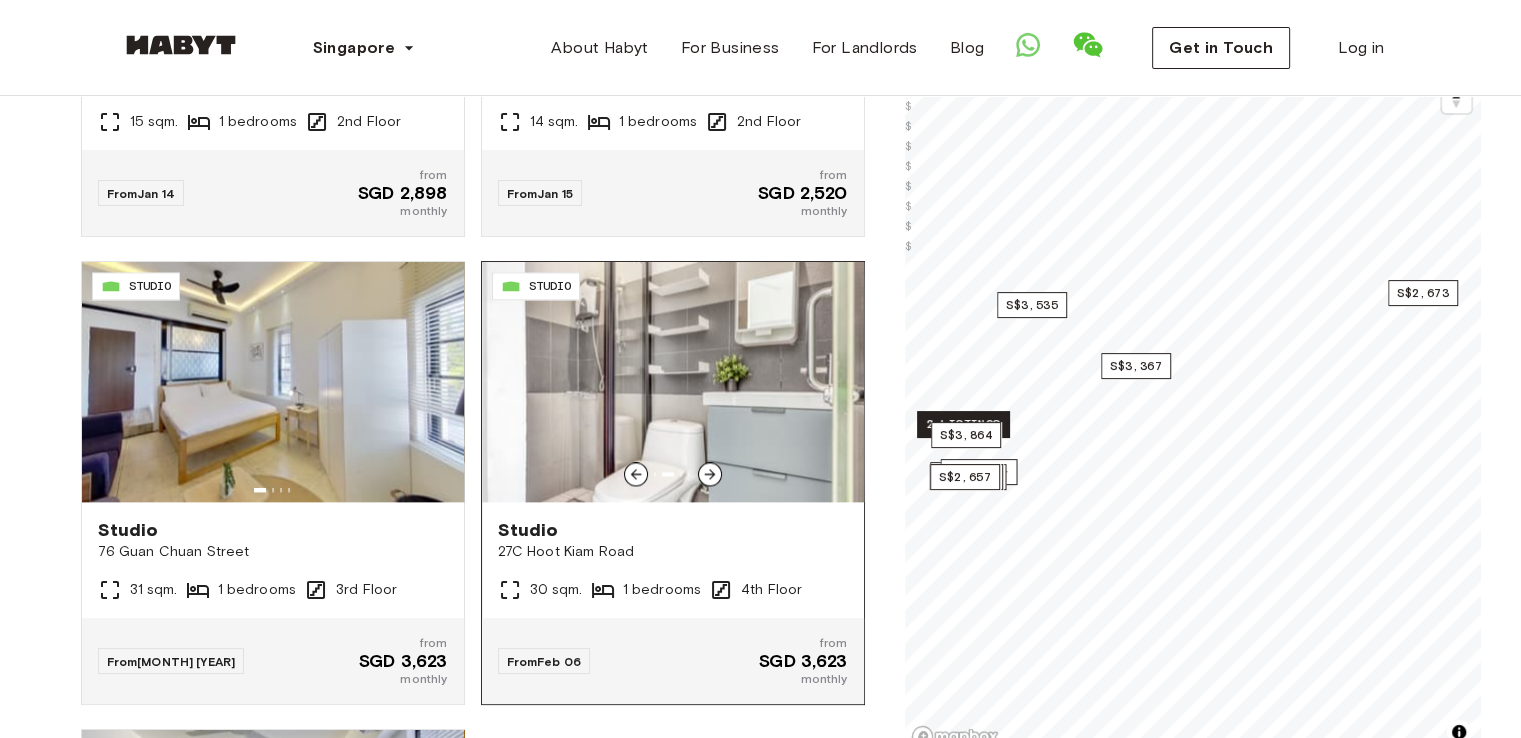 click 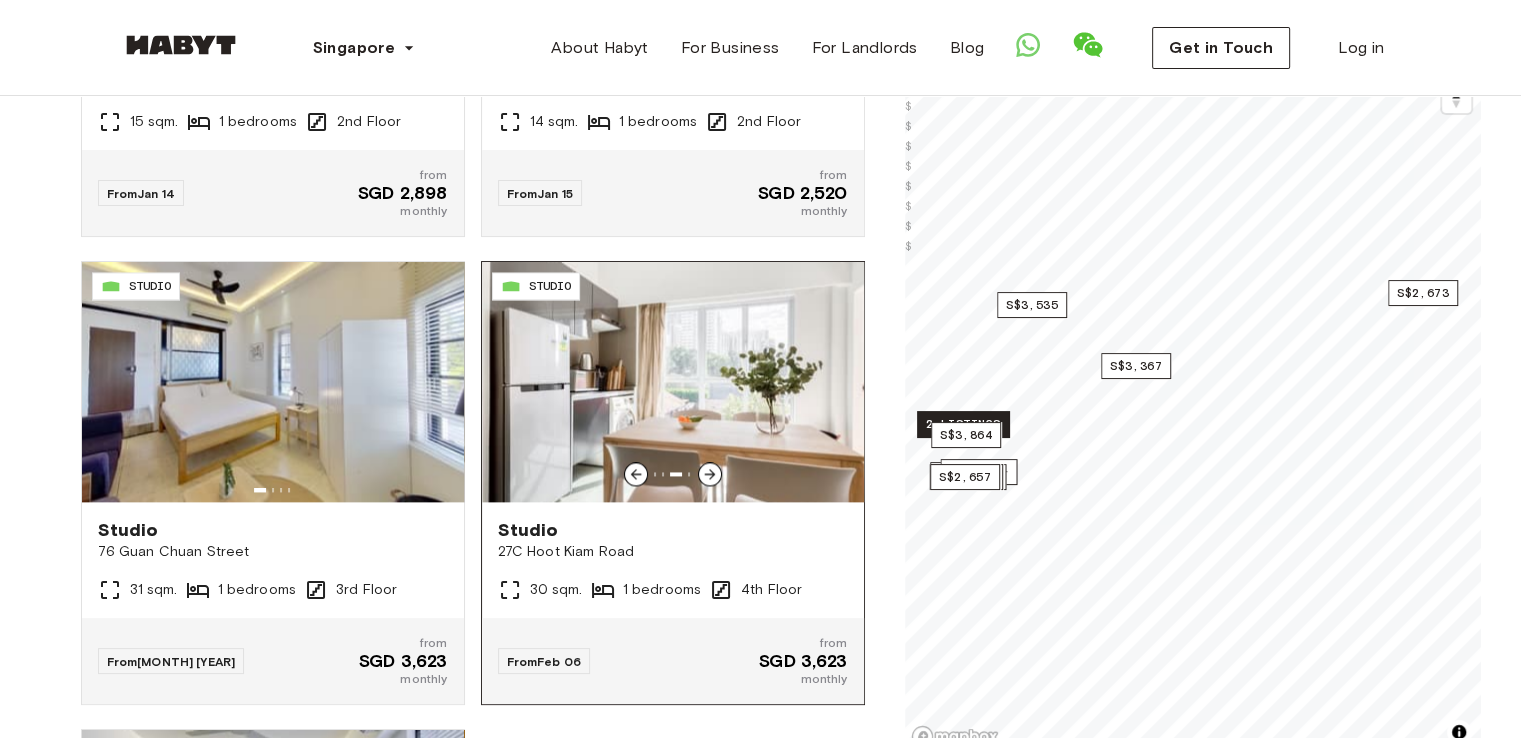 click 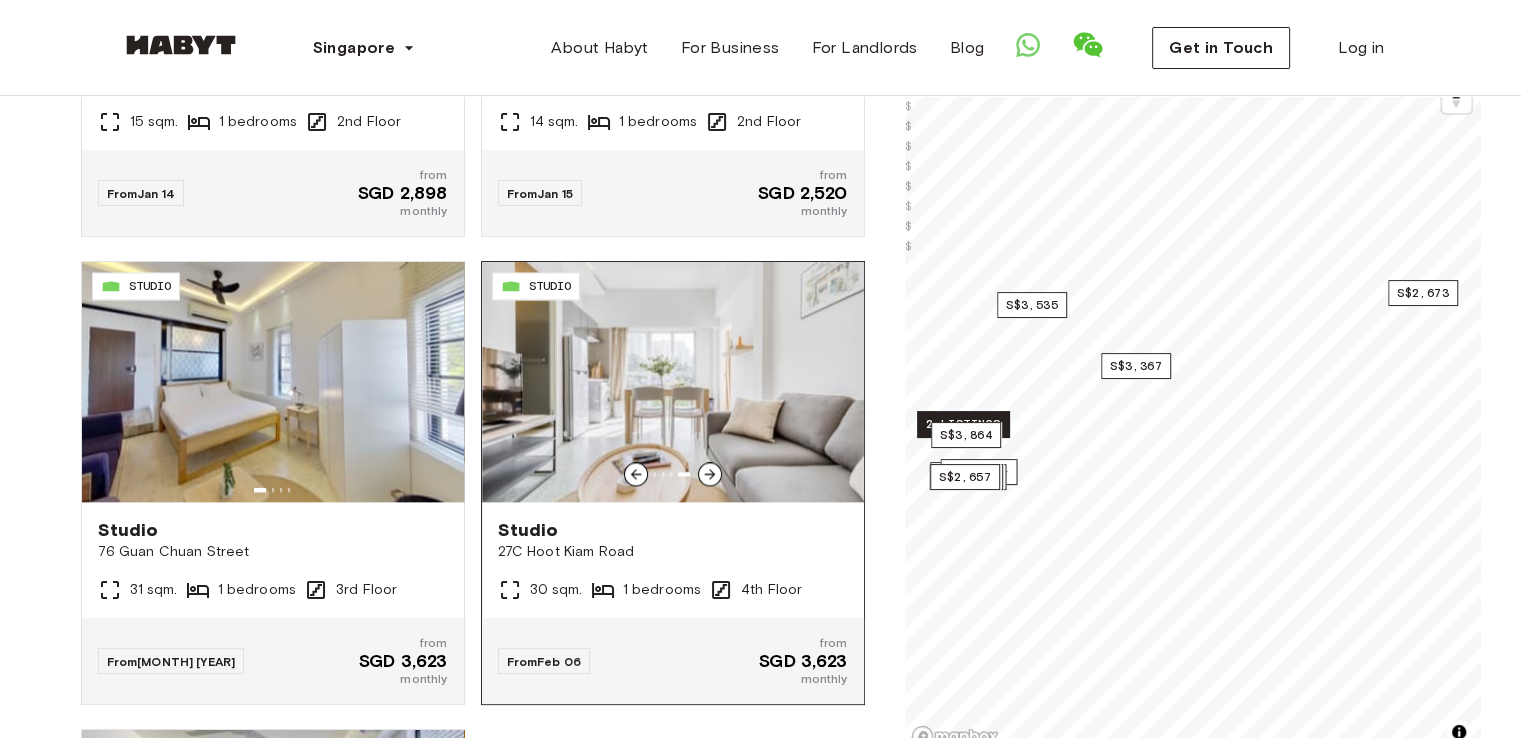 click 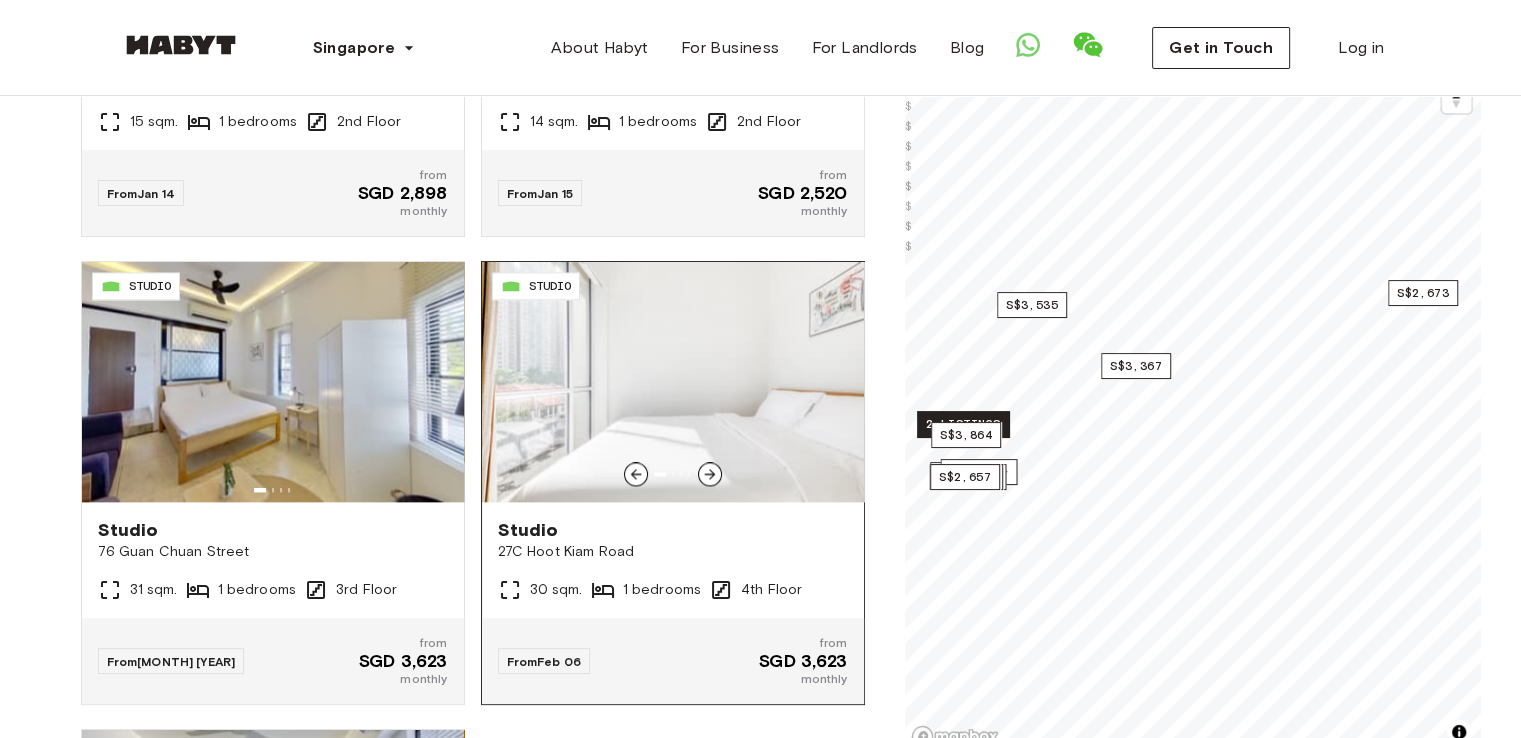 click 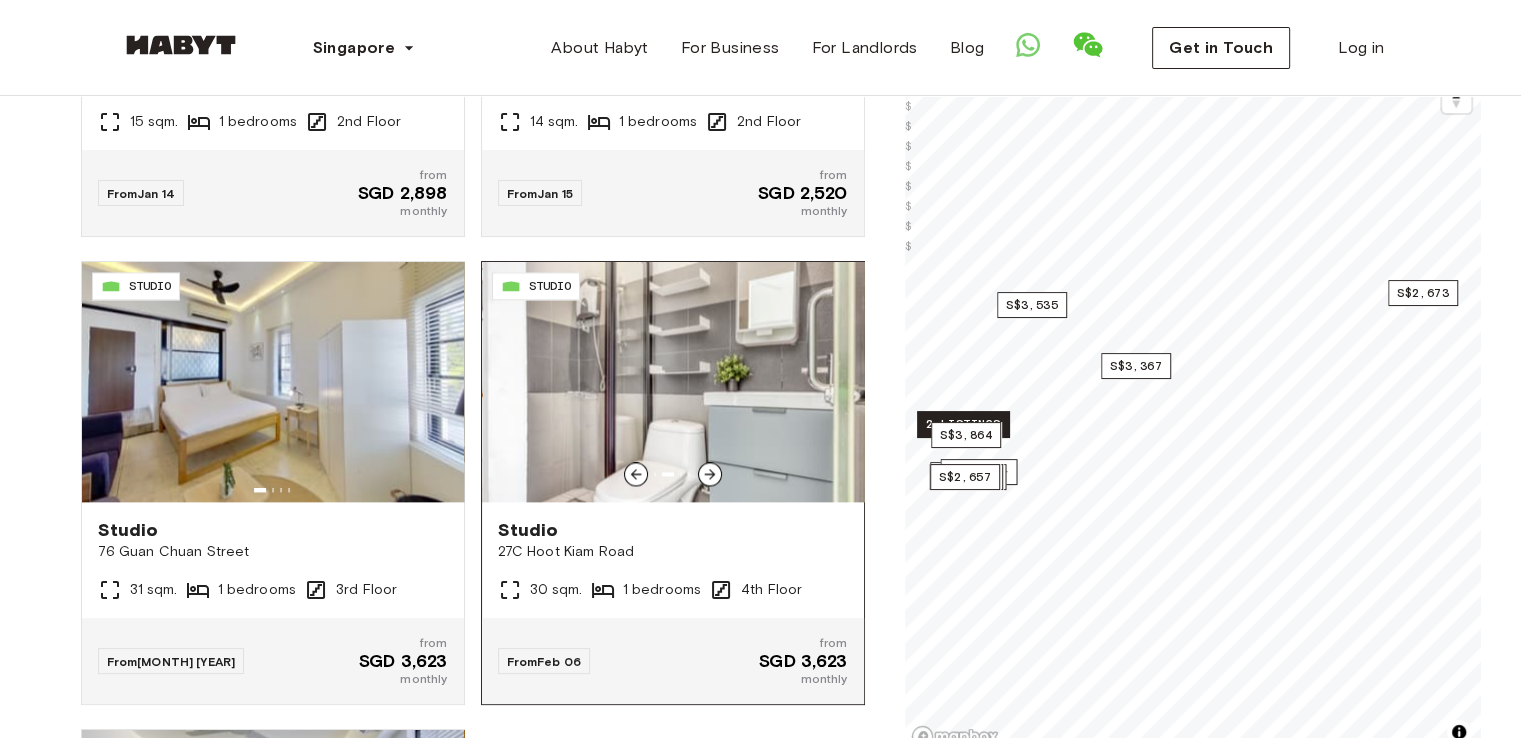 click 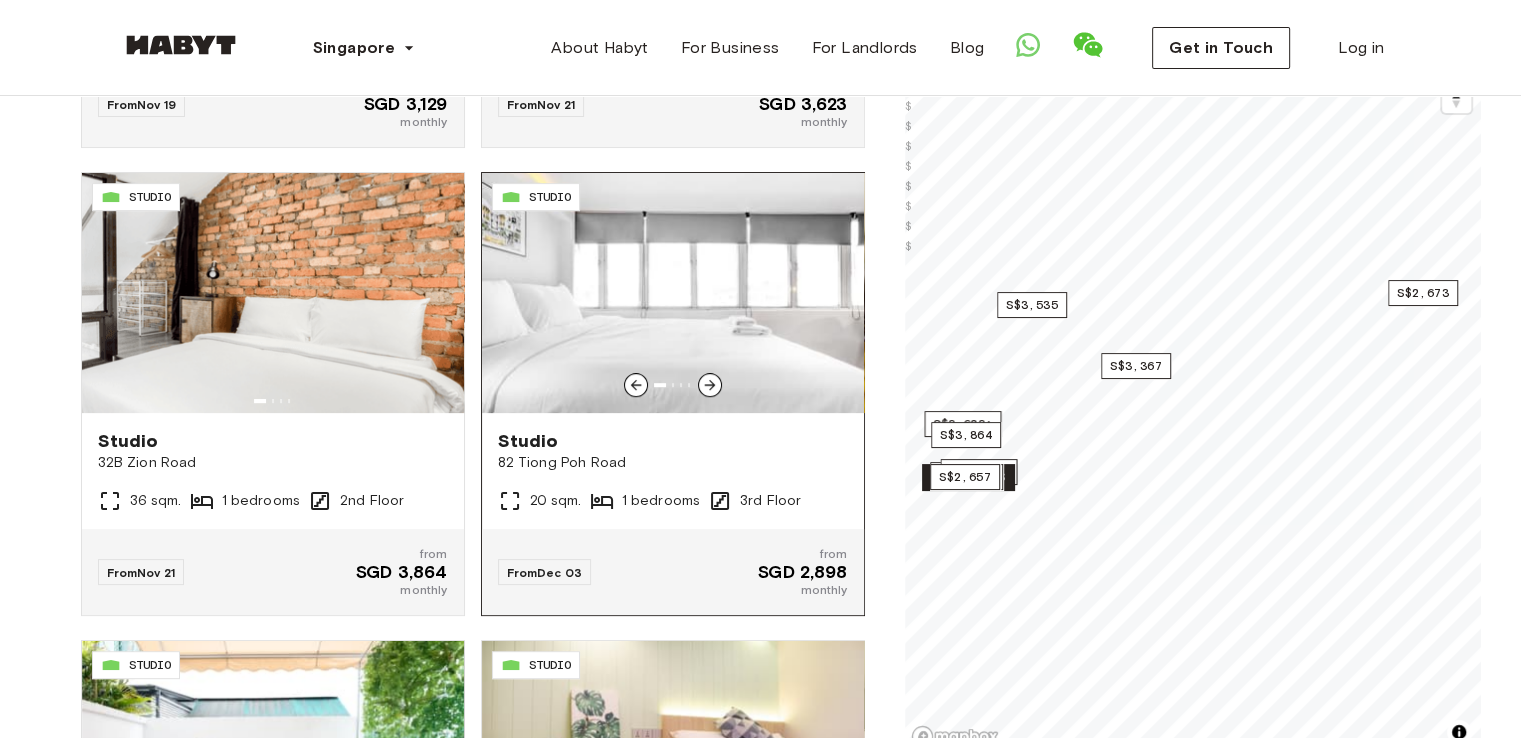 scroll, scrollTop: 778, scrollLeft: 0, axis: vertical 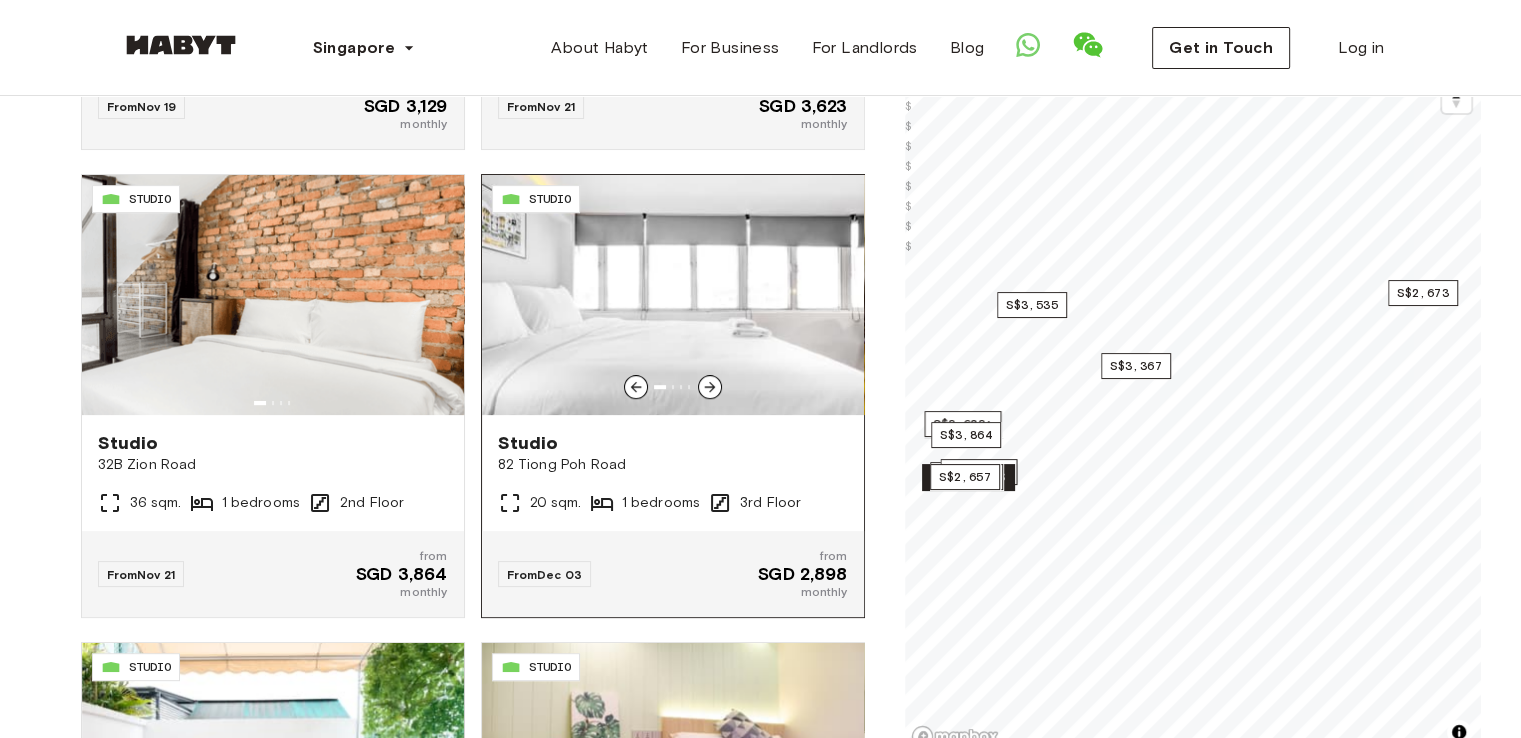 click 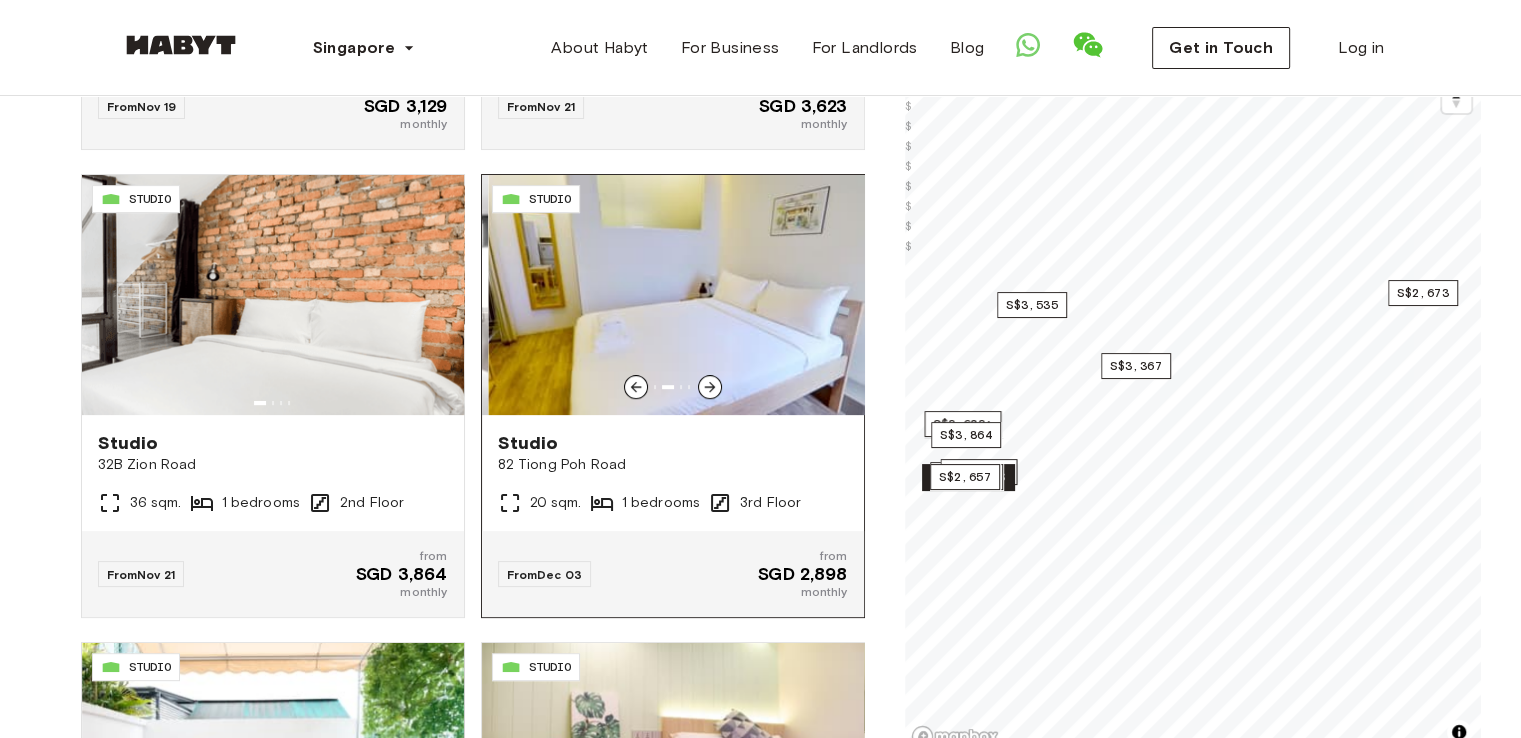 click 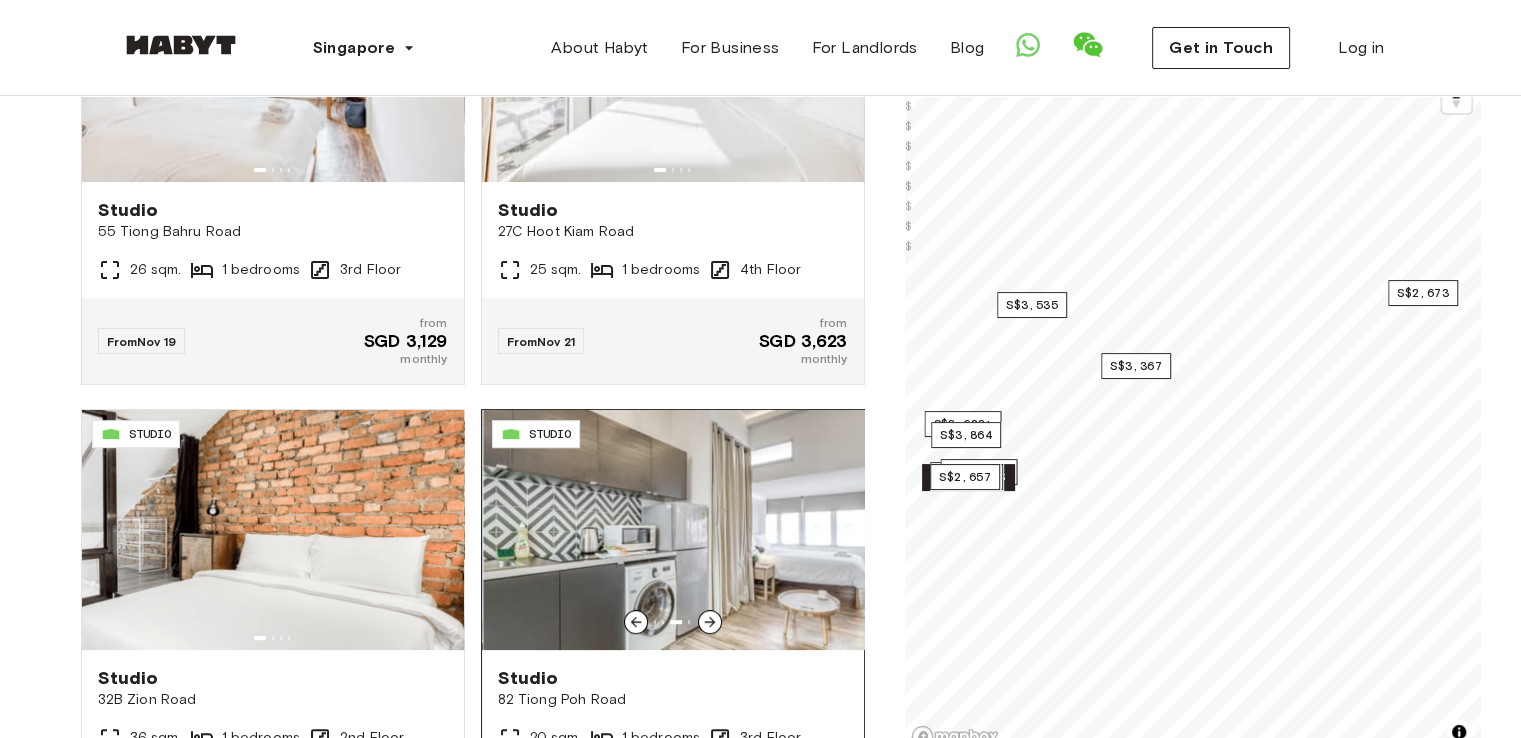 scroll, scrollTop: 640, scrollLeft: 0, axis: vertical 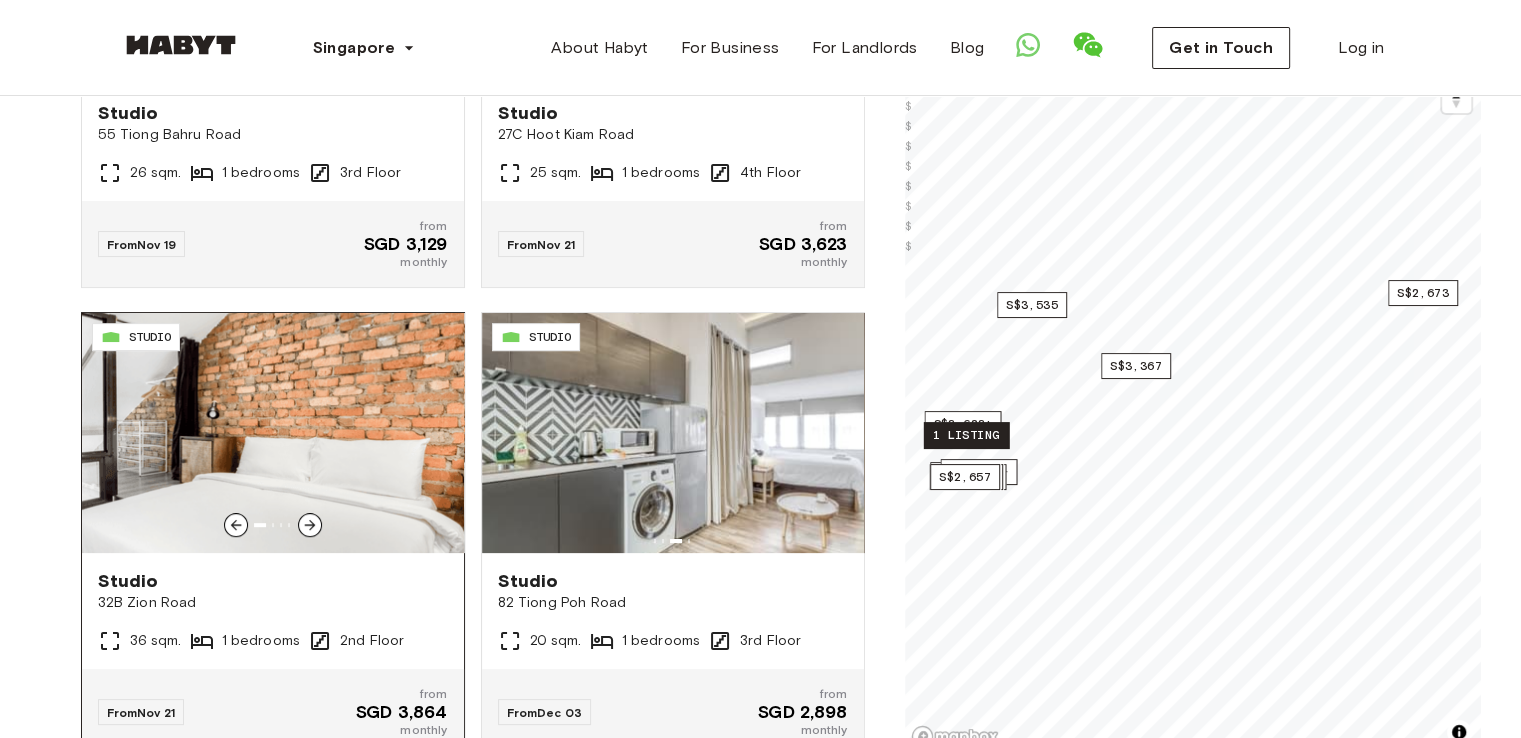click 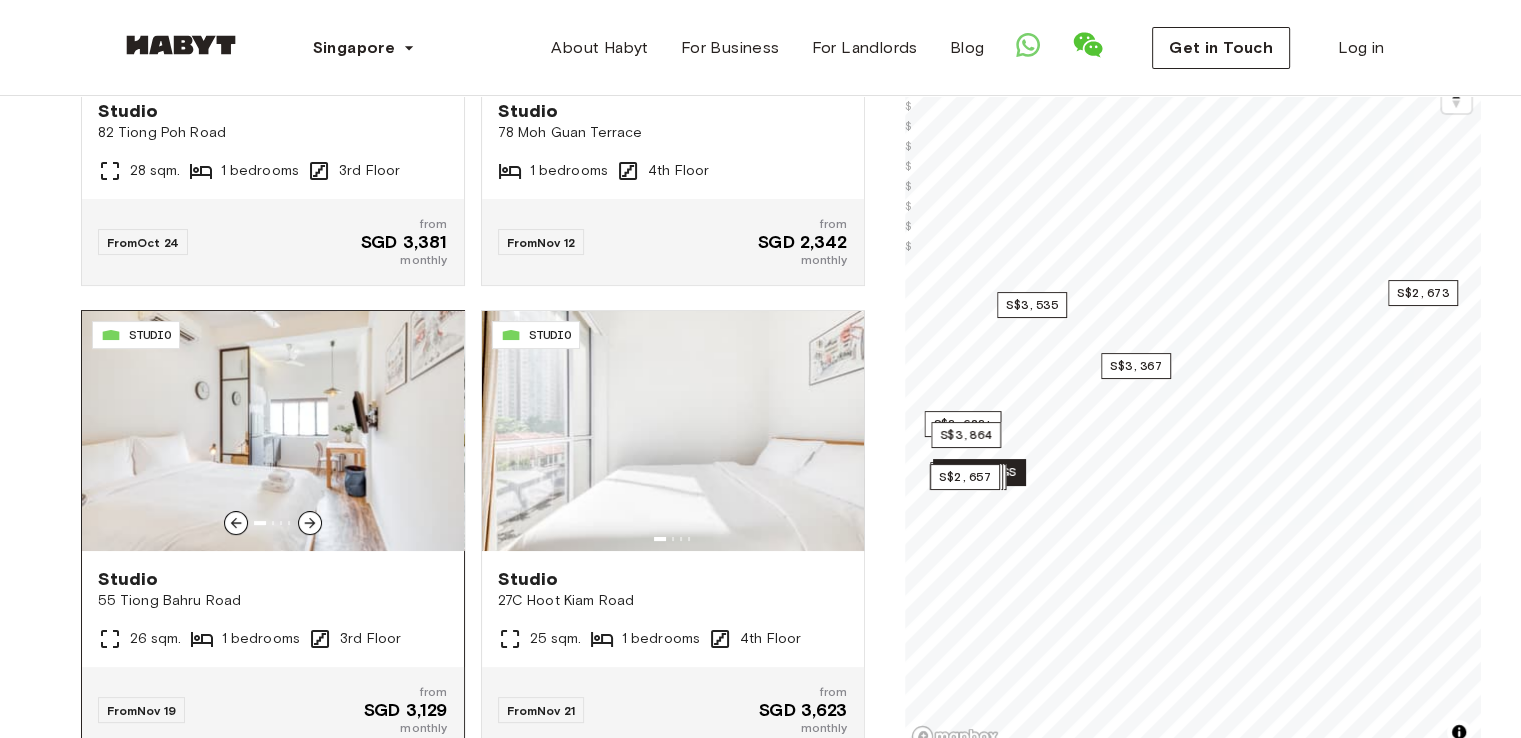 scroll, scrollTop: 206, scrollLeft: 0, axis: vertical 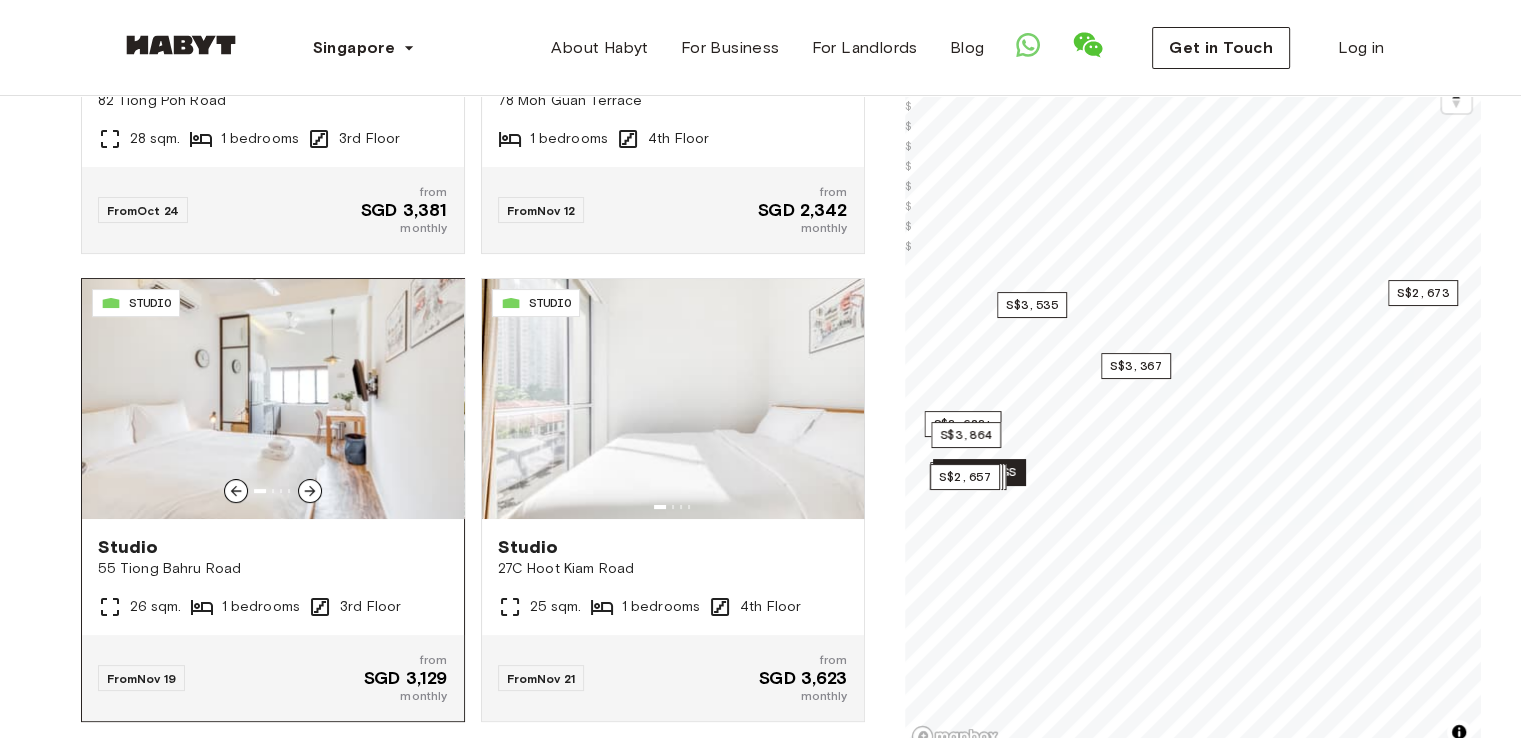 click 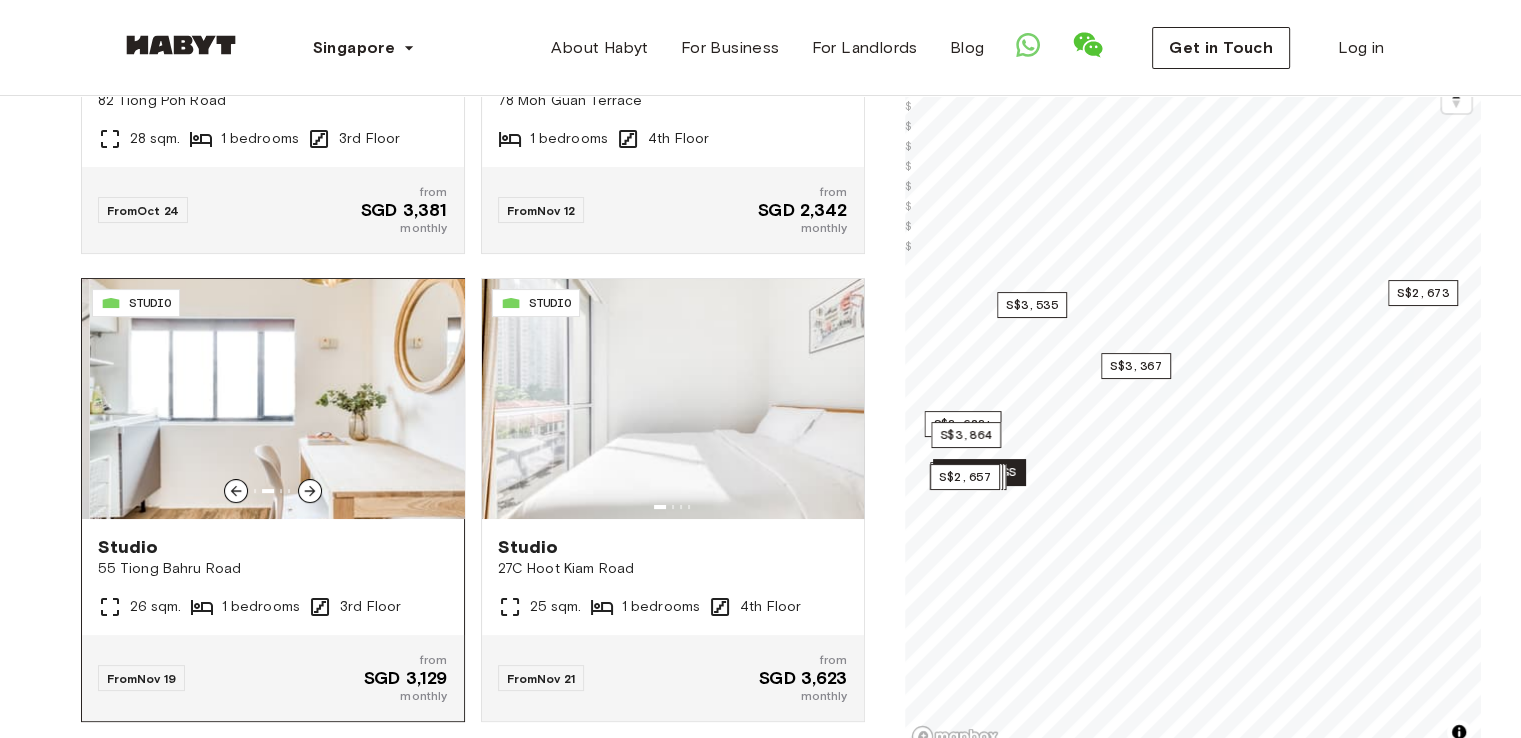 click 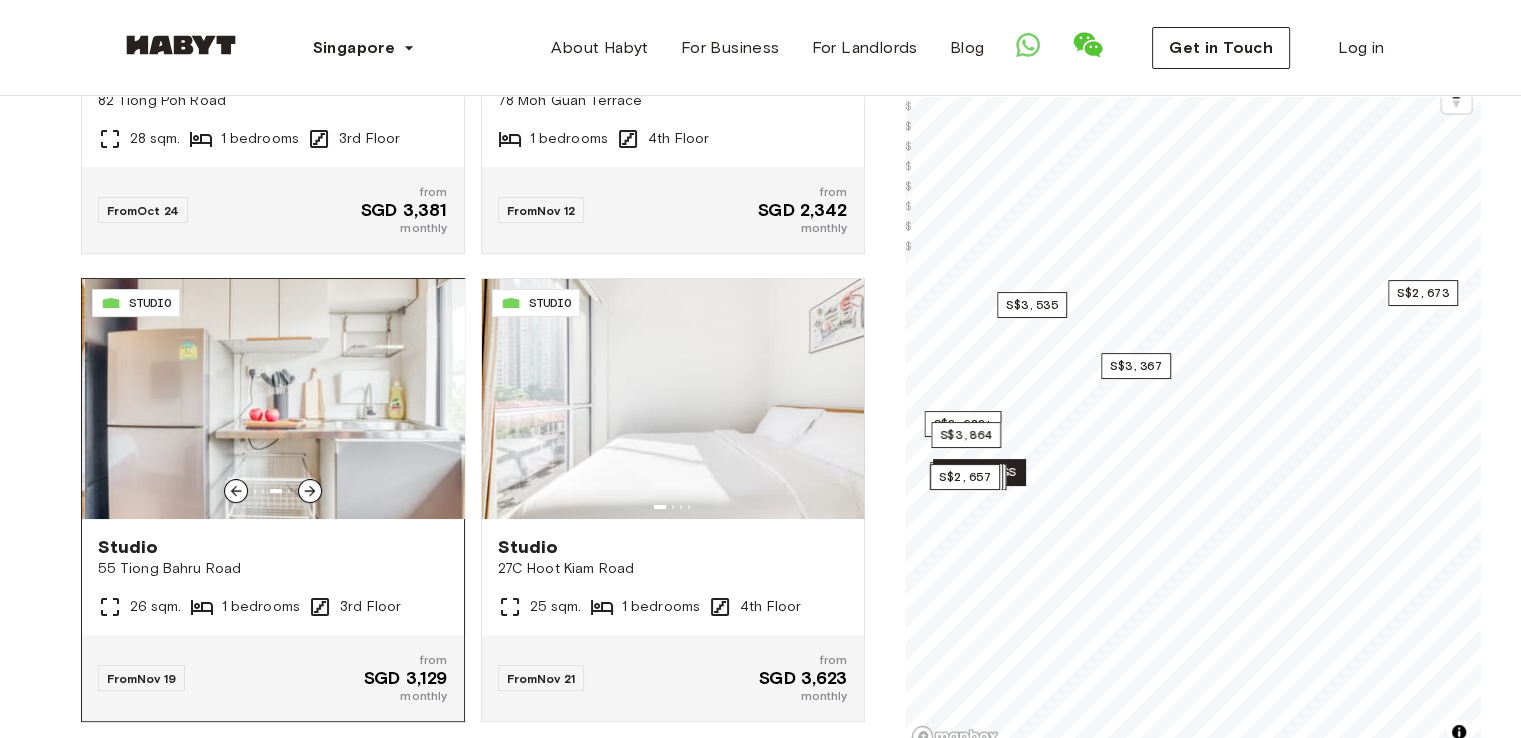 click 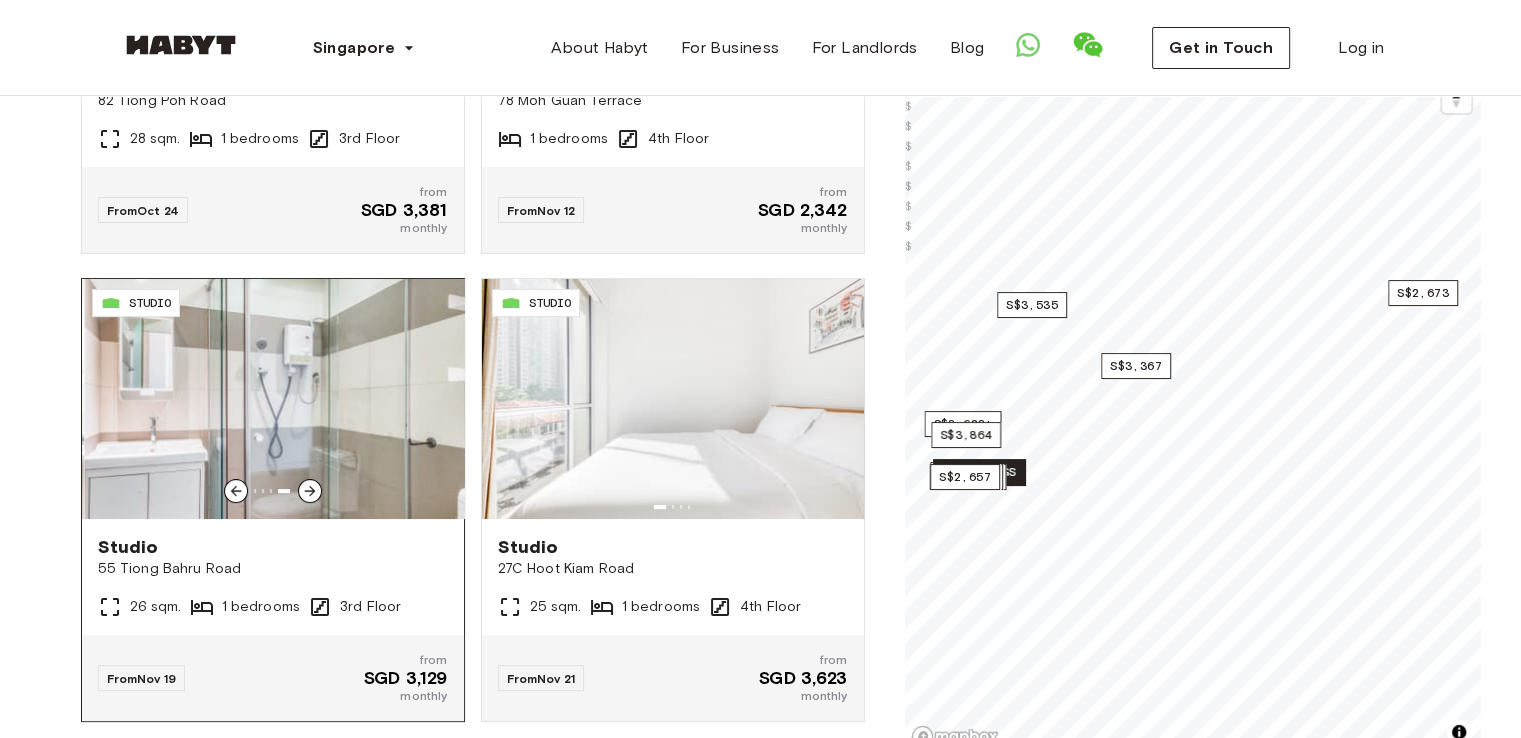 click 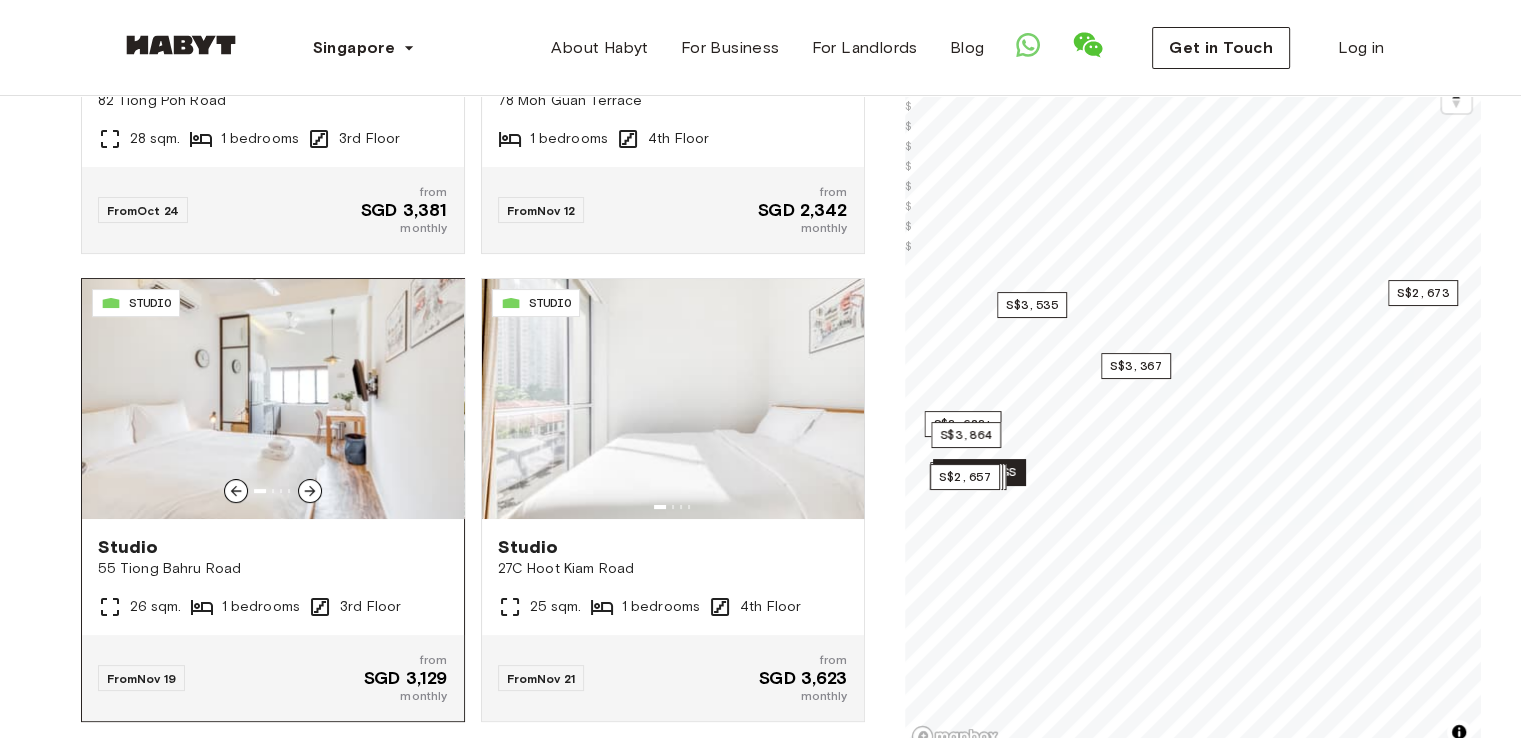 click at bounding box center (273, 399) 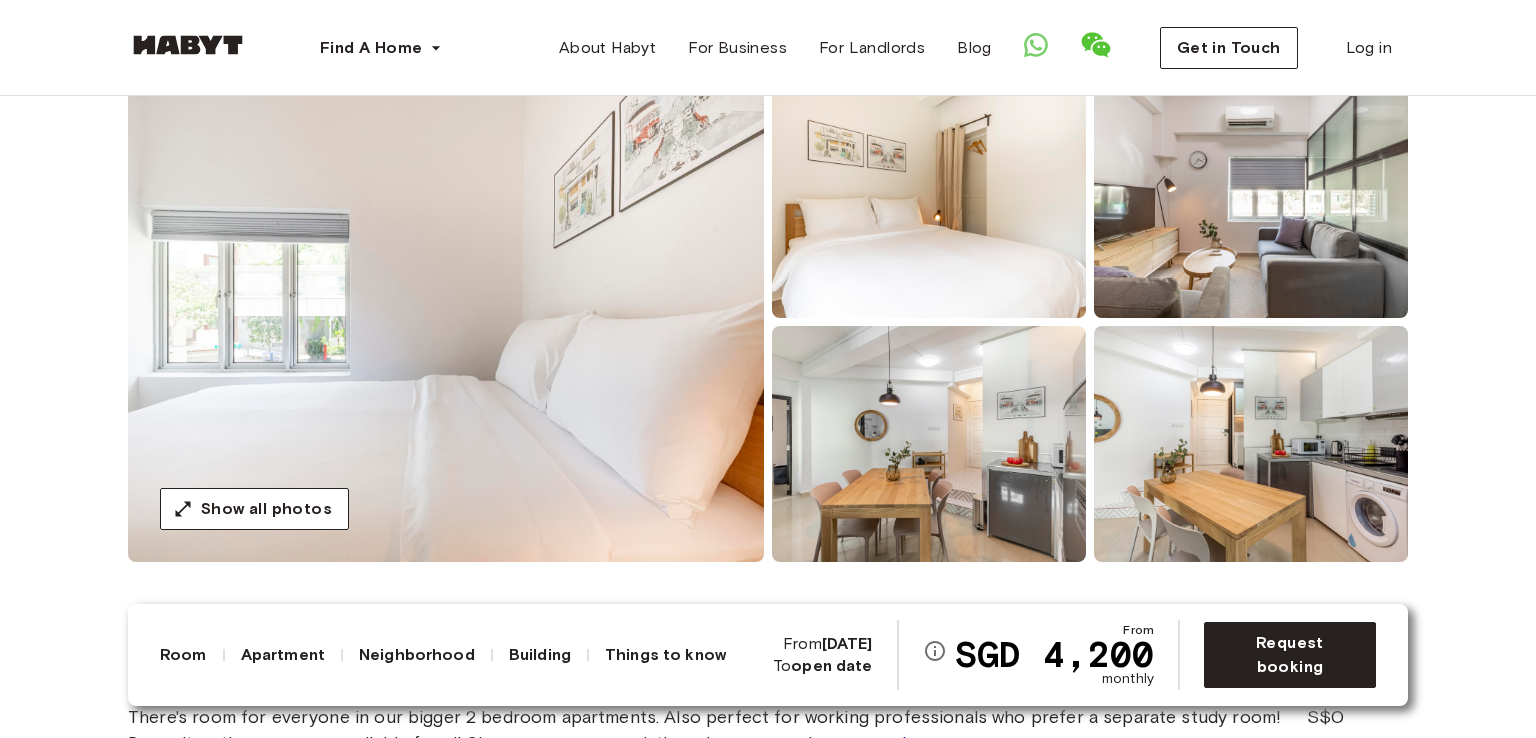 scroll, scrollTop: 180, scrollLeft: 0, axis: vertical 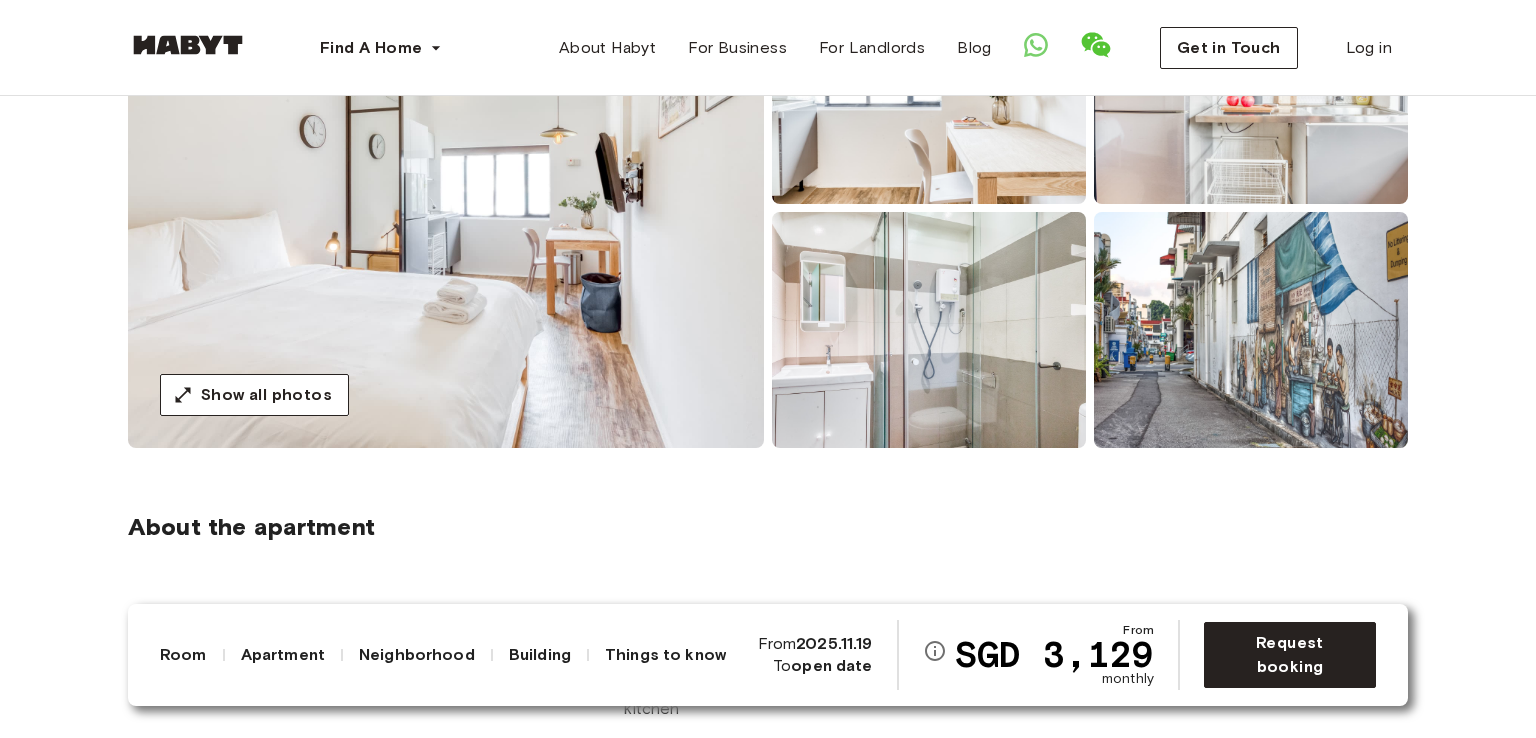 click at bounding box center [446, 208] 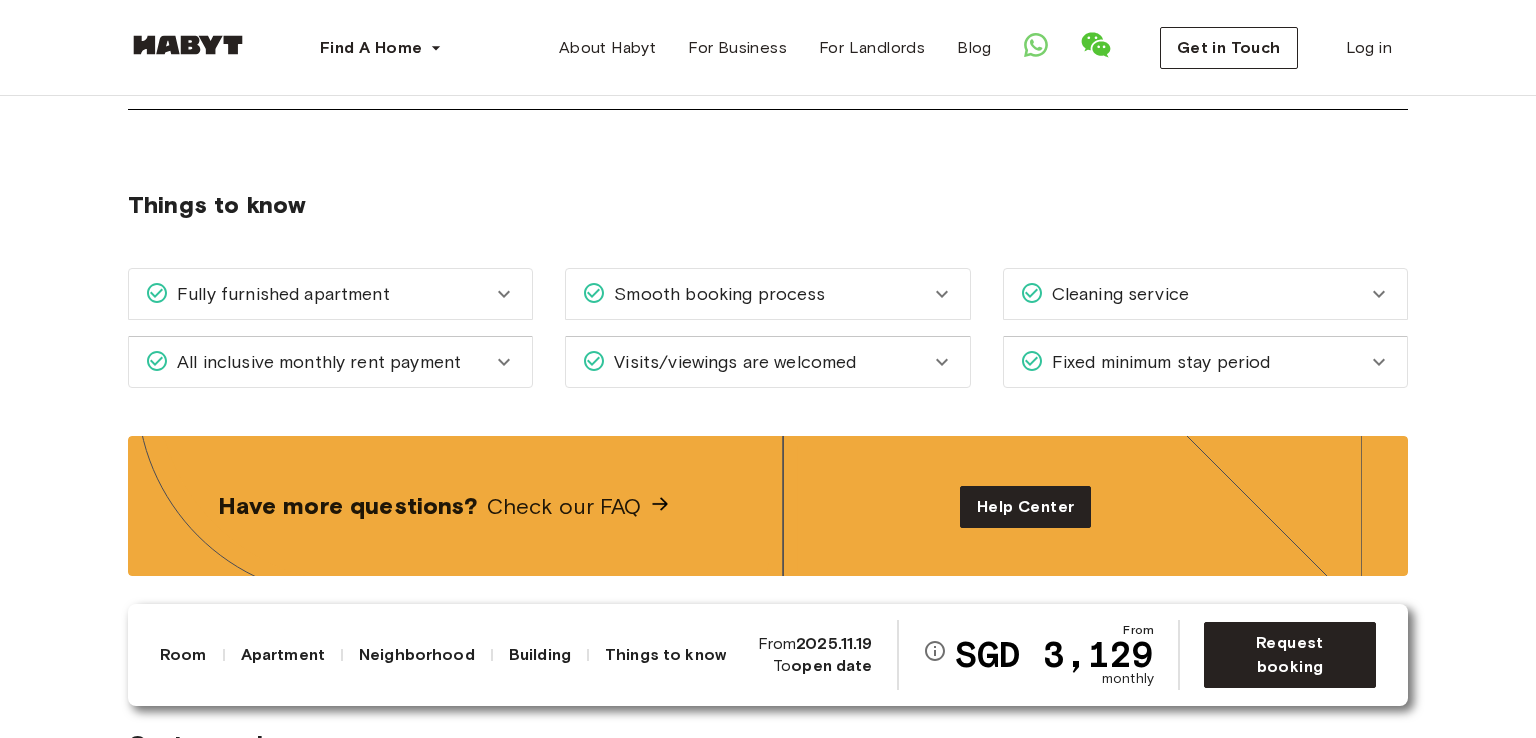 scroll, scrollTop: 2078, scrollLeft: 0, axis: vertical 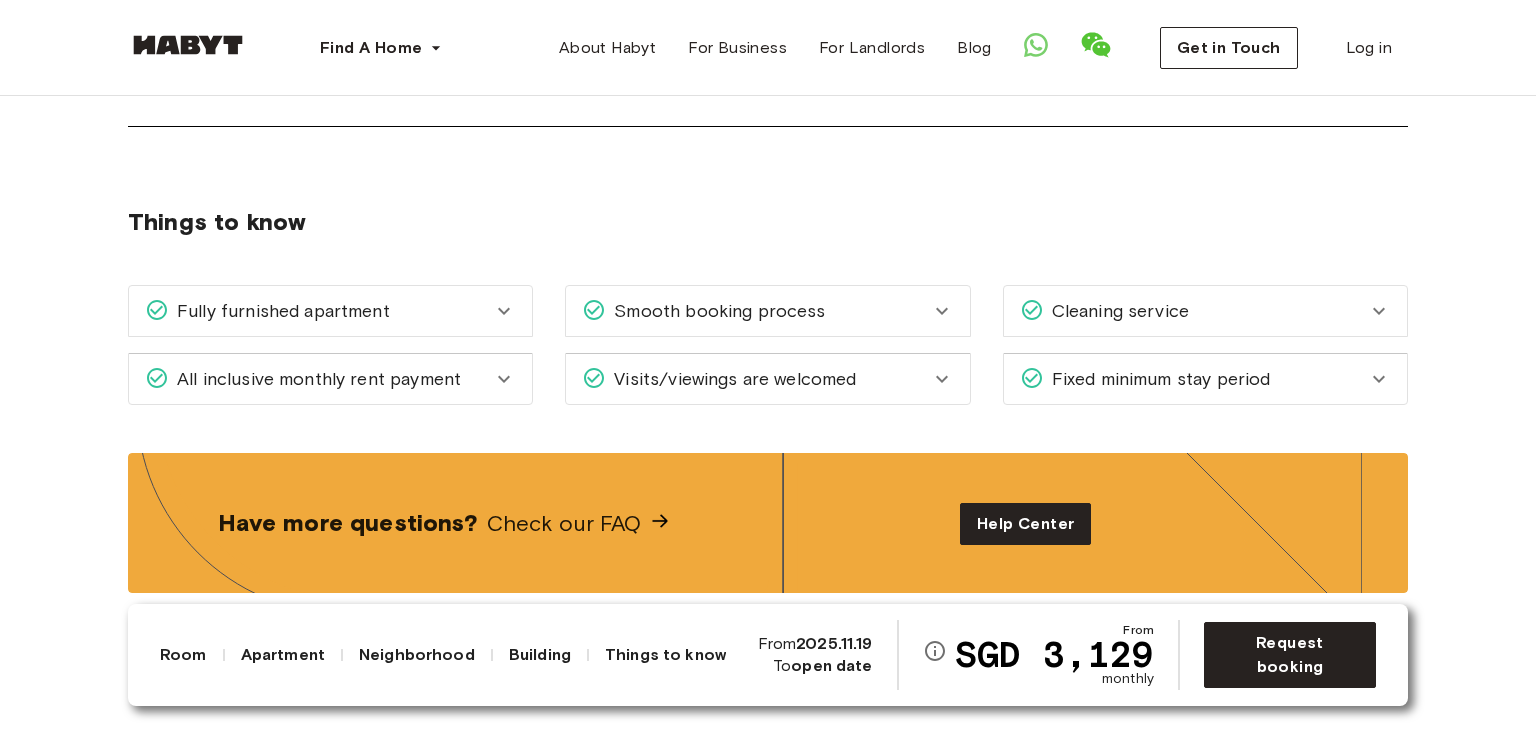 click on "Fully furnished apartment" at bounding box center [318, 311] 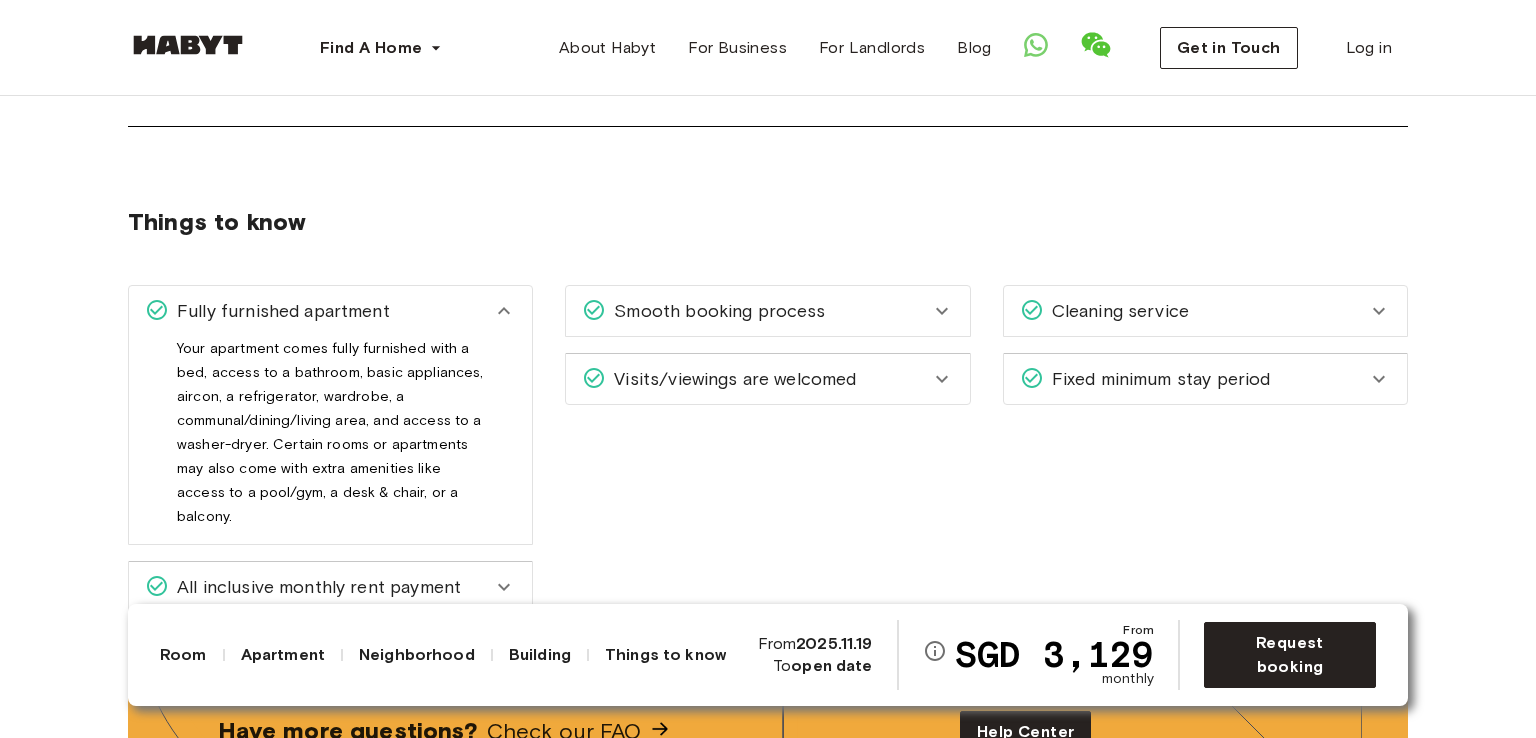 click on "Fully furnished apartment" at bounding box center [318, 311] 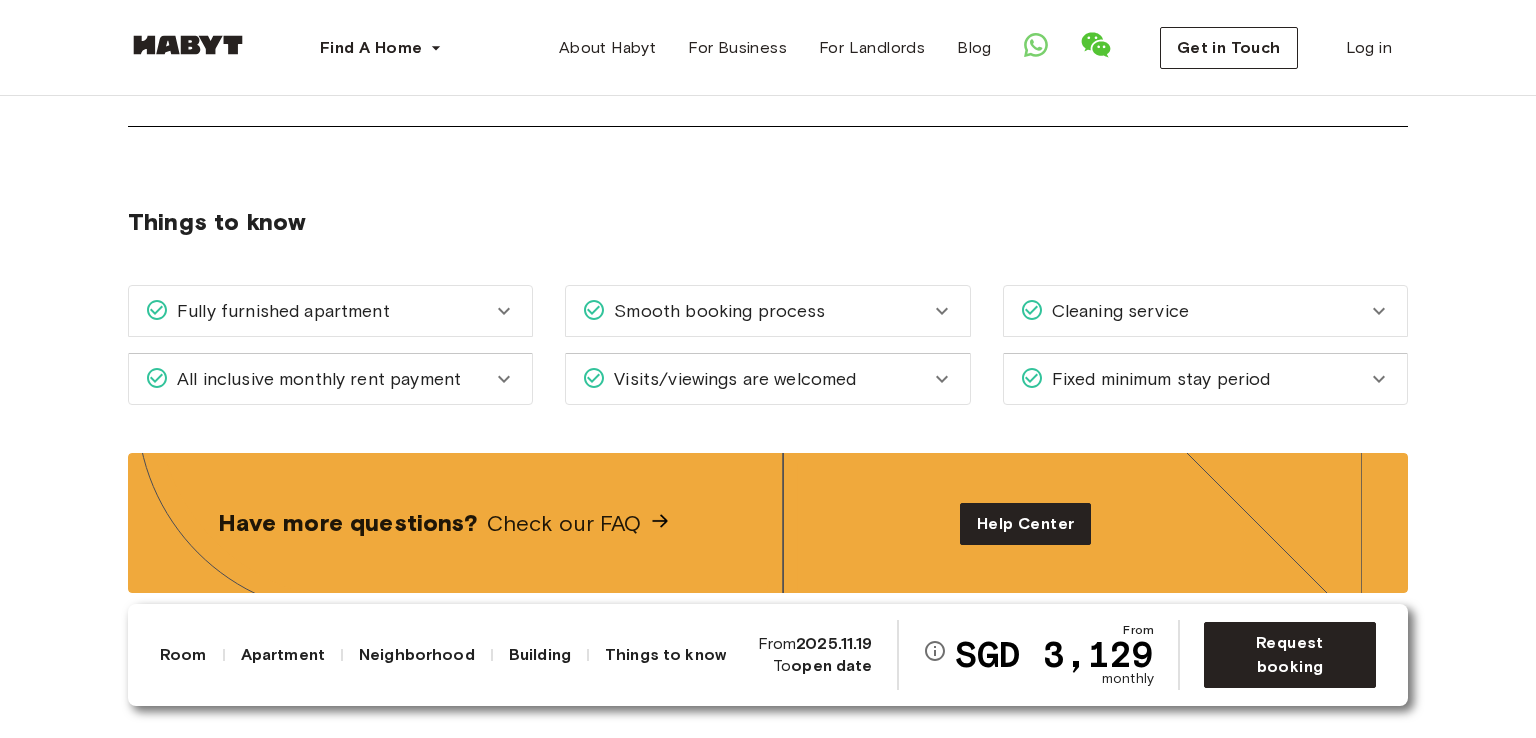 click on "Smooth booking process" at bounding box center [715, 311] 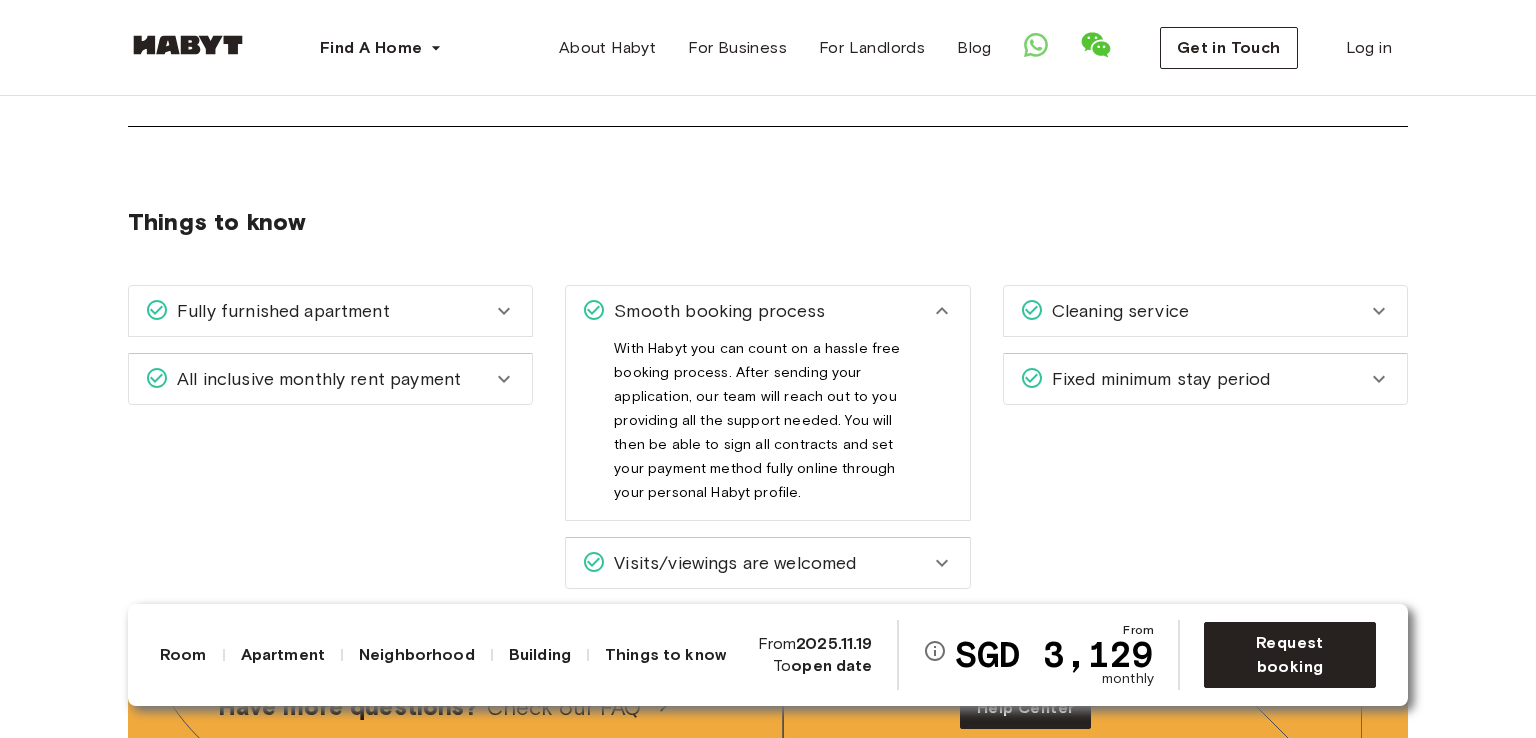 click on "Smooth booking process" at bounding box center [715, 311] 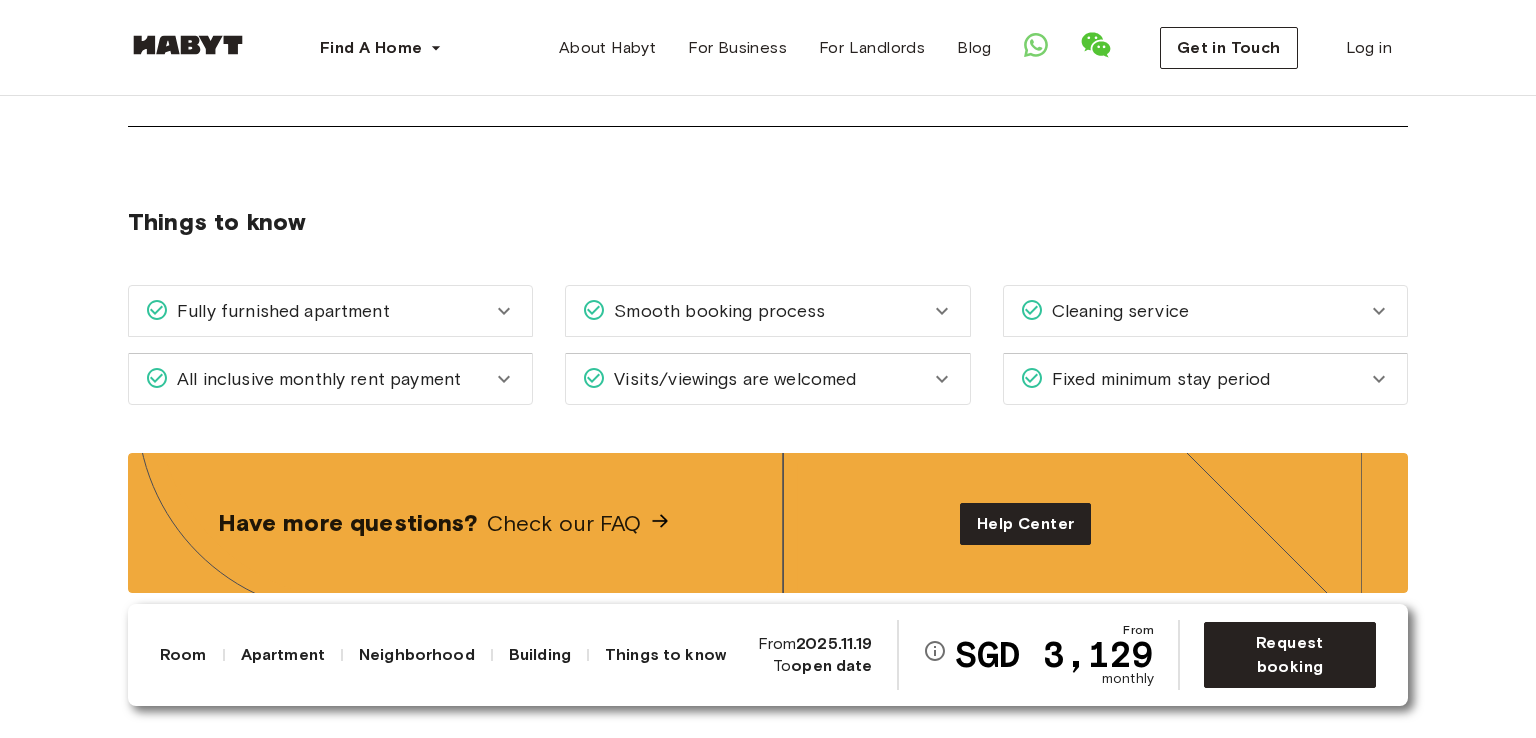 click on "Visits/viewings are welcomed" at bounding box center (731, 379) 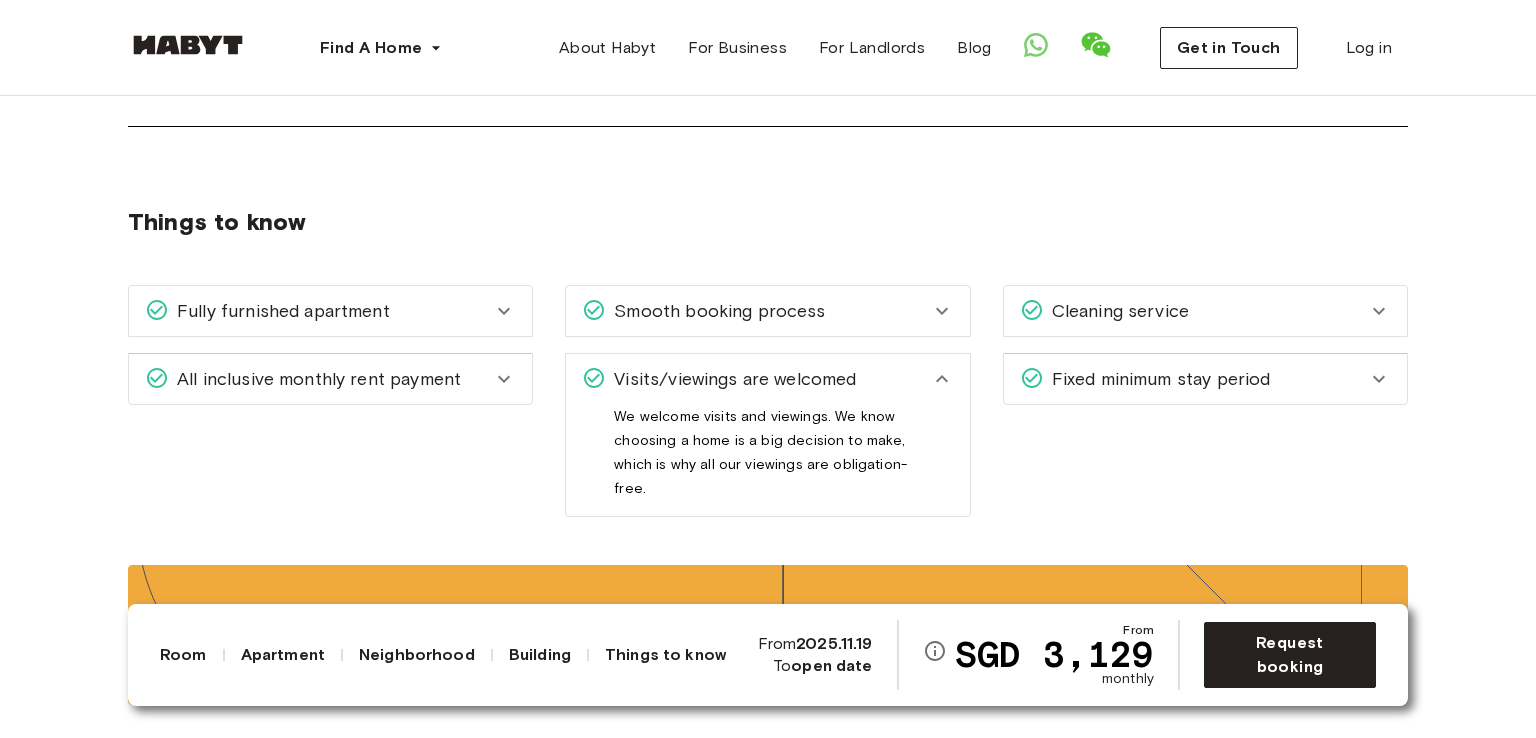 click on "Fixed minimum stay period" at bounding box center (1157, 379) 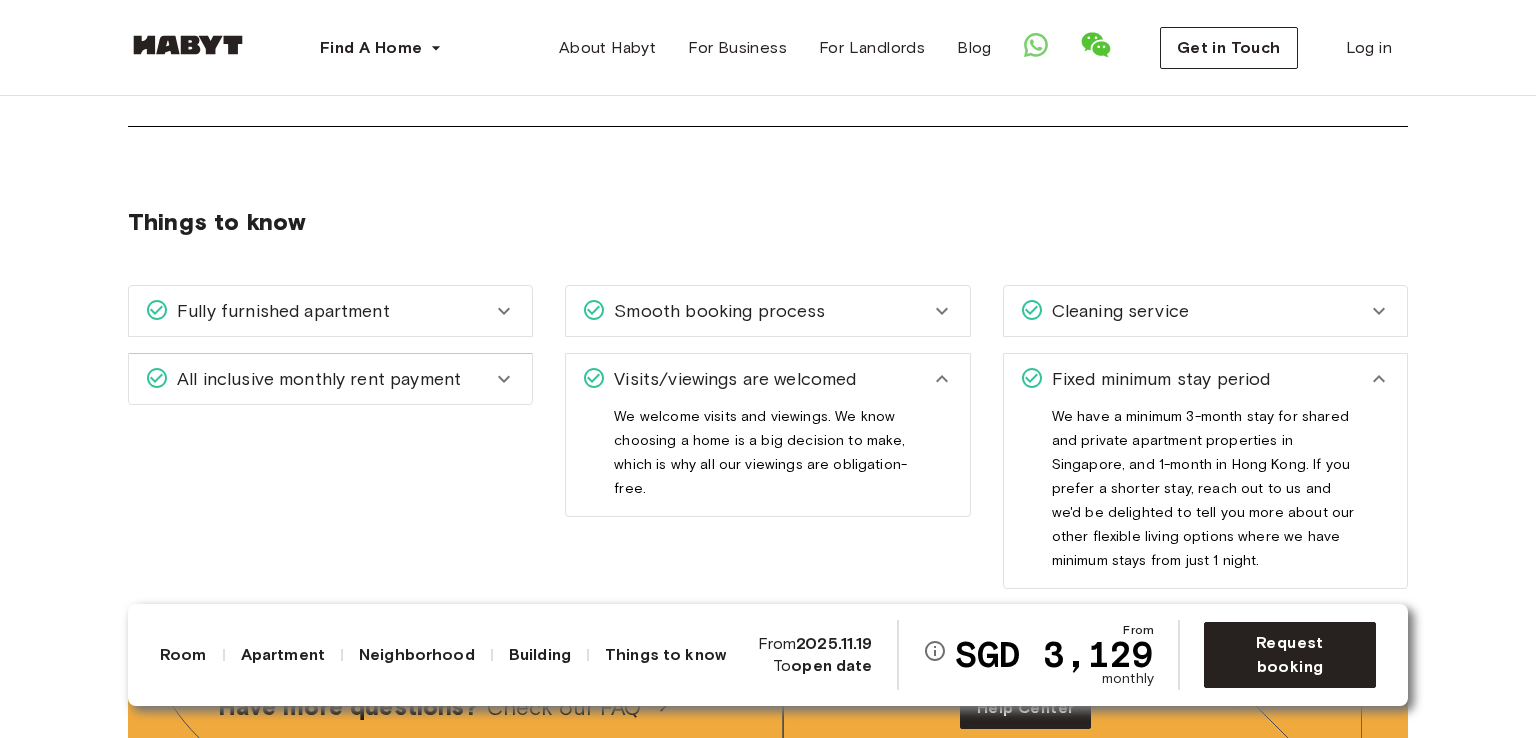 click on "All inclusive monthly rent payment" at bounding box center [315, 379] 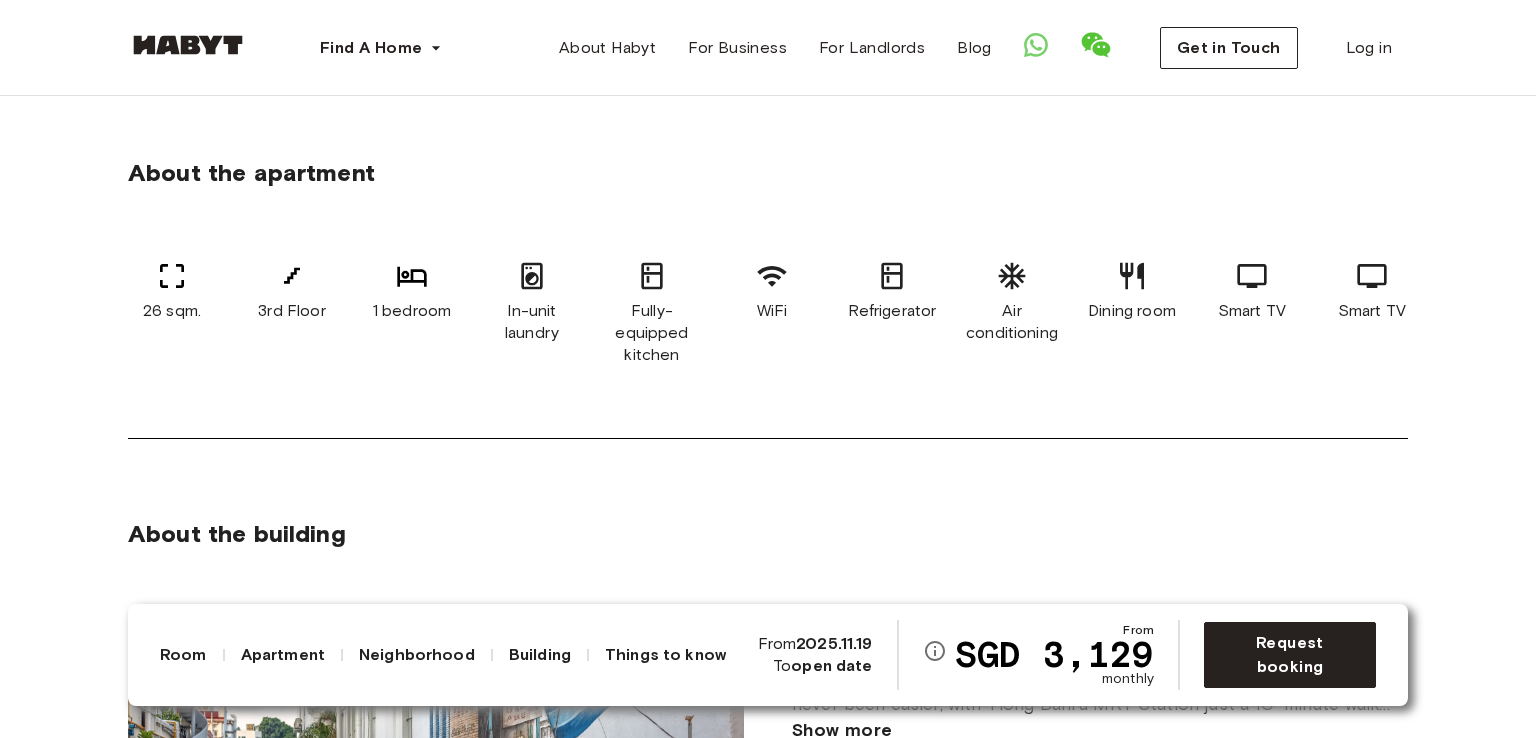 scroll, scrollTop: 640, scrollLeft: 0, axis: vertical 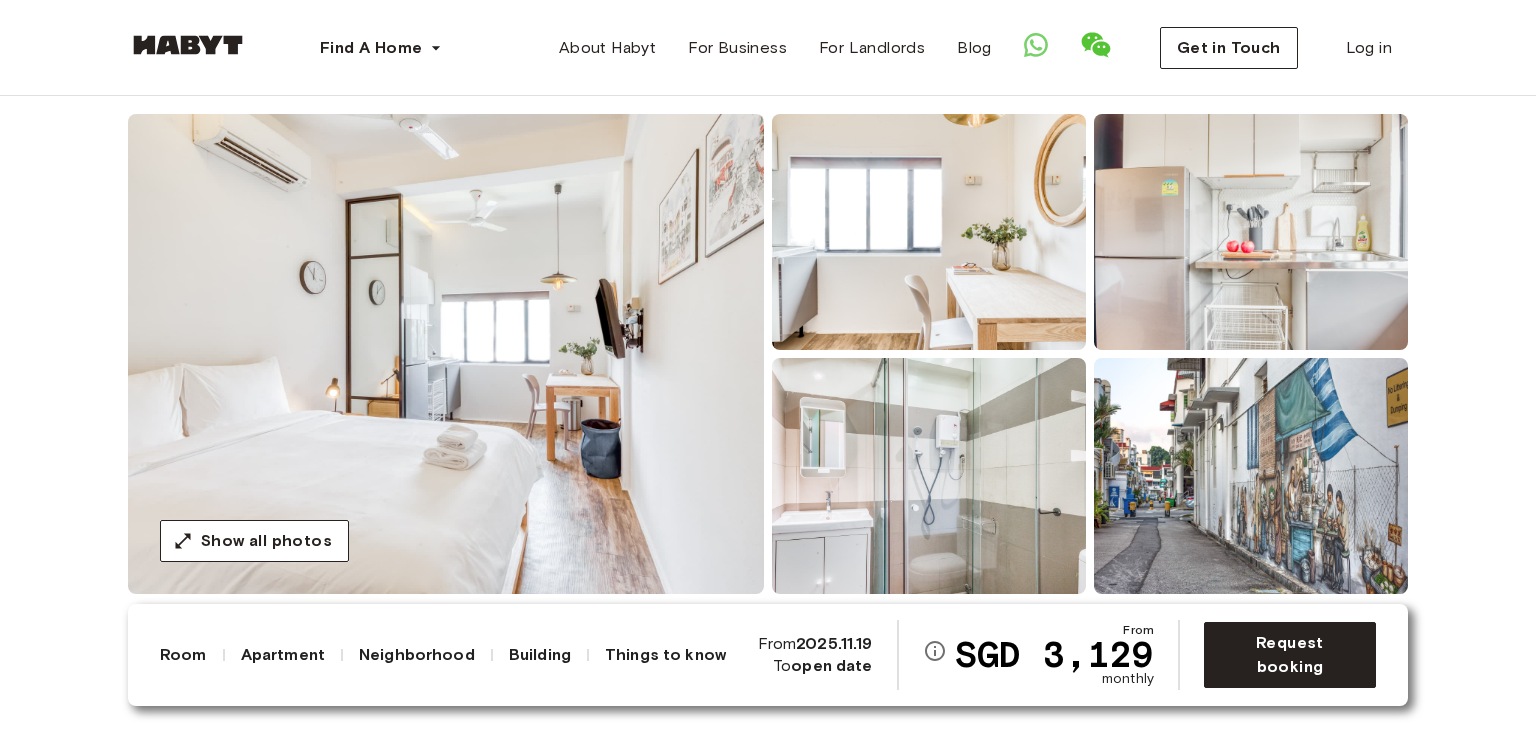 click at bounding box center (446, 354) 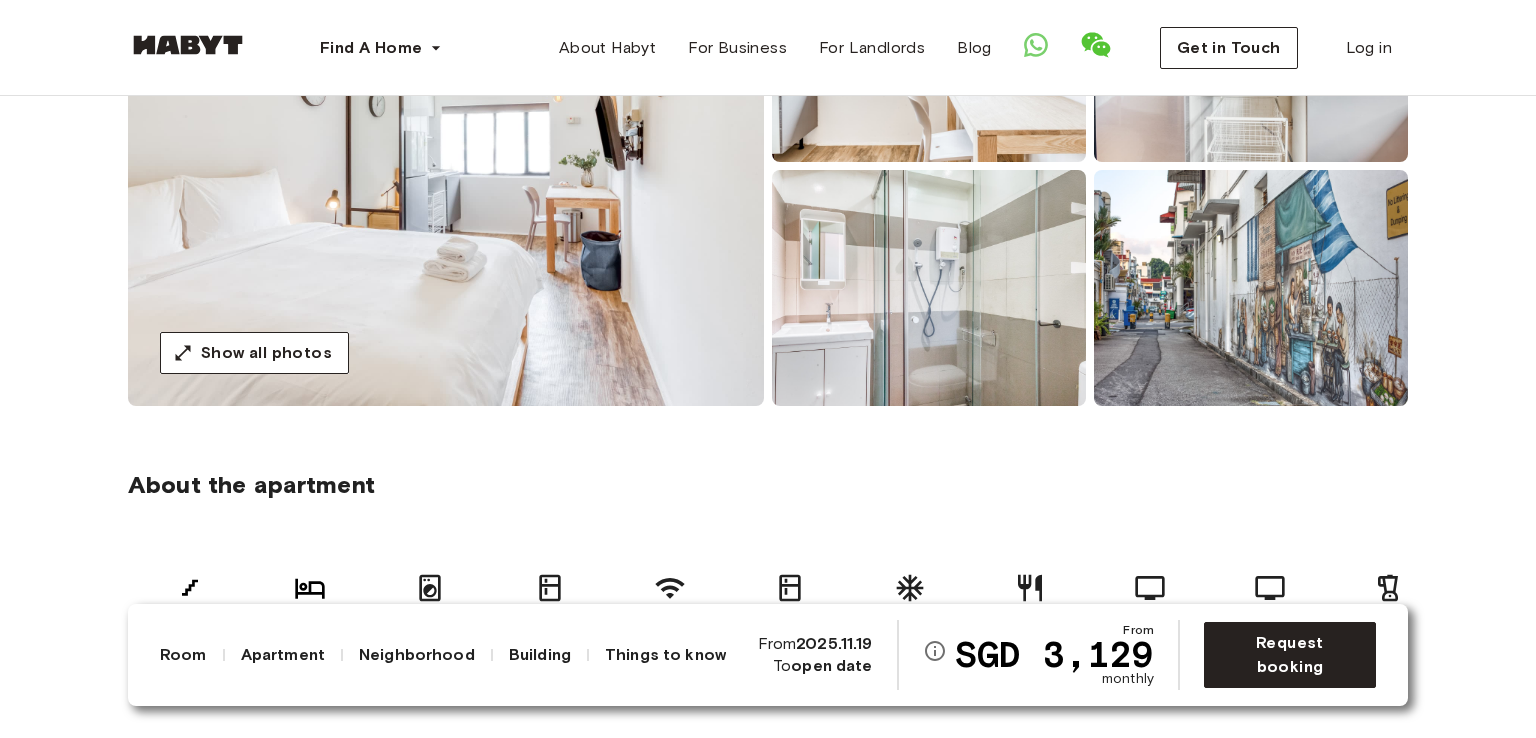 scroll, scrollTop: 338, scrollLeft: 0, axis: vertical 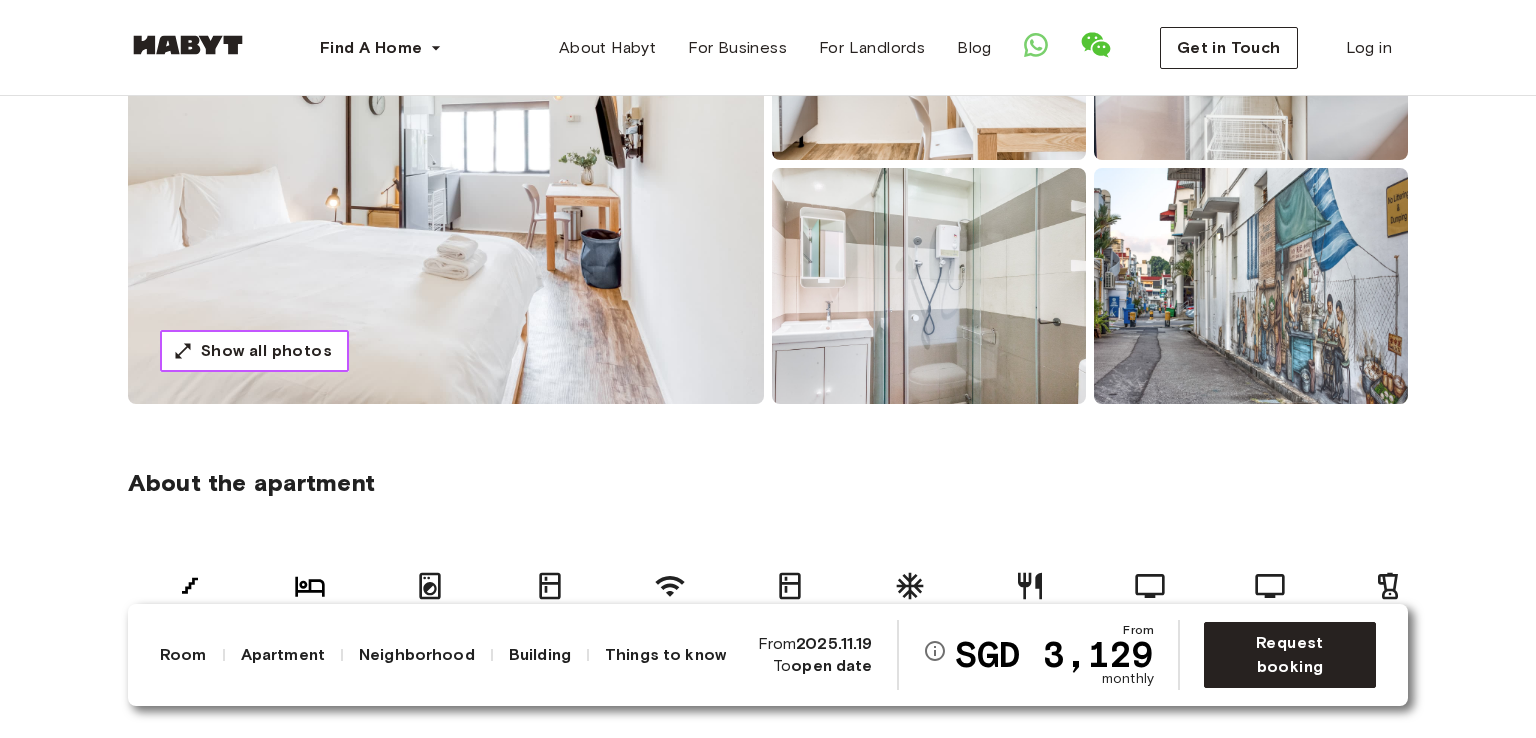 click on "Show all photos" at bounding box center [266, 351] 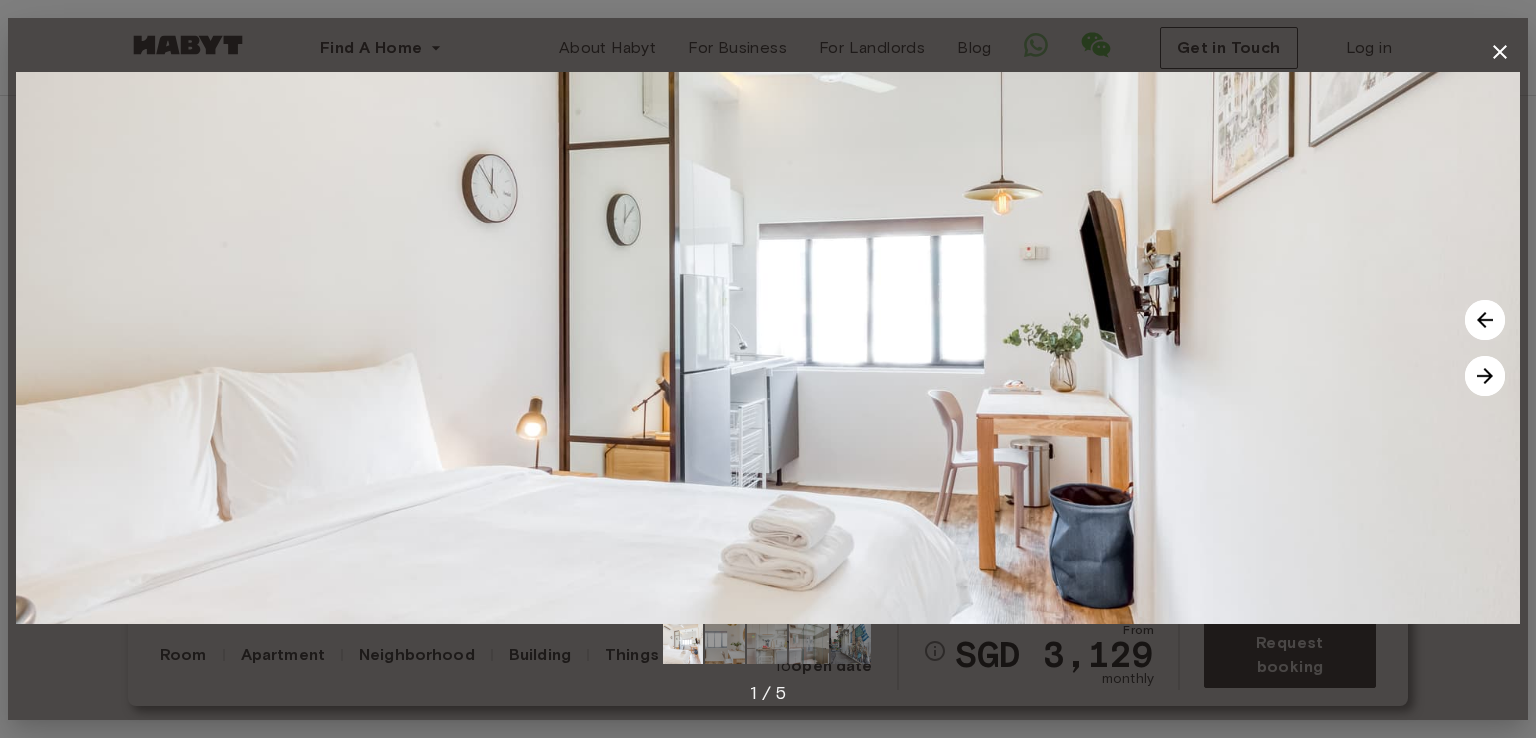 click at bounding box center [1485, 376] 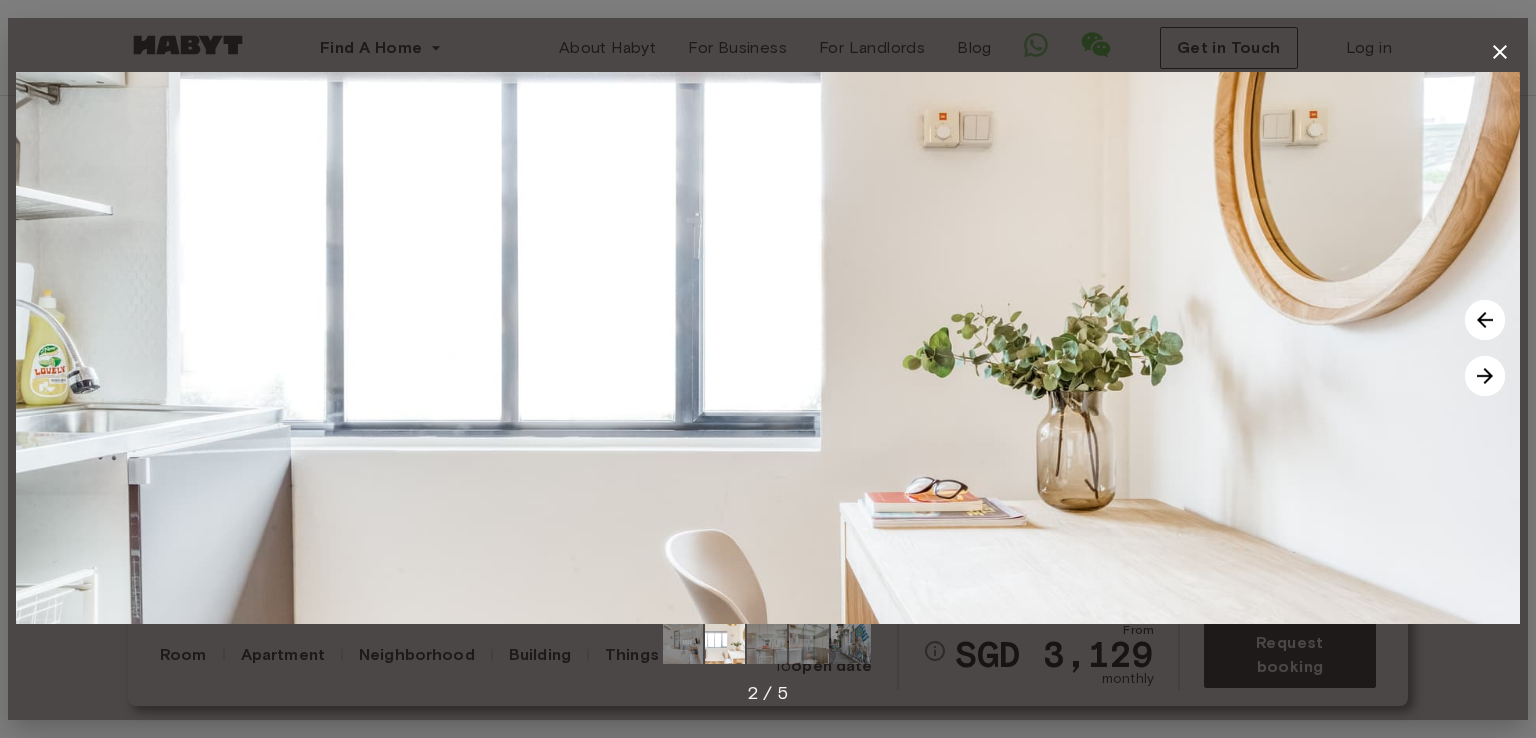 click at bounding box center [1485, 376] 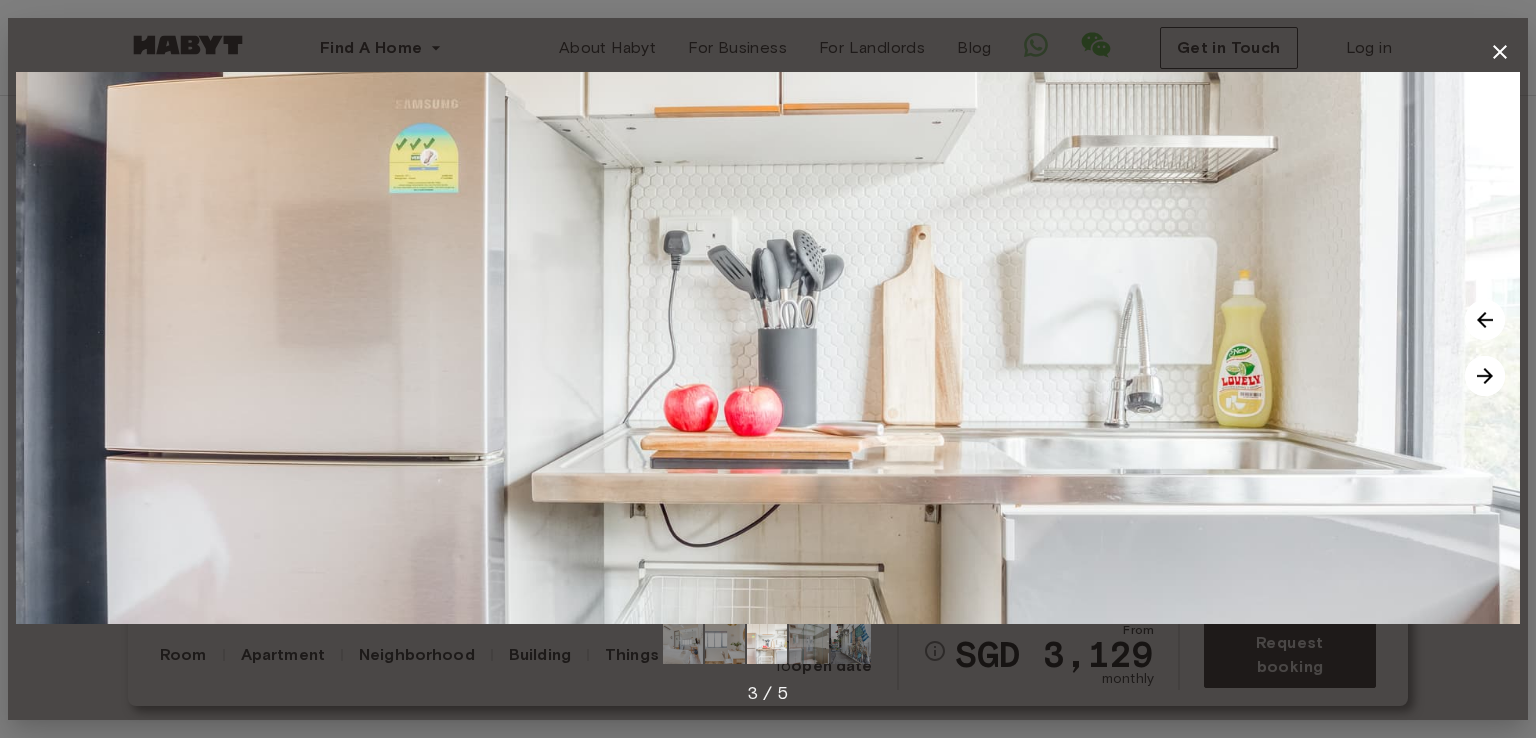click at bounding box center [1485, 376] 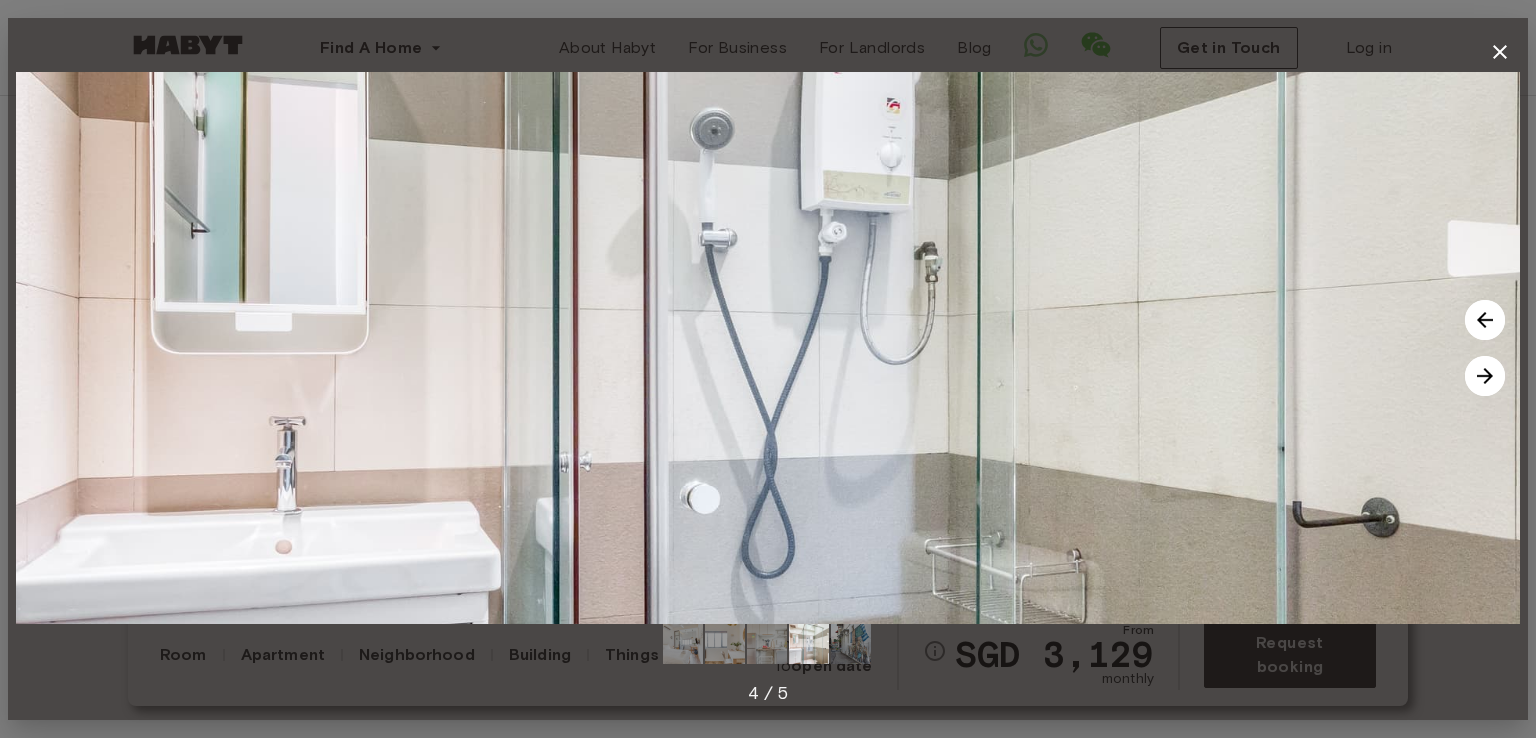 click at bounding box center [1485, 376] 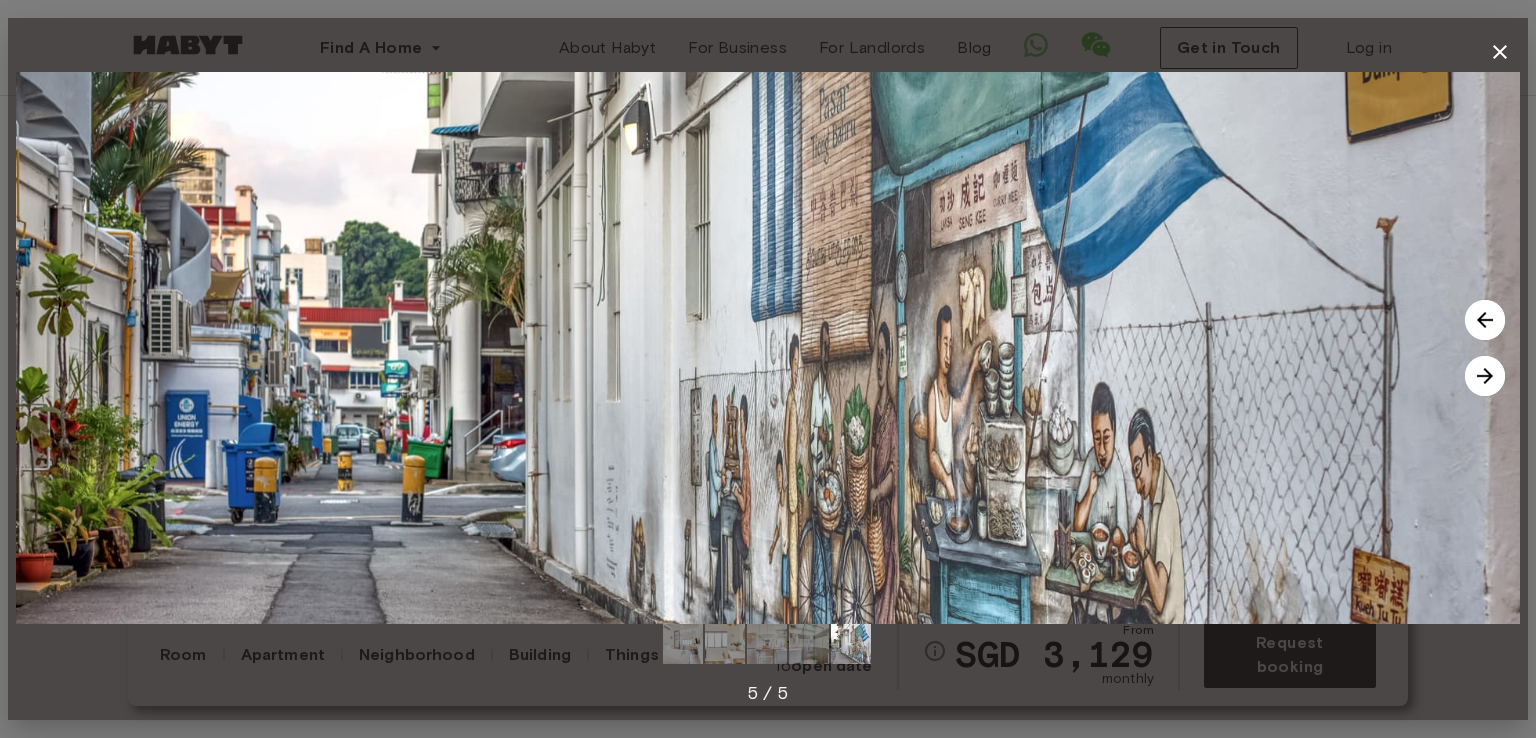click at bounding box center [1485, 376] 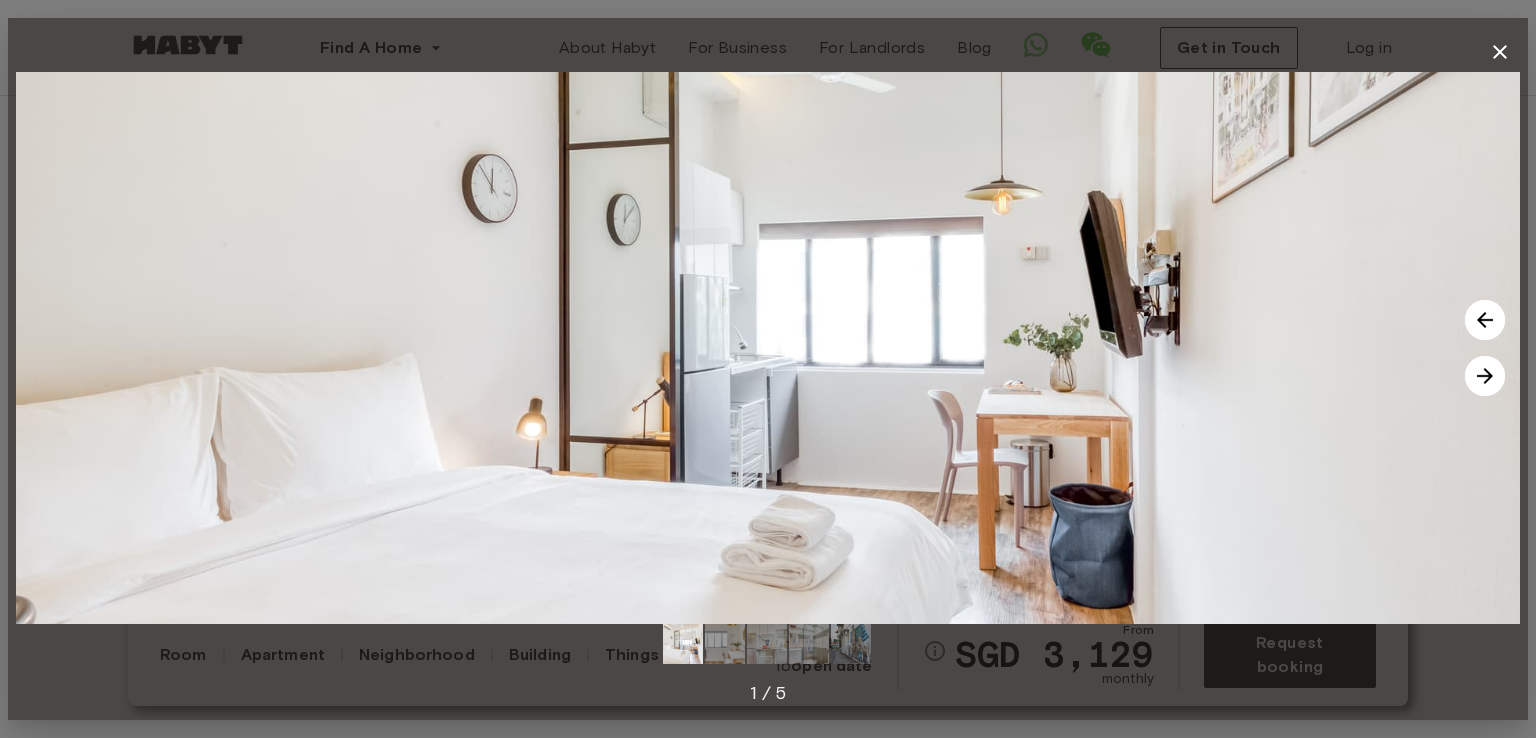 click at bounding box center [1485, 376] 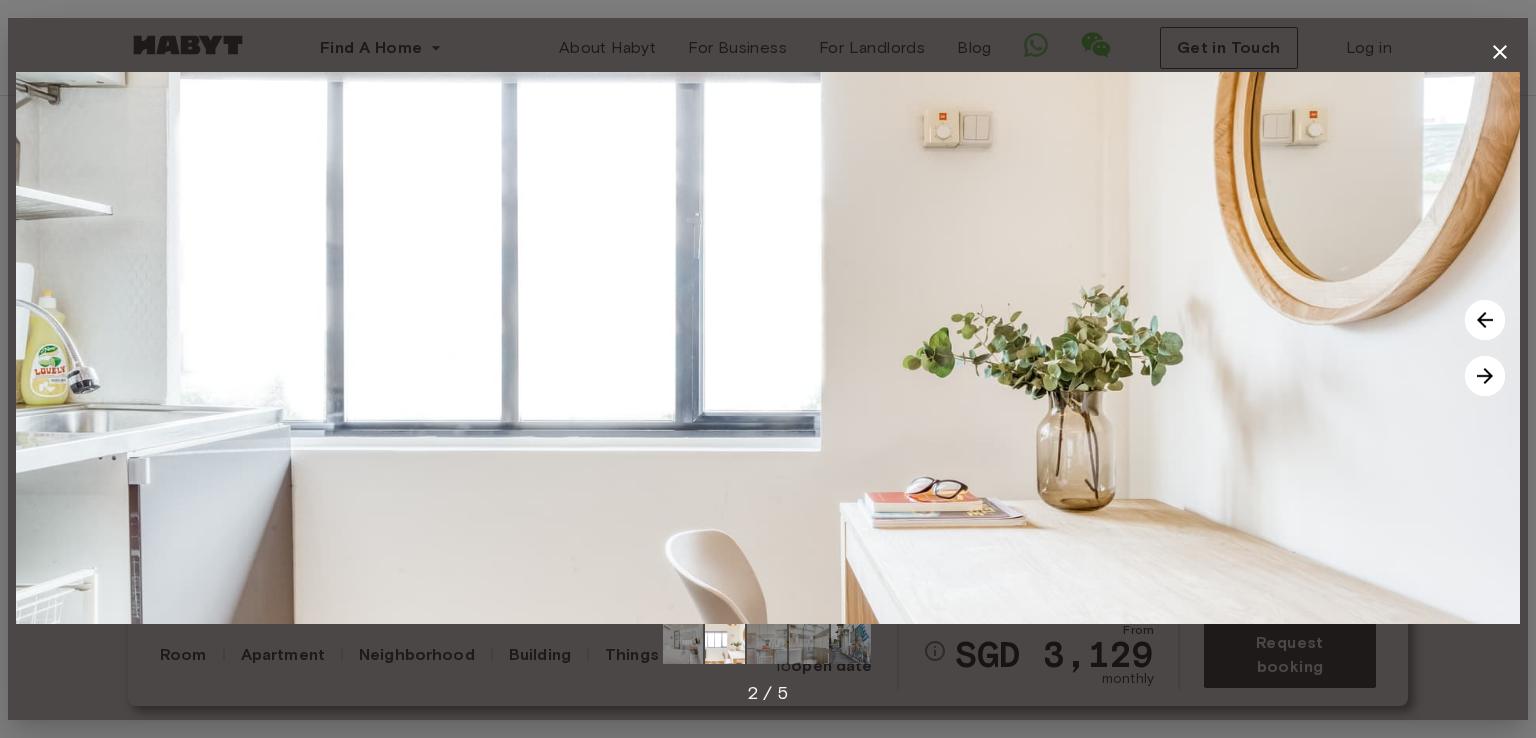 click at bounding box center (1485, 376) 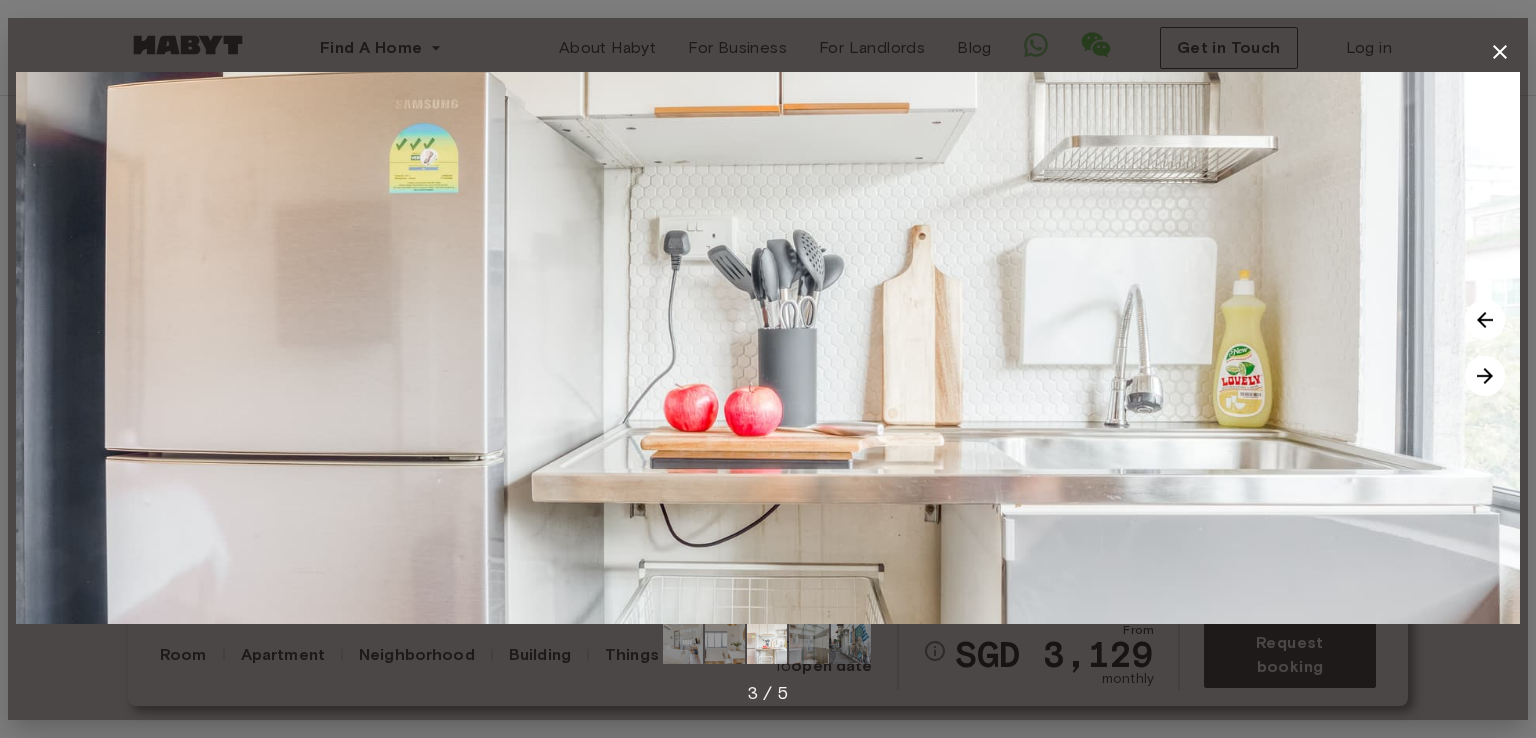 click at bounding box center [1485, 376] 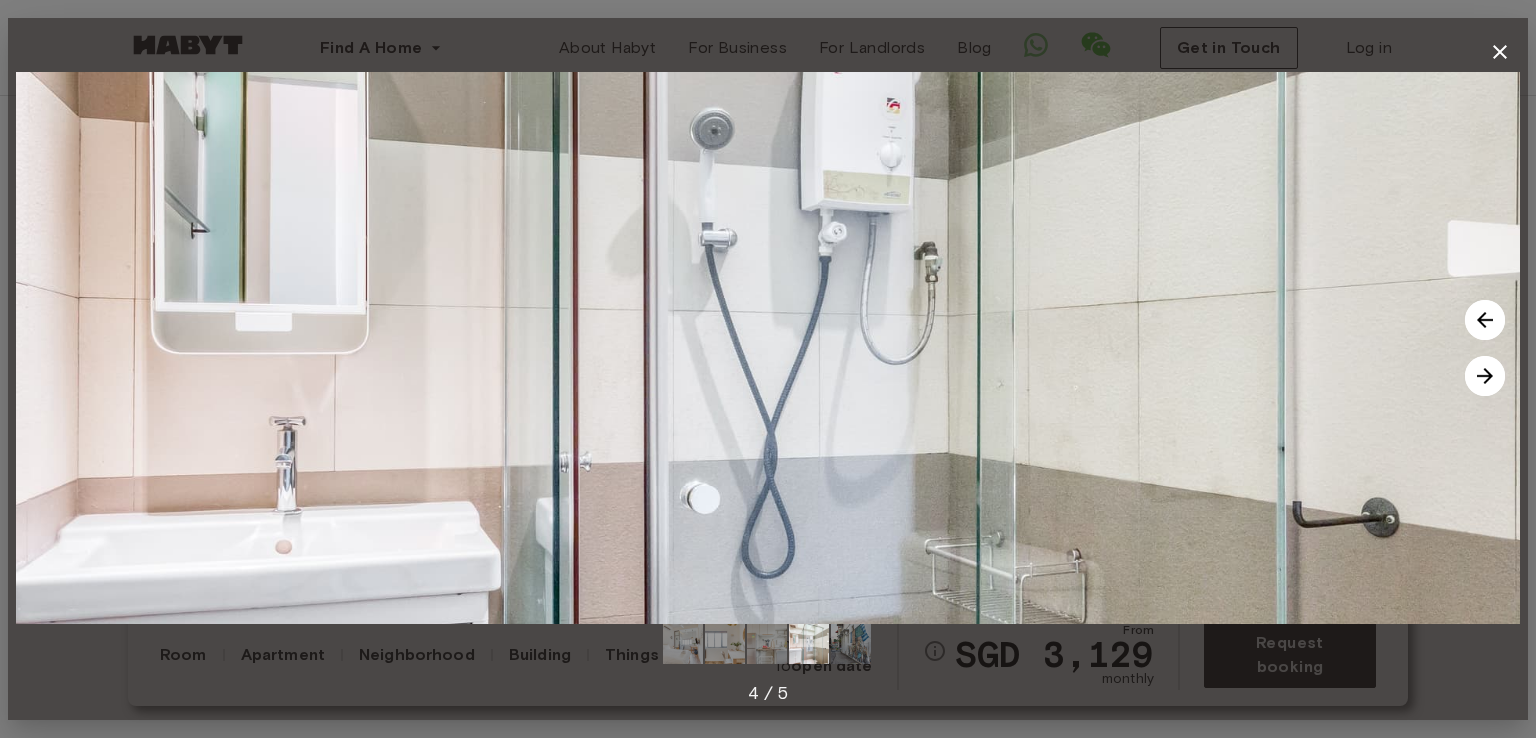 click at bounding box center [1485, 376] 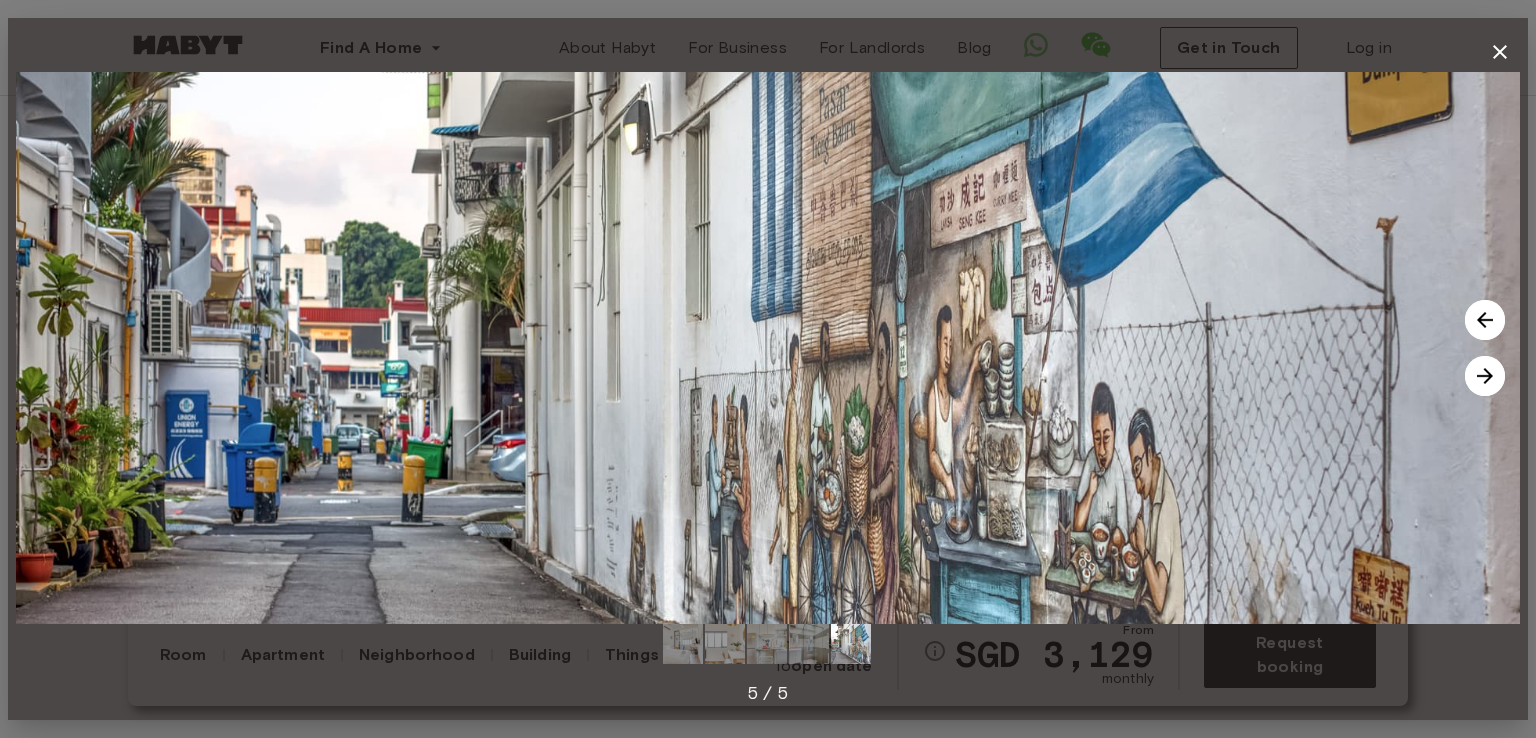 click at bounding box center (1485, 376) 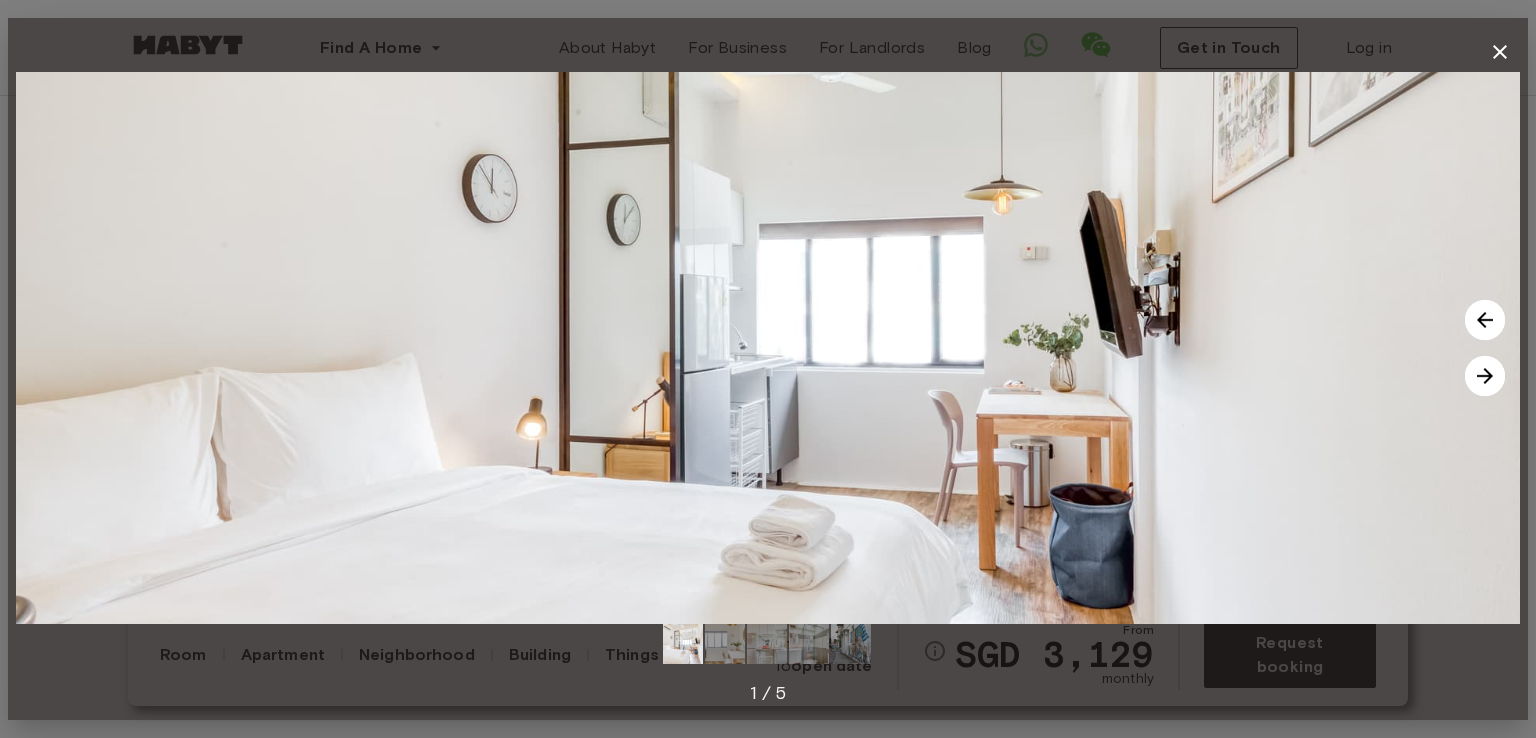 click at bounding box center (1485, 376) 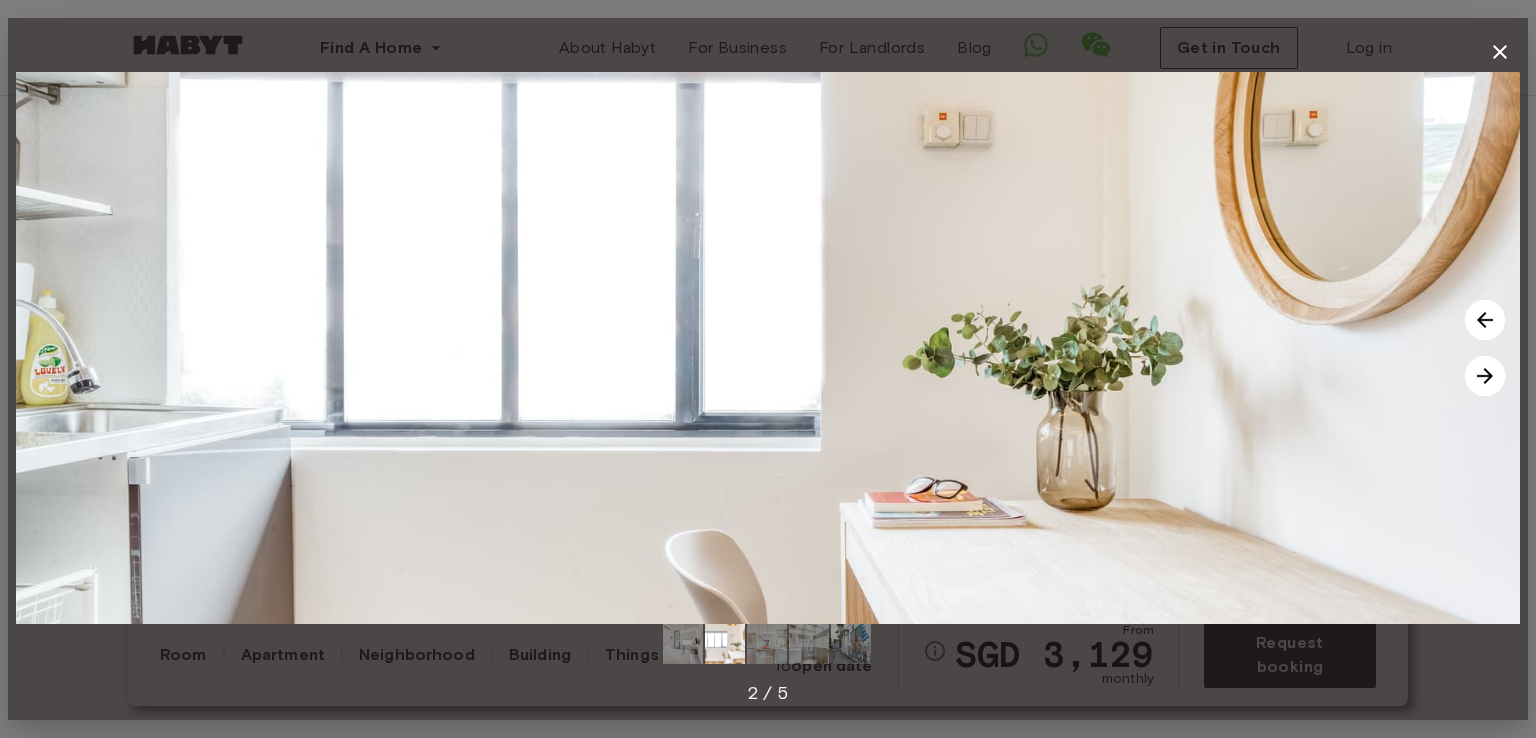click 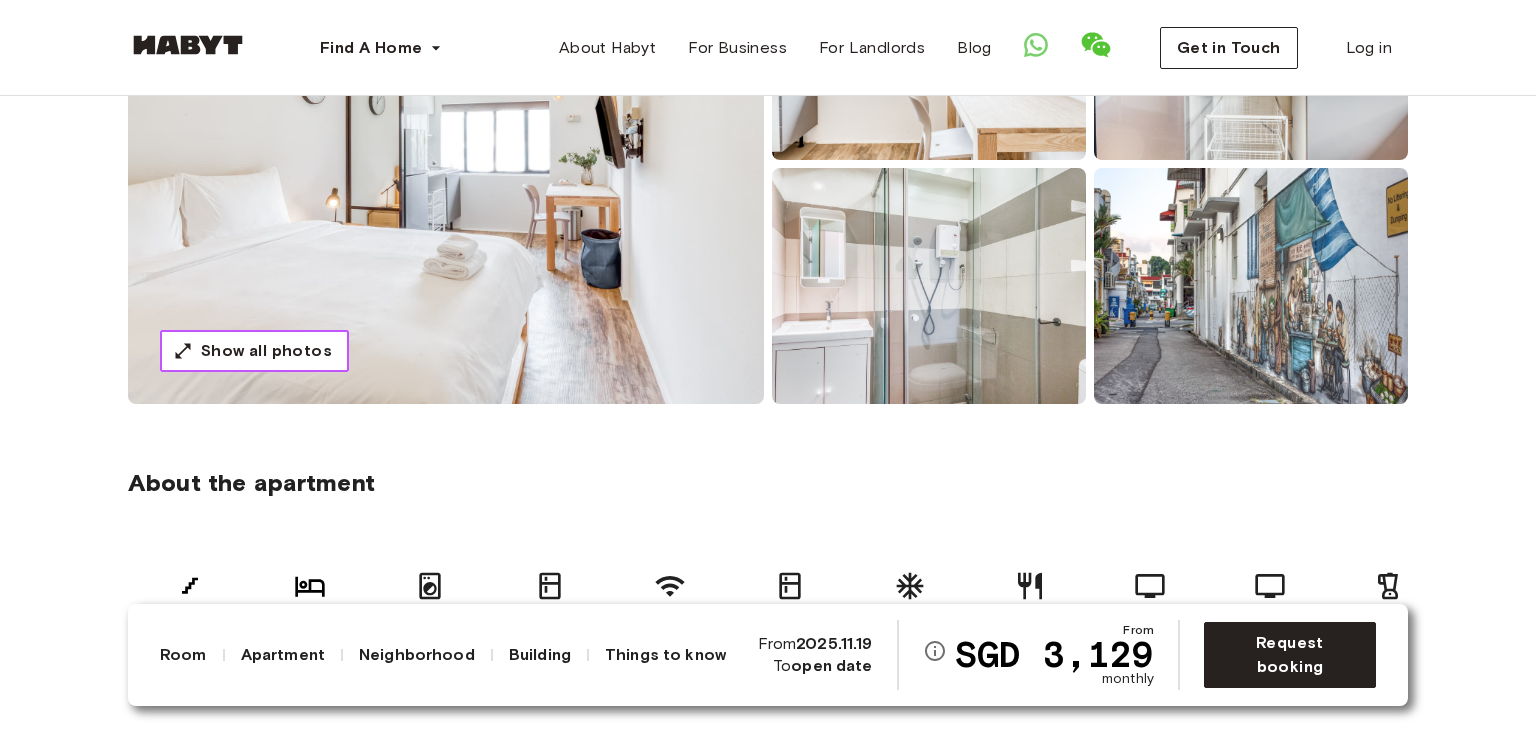 scroll, scrollTop: 0, scrollLeft: 0, axis: both 